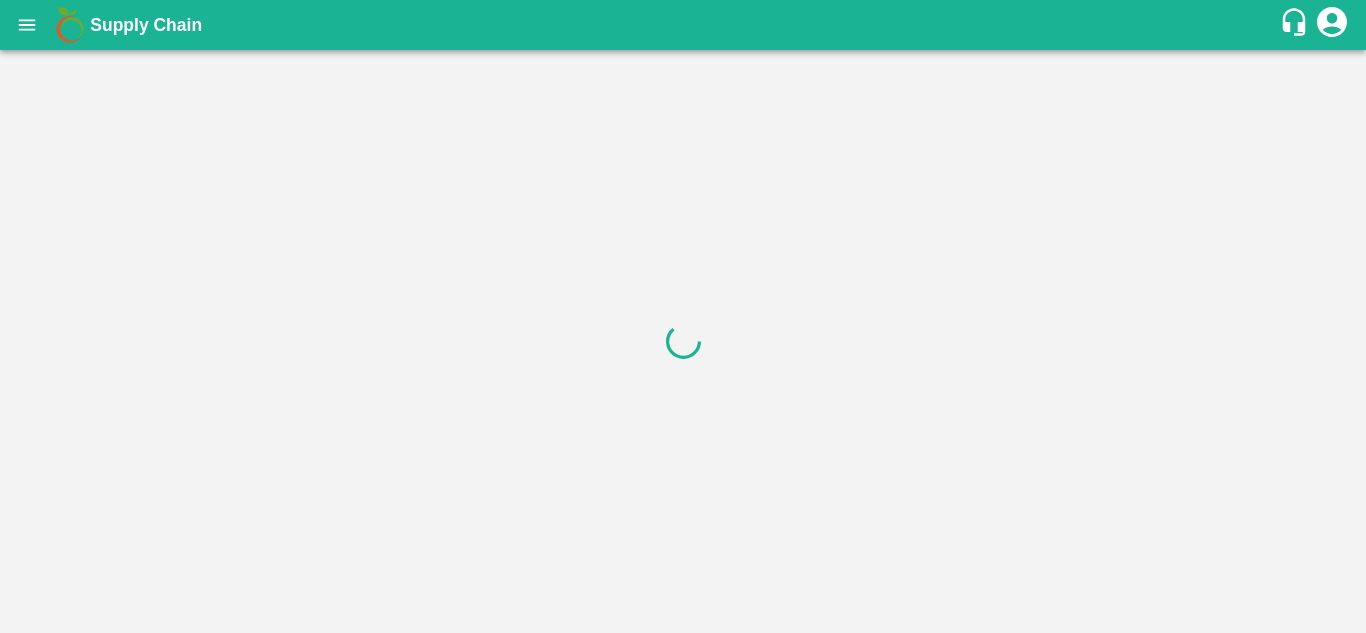 scroll, scrollTop: 0, scrollLeft: 0, axis: both 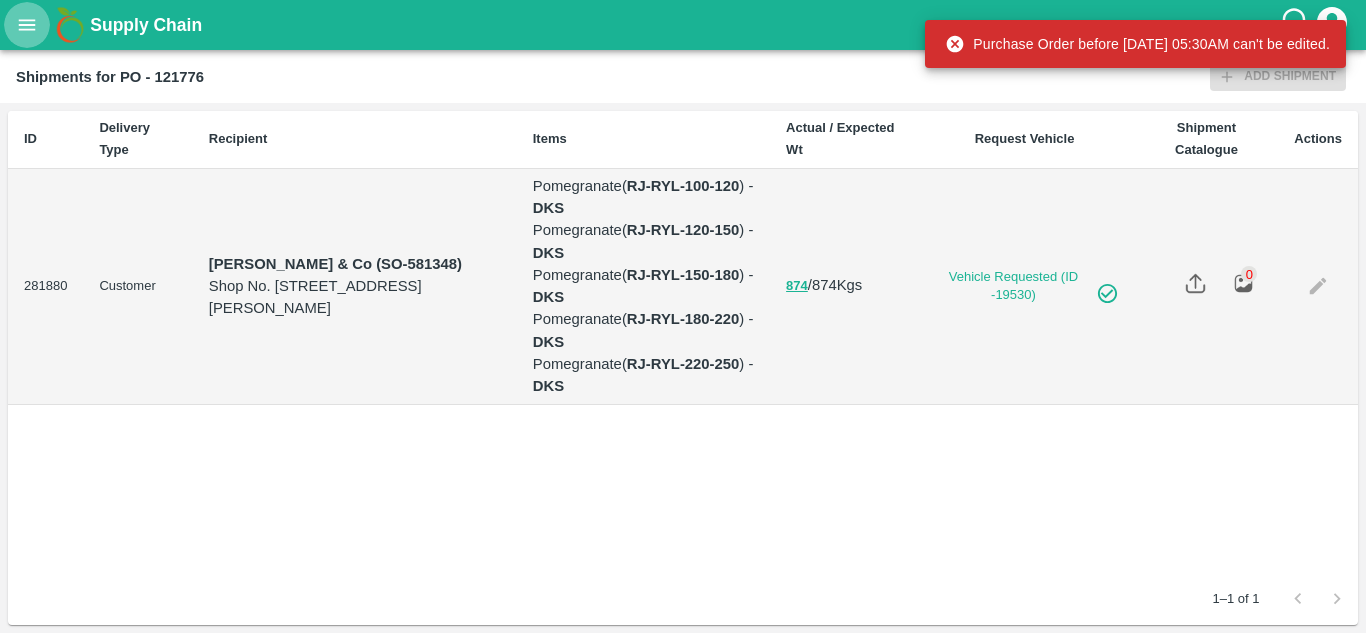 click 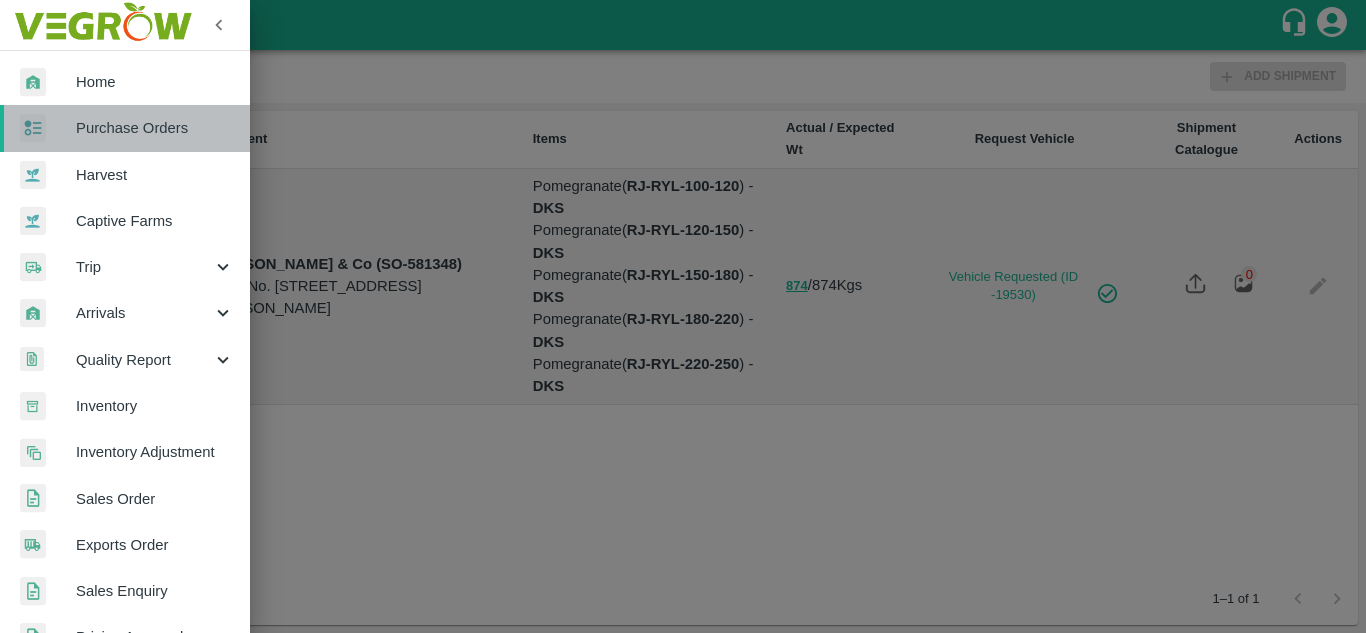 click on "Purchase Orders" at bounding box center [125, 128] 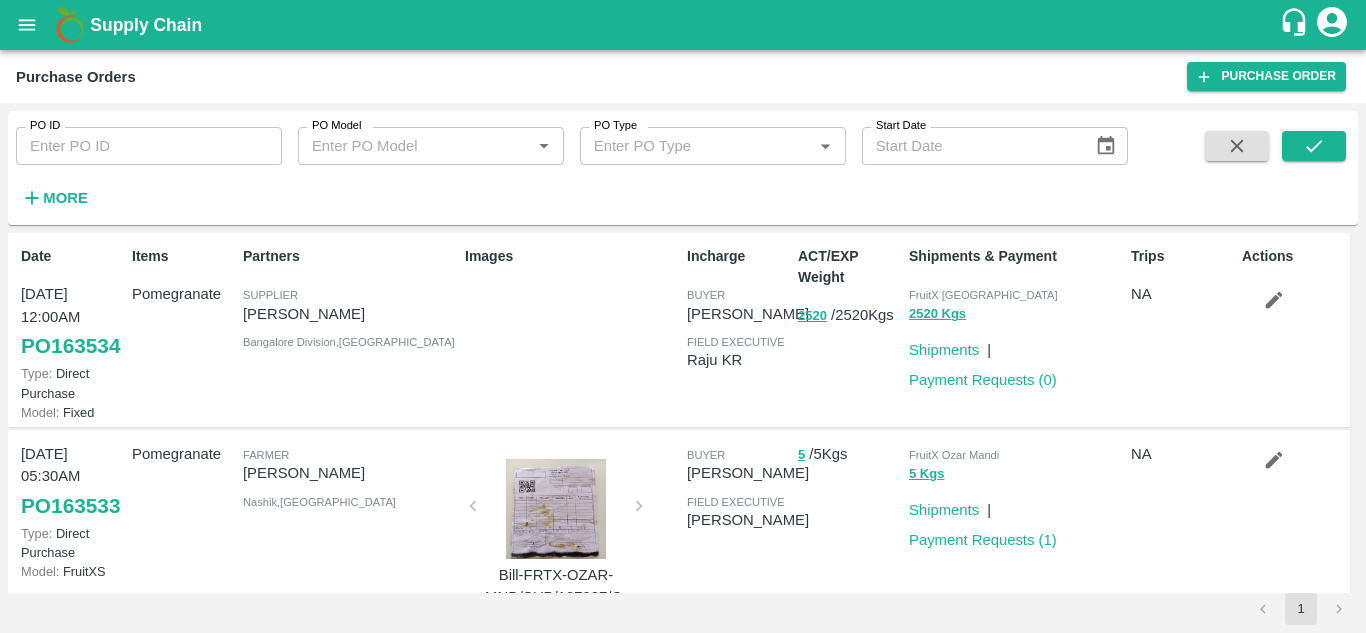click 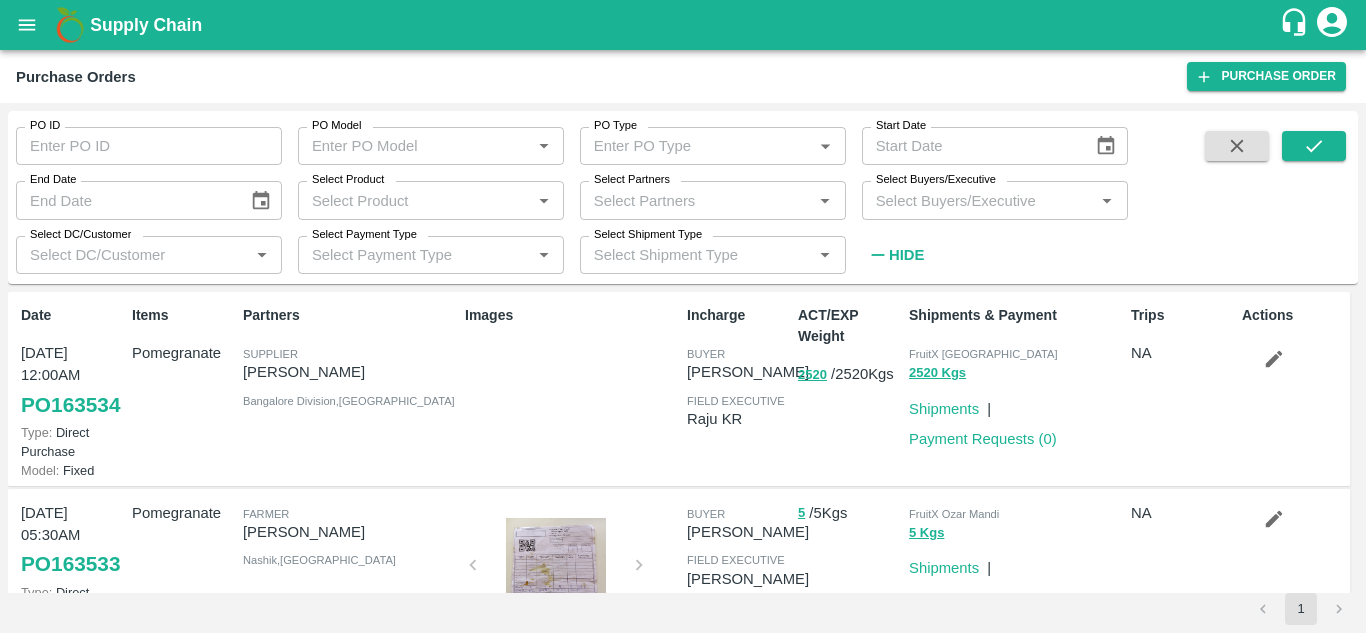 click on "Select Buyers/Executive" at bounding box center [978, 200] 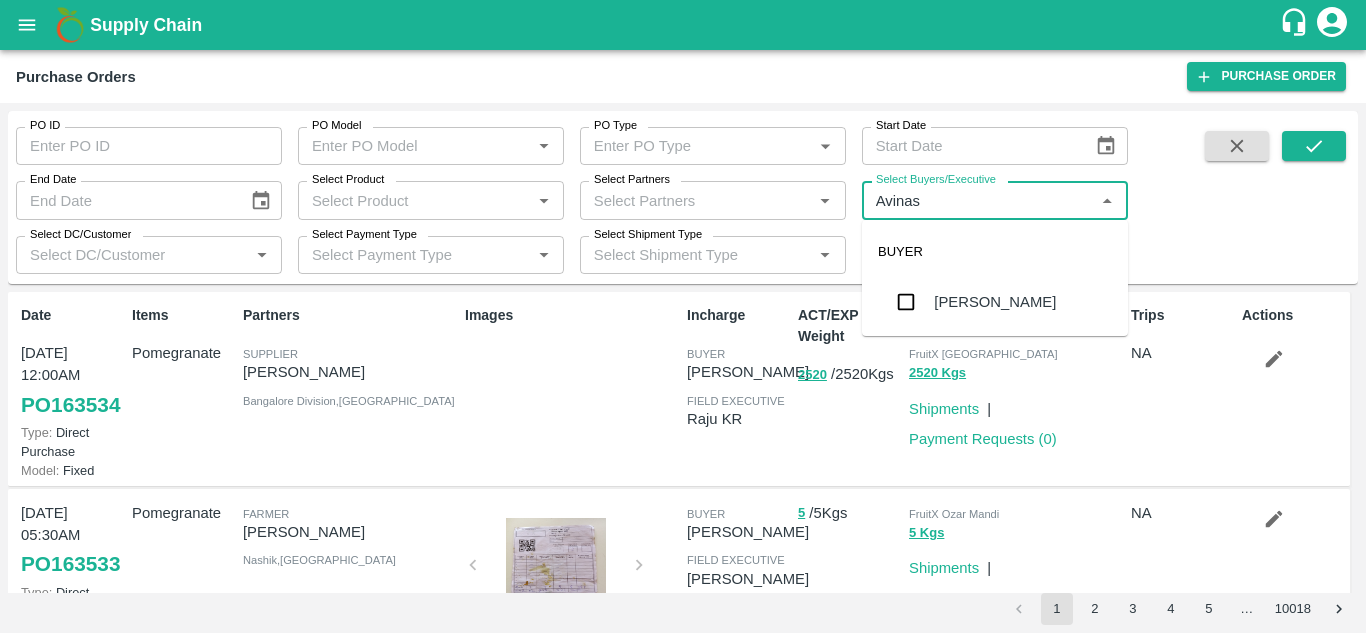 type on "Avinash" 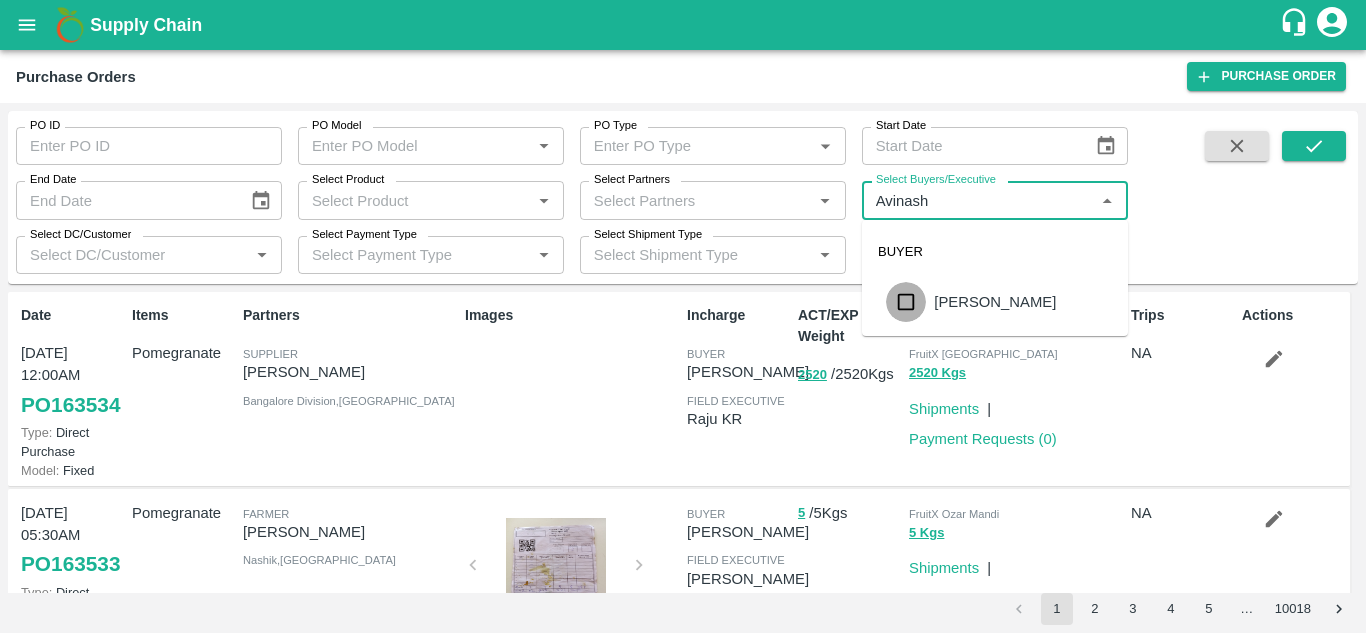 click at bounding box center (906, 302) 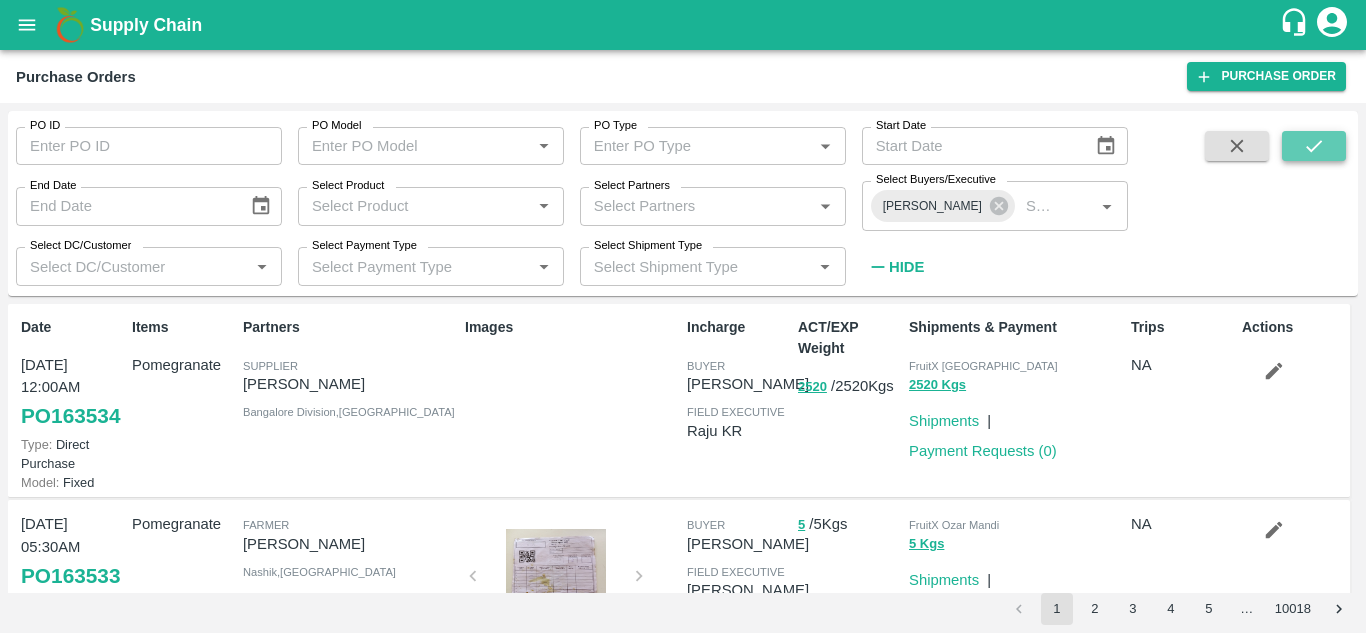 click 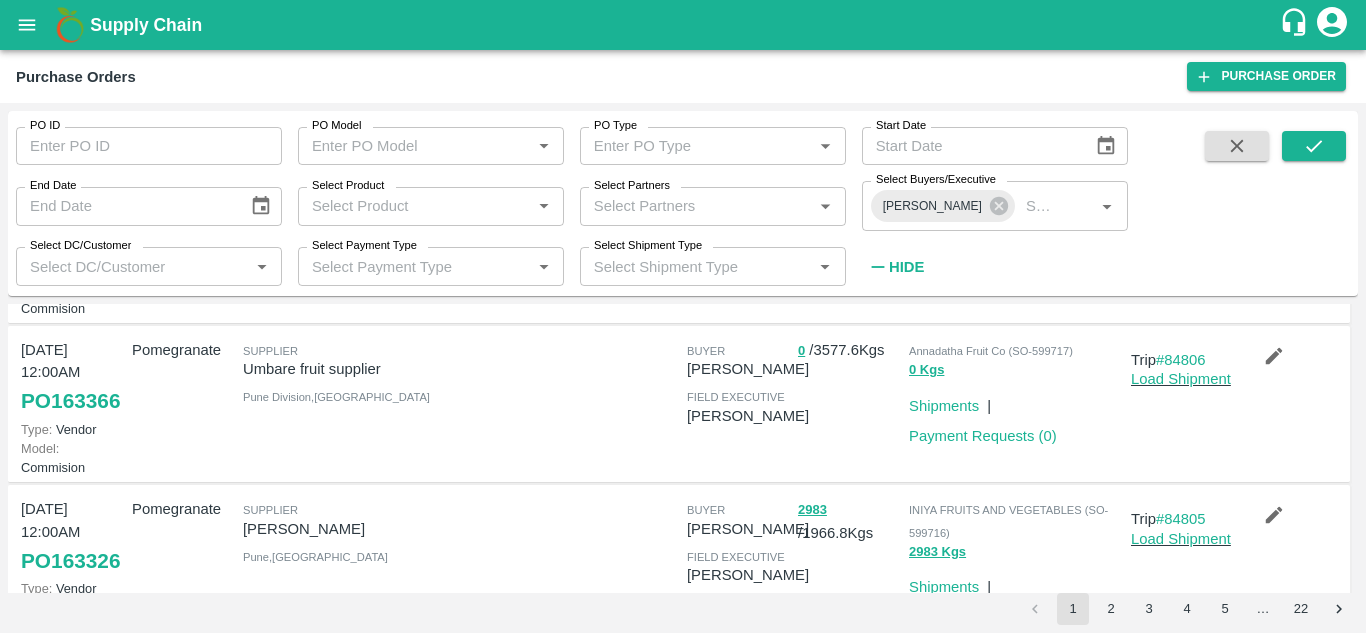 scroll, scrollTop: 352, scrollLeft: 0, axis: vertical 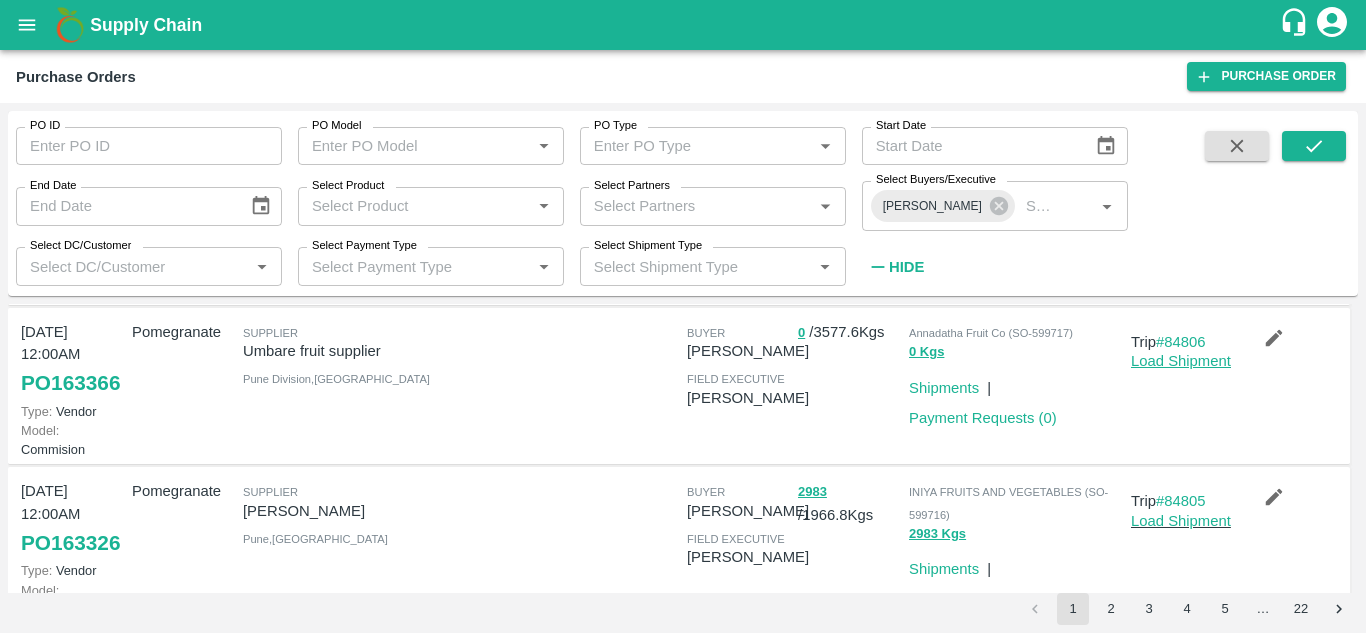 click on "Load Shipment" at bounding box center [1181, 361] 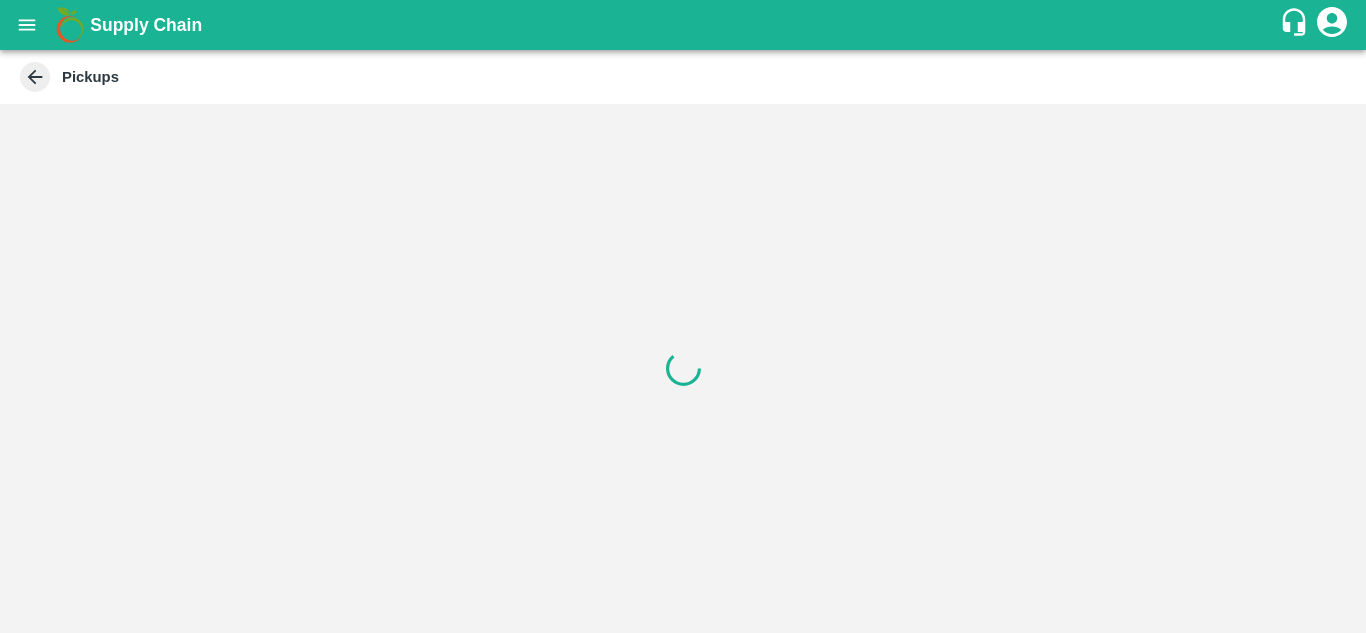 scroll, scrollTop: 0, scrollLeft: 0, axis: both 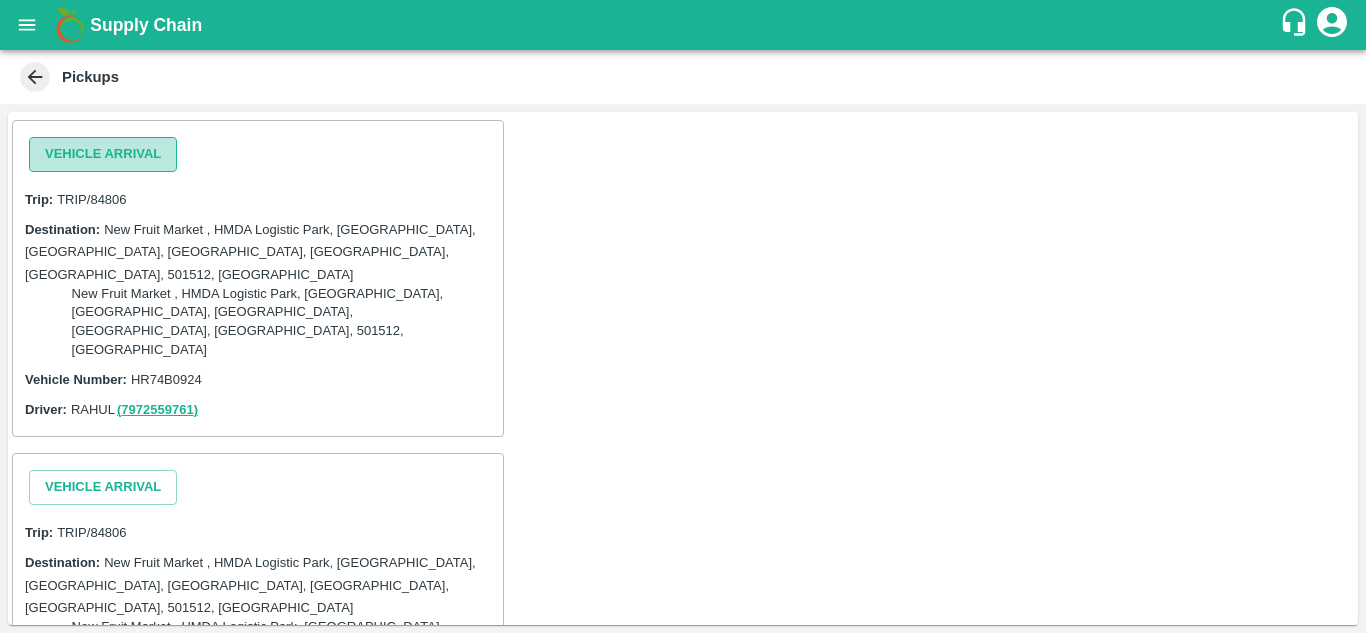 click on "Vehicle Arrival" at bounding box center [103, 154] 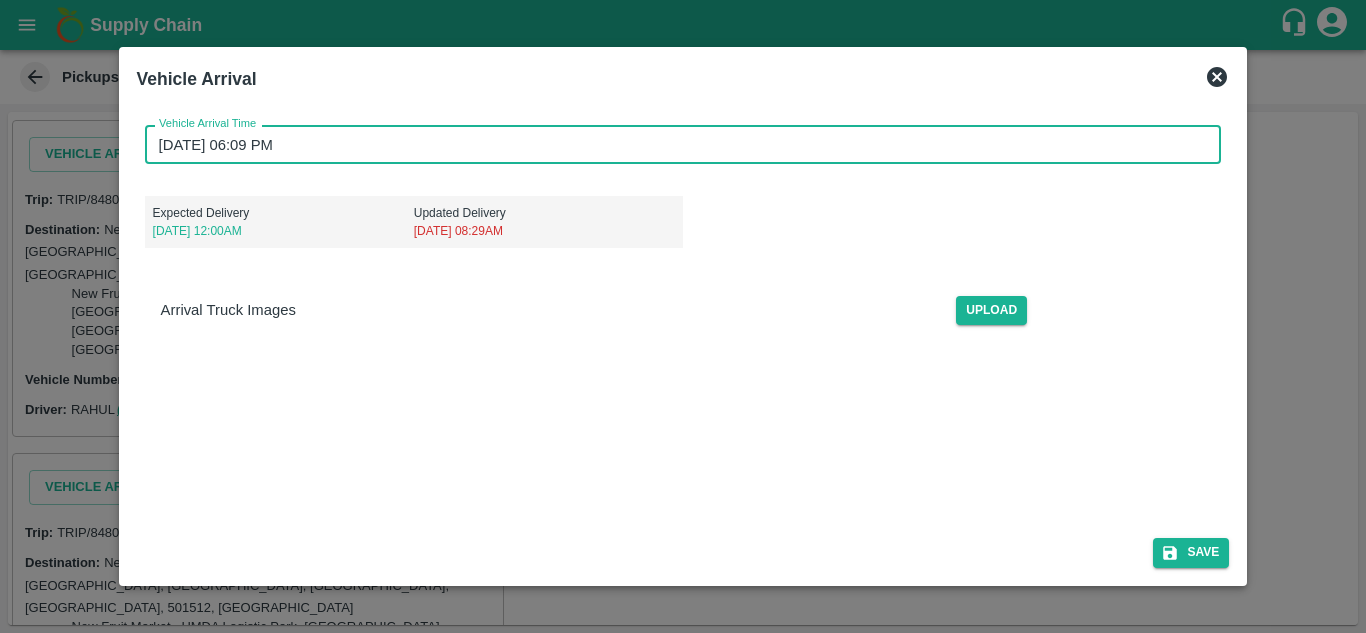 click on "15/07/2025 06:09 PM" at bounding box center [676, 144] 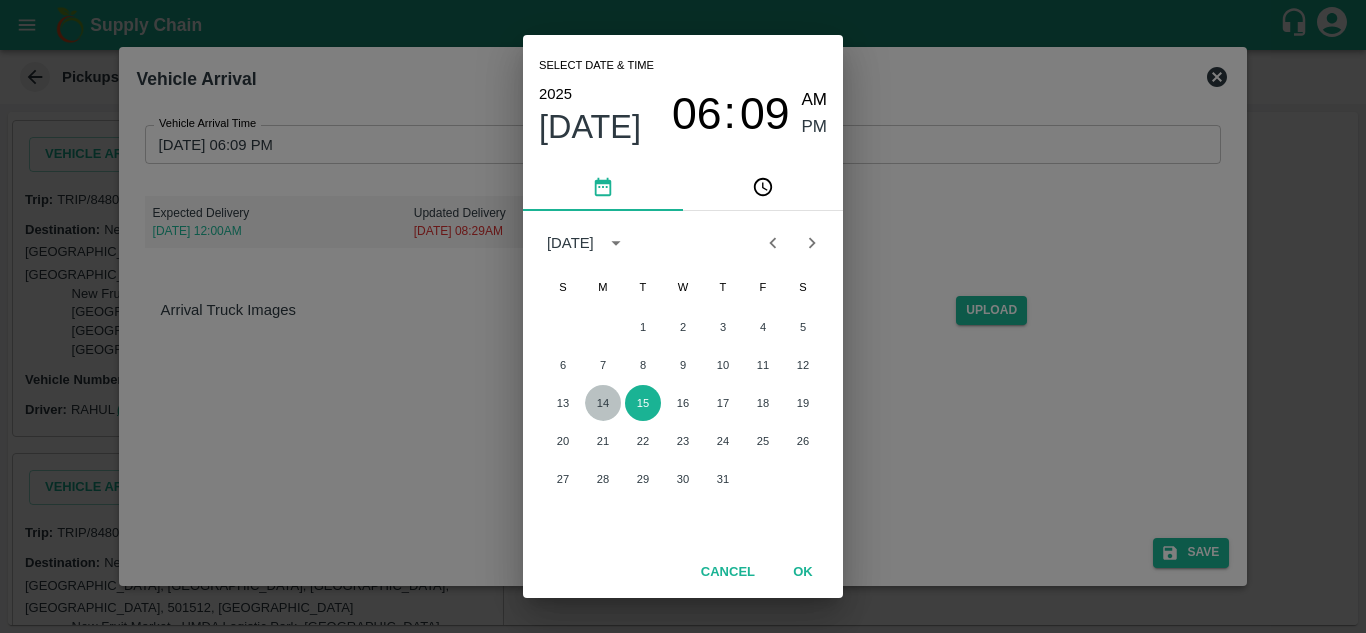 click on "14" at bounding box center [603, 403] 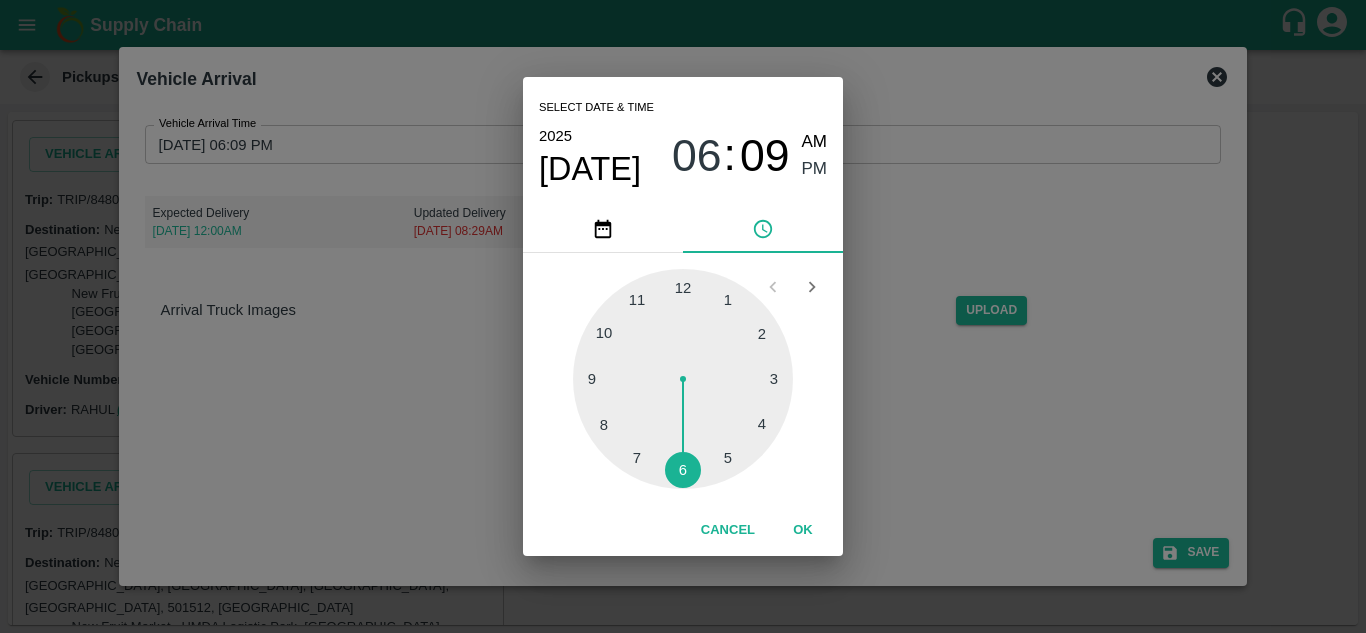 click on "OK" at bounding box center (803, 530) 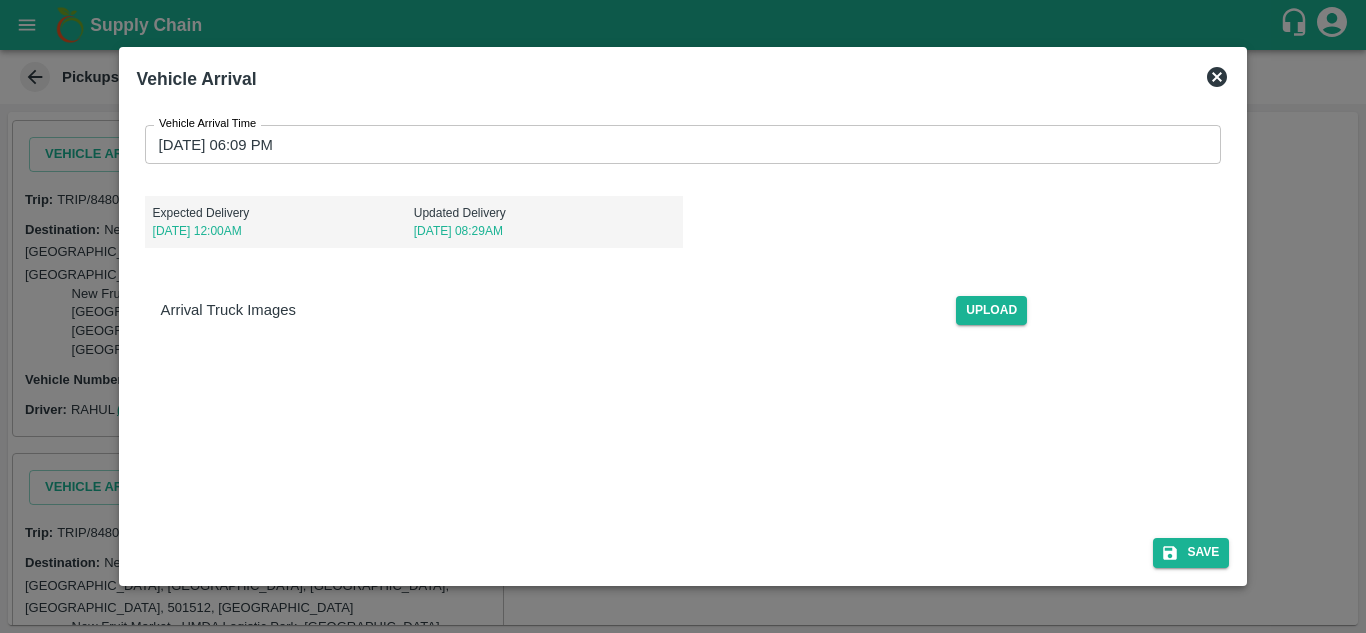 click on "Vehicle Arrival Time 14/07/2025 06:09 PM Vehicle Arrival Time Expected Delivery 16 Jul, 12:00AM Updated Delivery 15 Jul, 08:29AM Arrival Truck Images Upload" at bounding box center (683, 362) 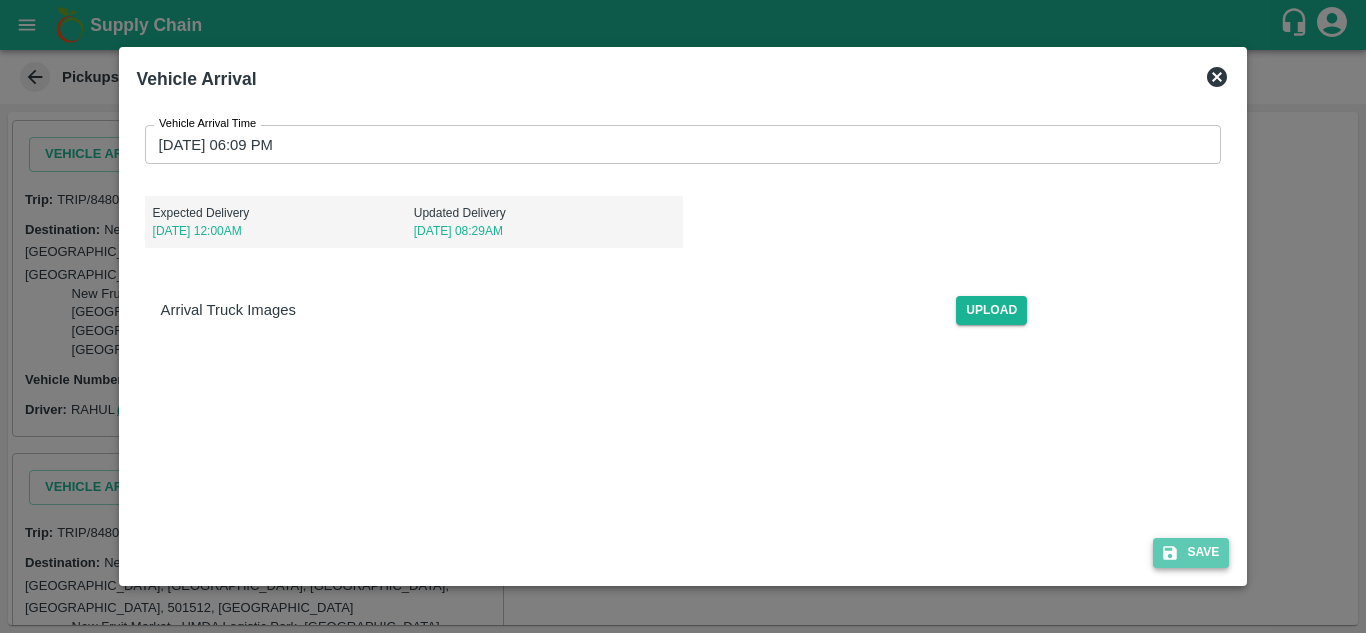 click on "Save" at bounding box center (1191, 552) 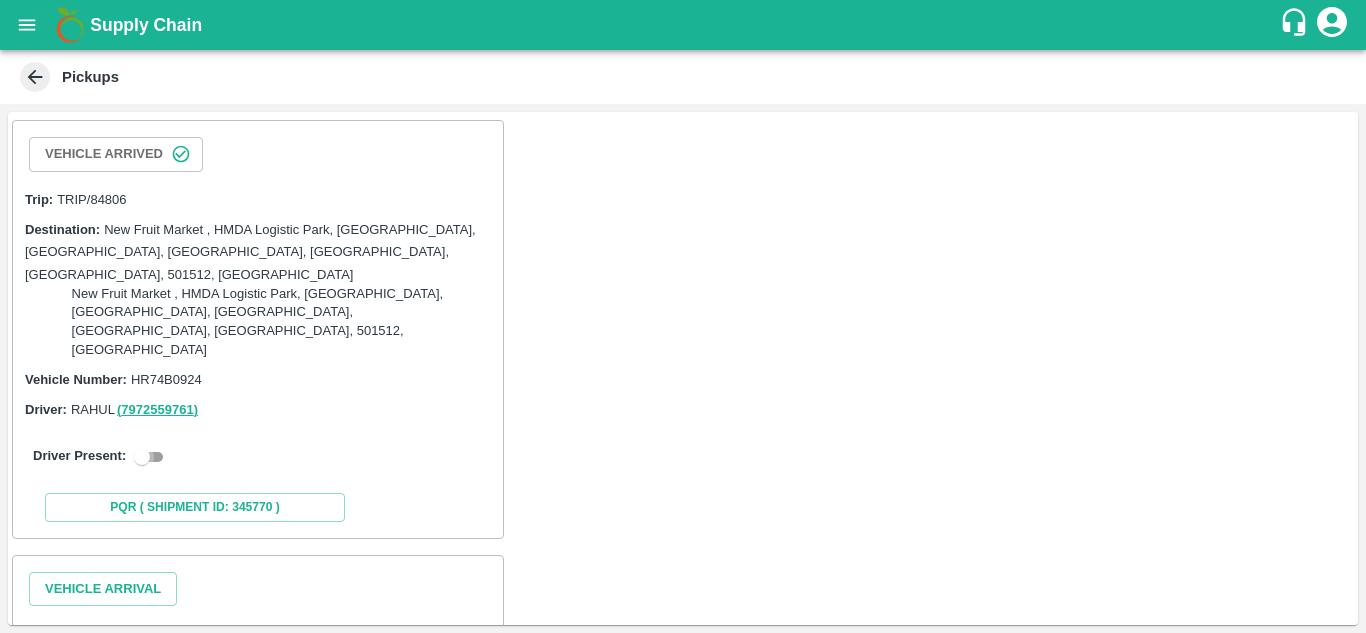 click at bounding box center [142, 457] 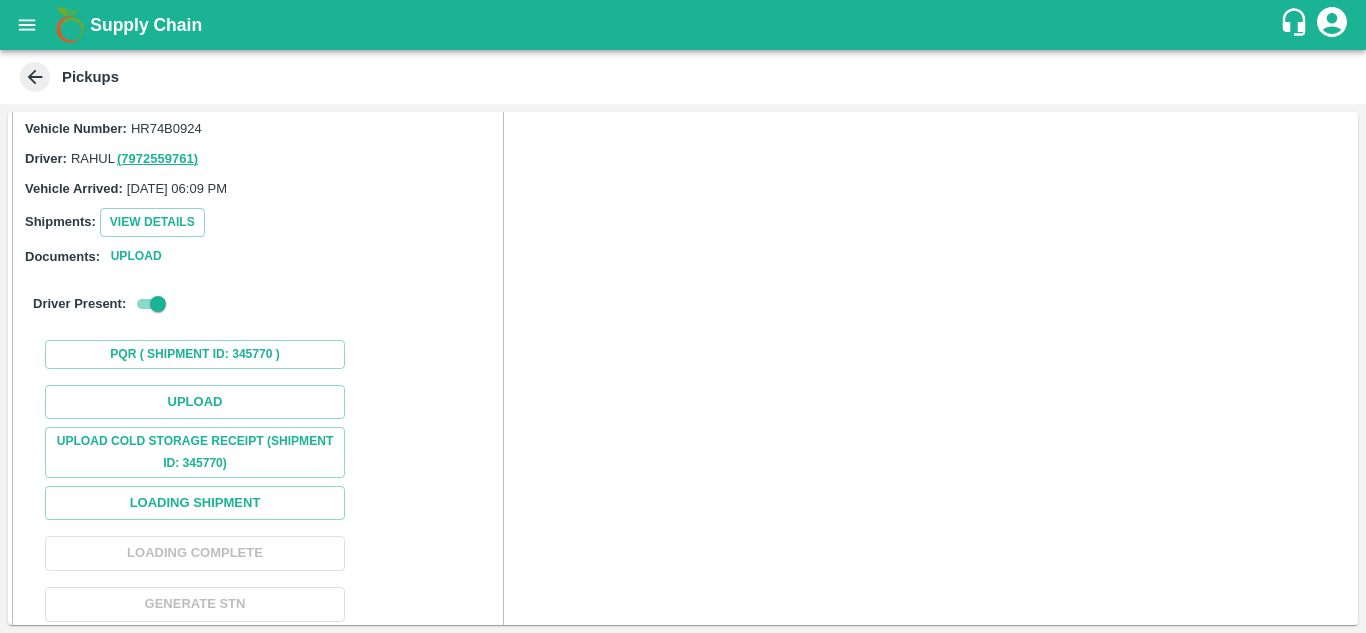 scroll, scrollTop: 252, scrollLeft: 0, axis: vertical 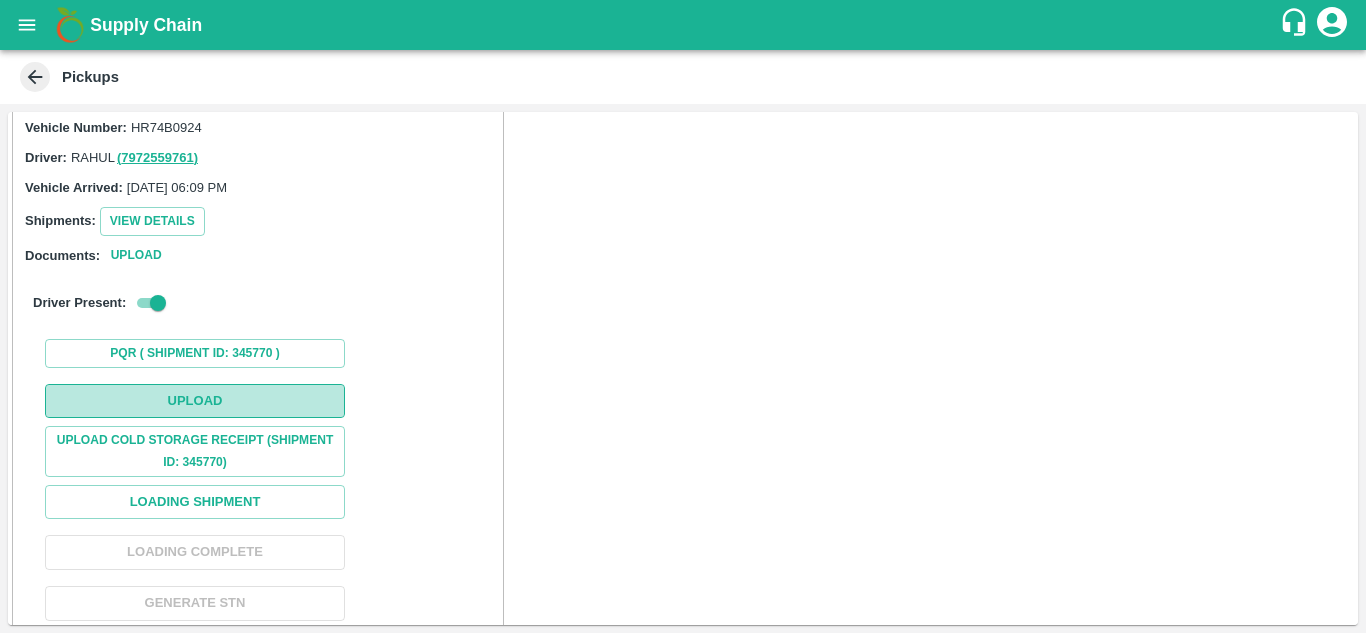 click on "Upload" at bounding box center [195, 401] 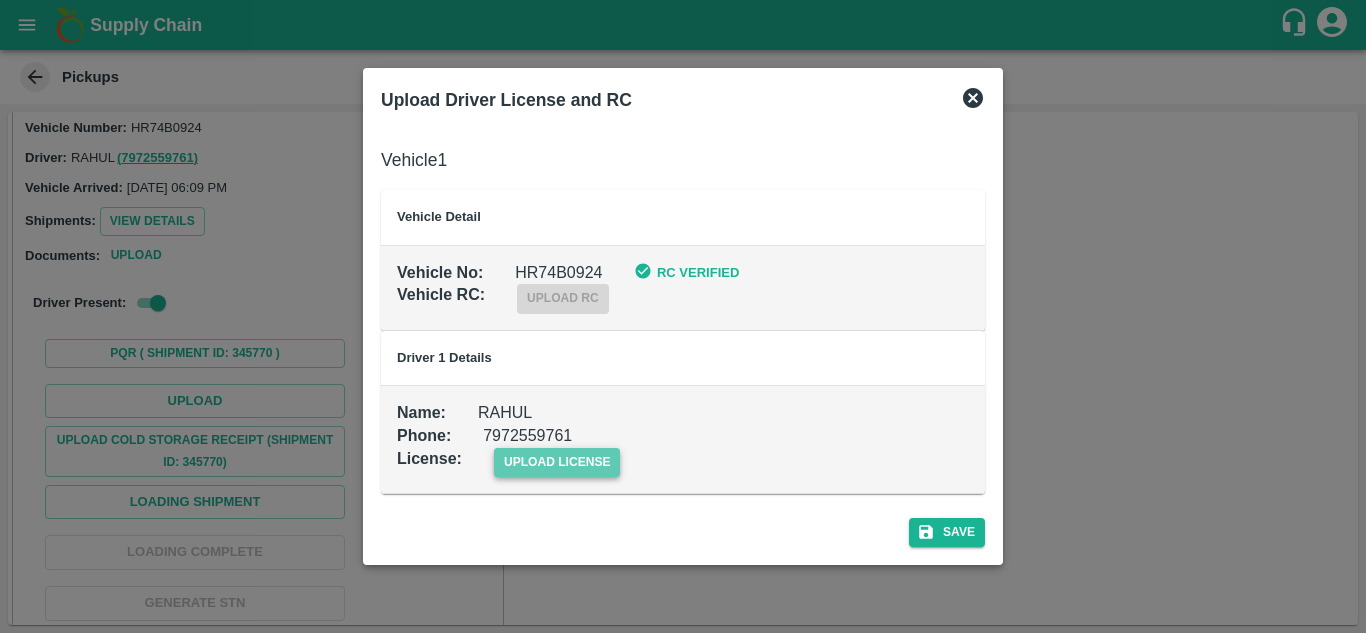 click on "upload license" at bounding box center (557, 462) 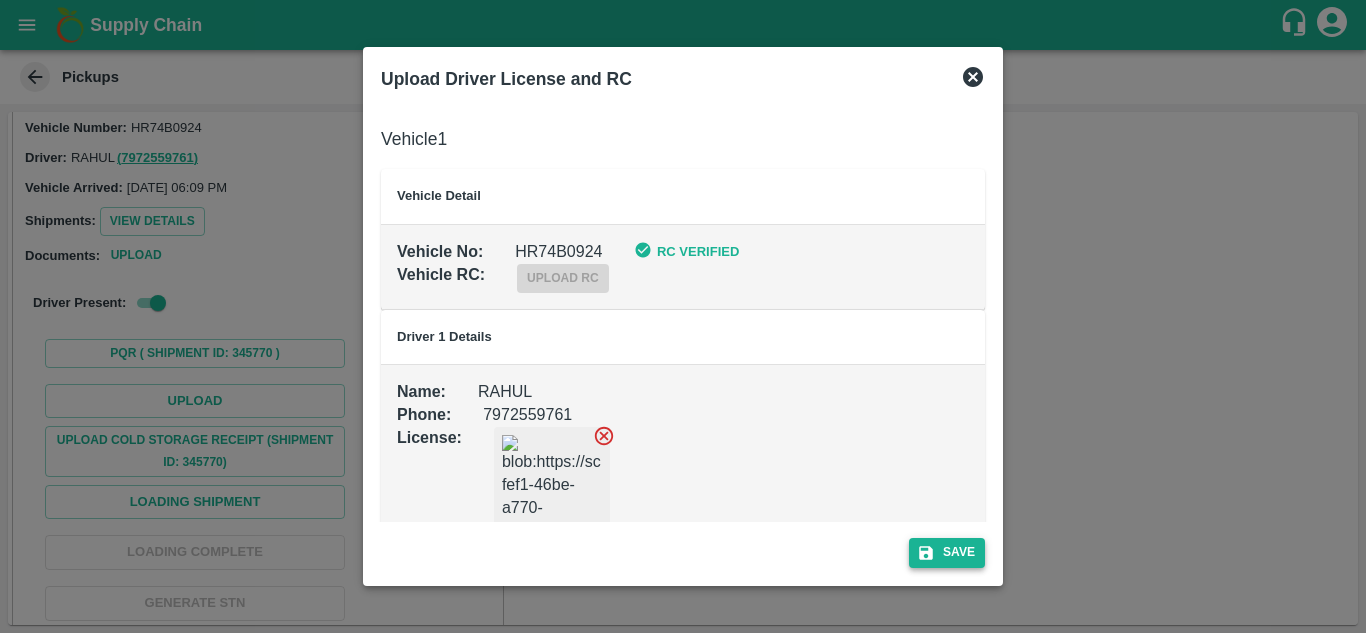 click on "Save" at bounding box center (947, 552) 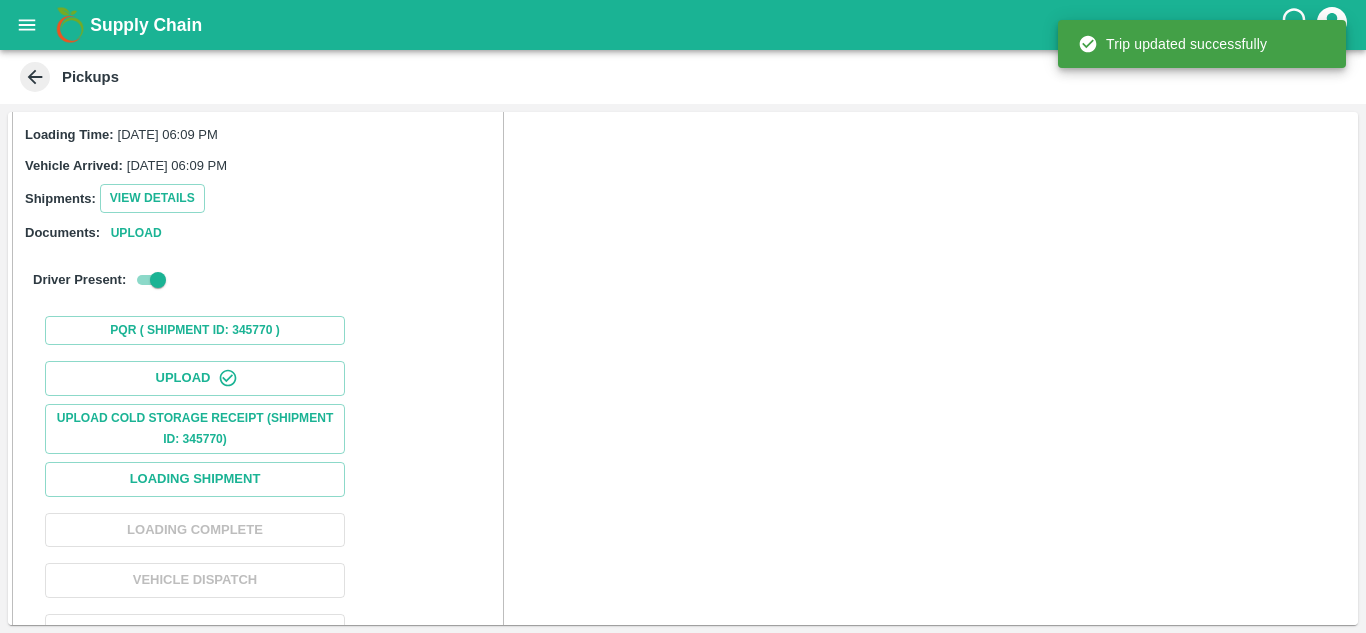 scroll, scrollTop: 306, scrollLeft: 0, axis: vertical 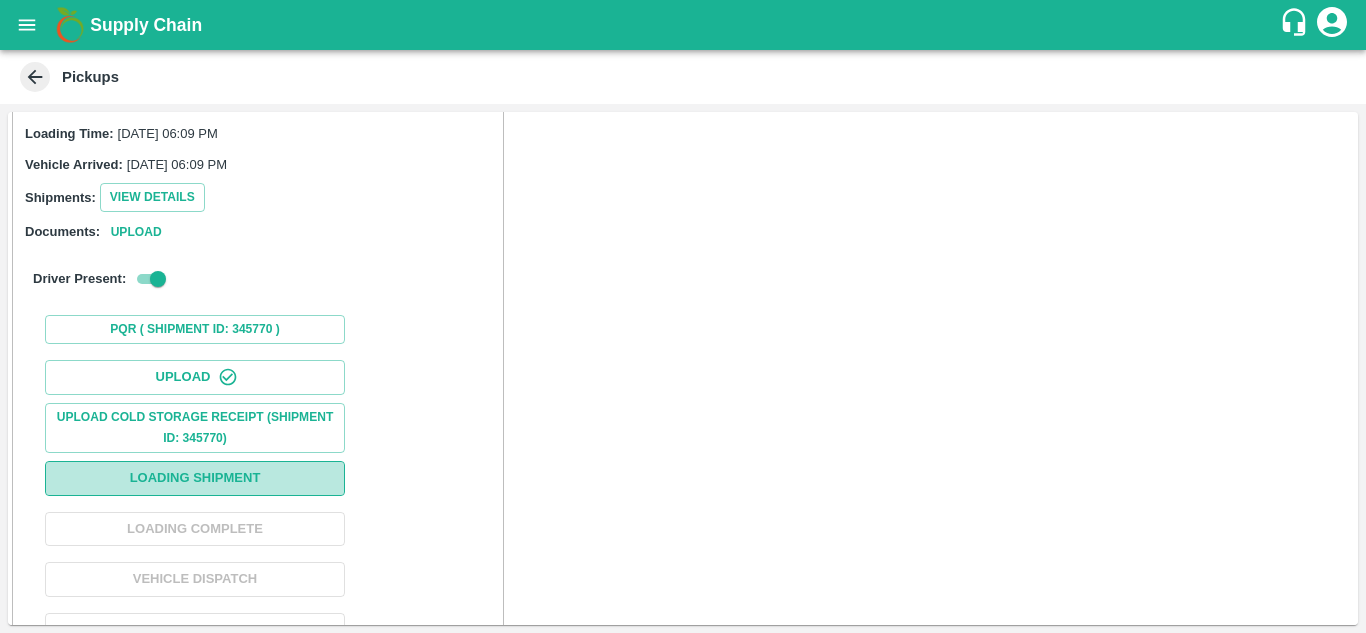 click on "Loading Shipment" at bounding box center (195, 478) 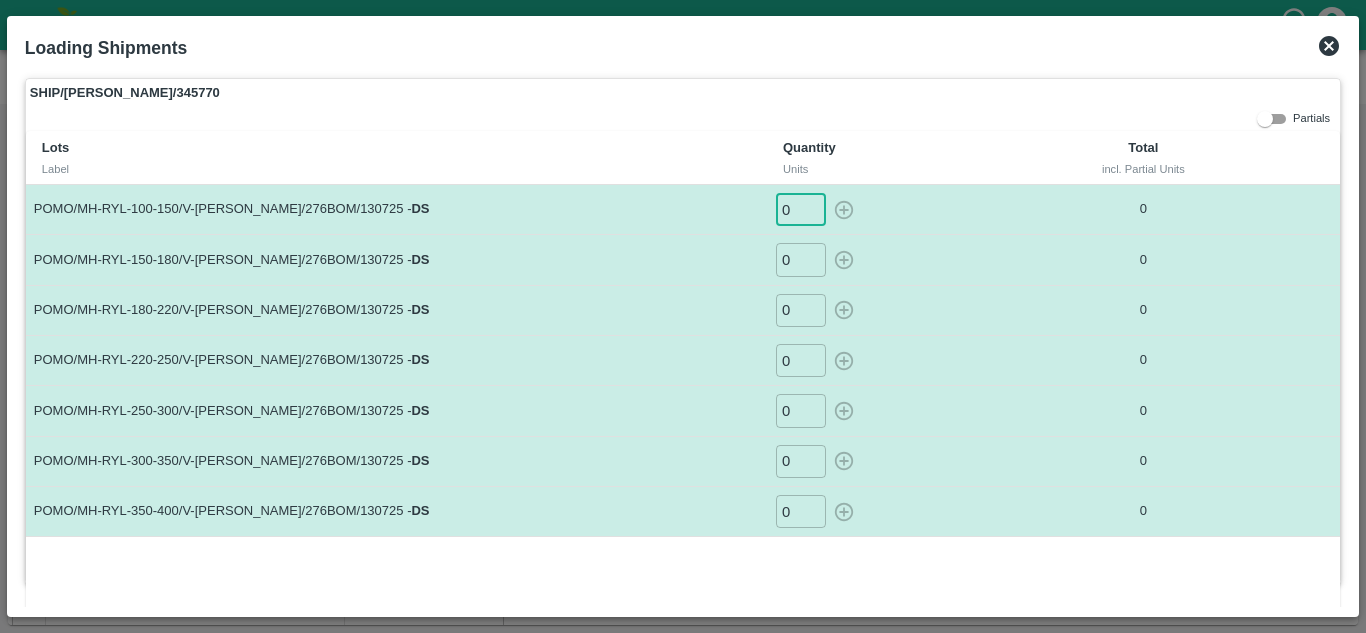 click on "0" at bounding box center (801, 209) 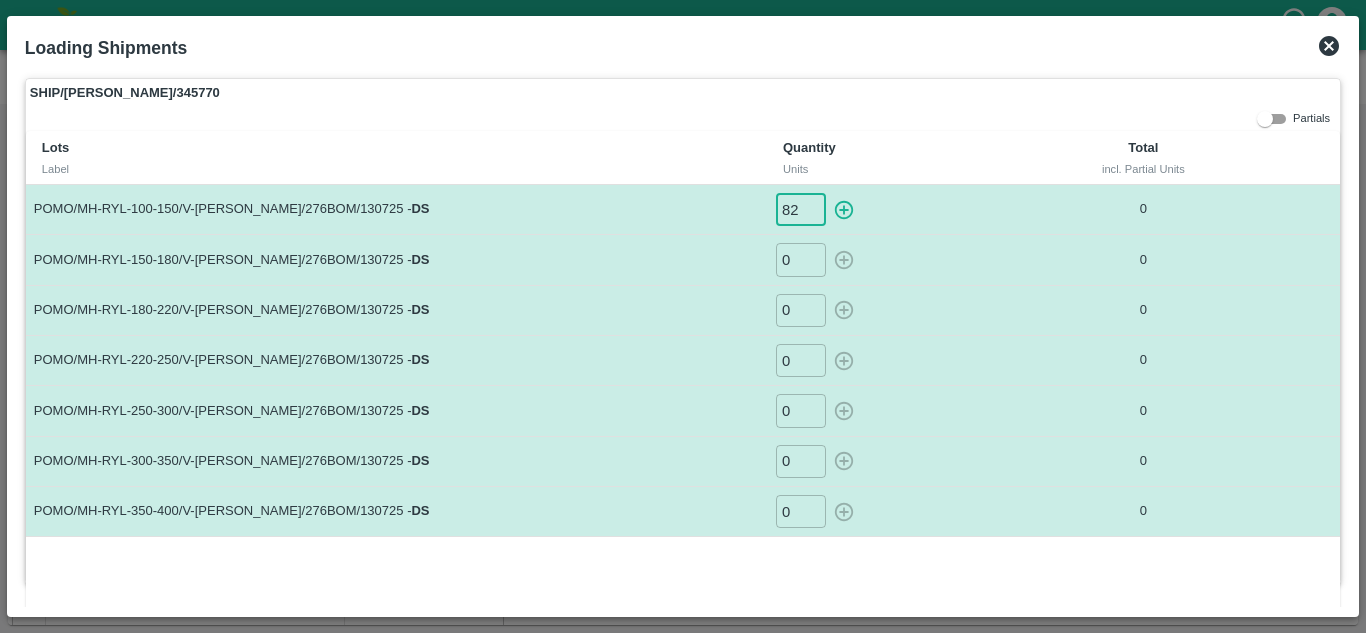 type on "82" 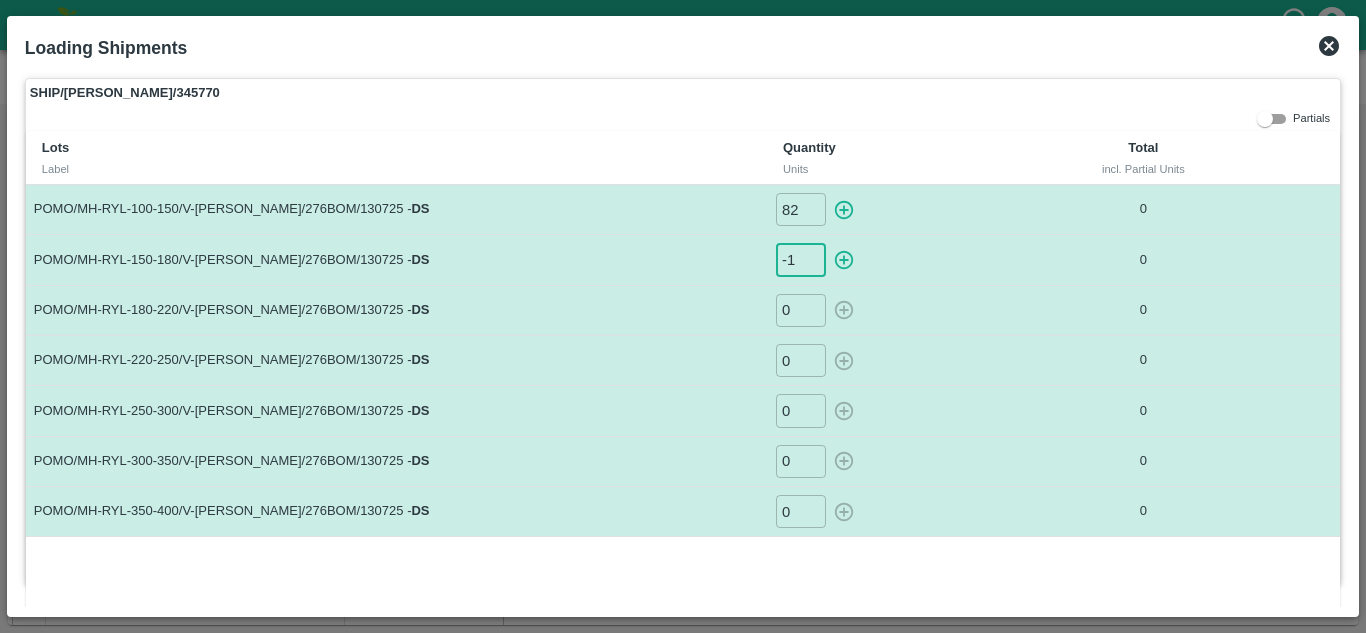 type on "-1" 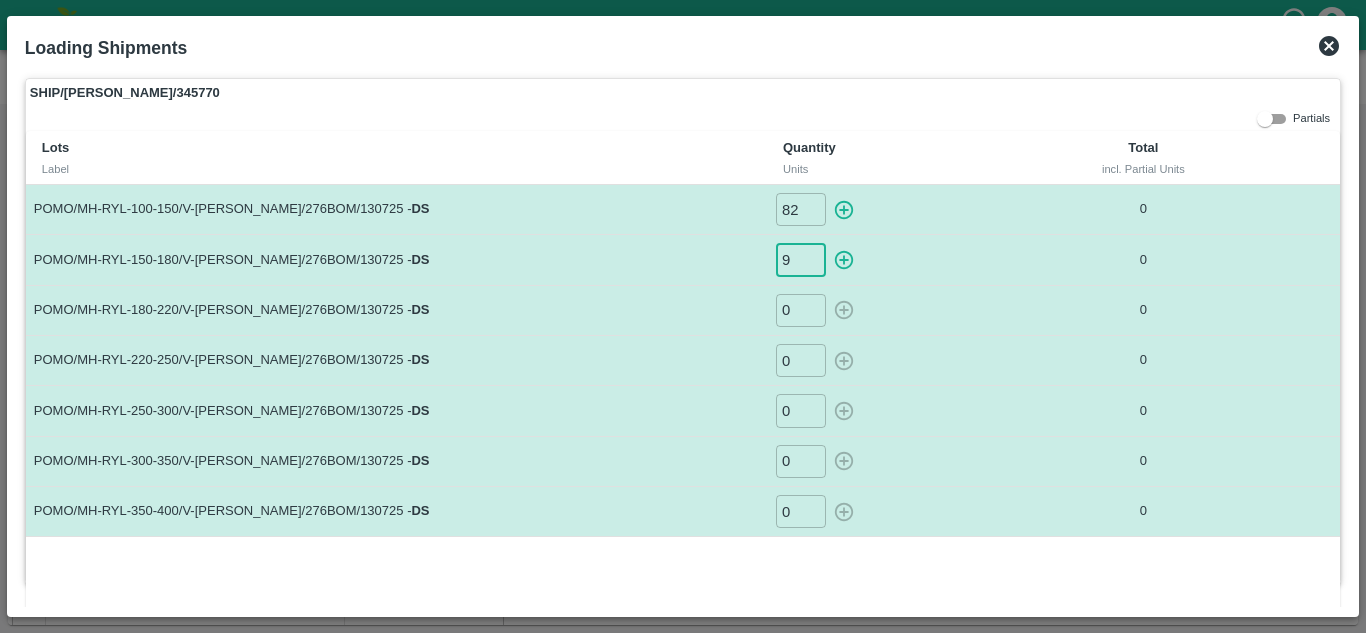 type on "9" 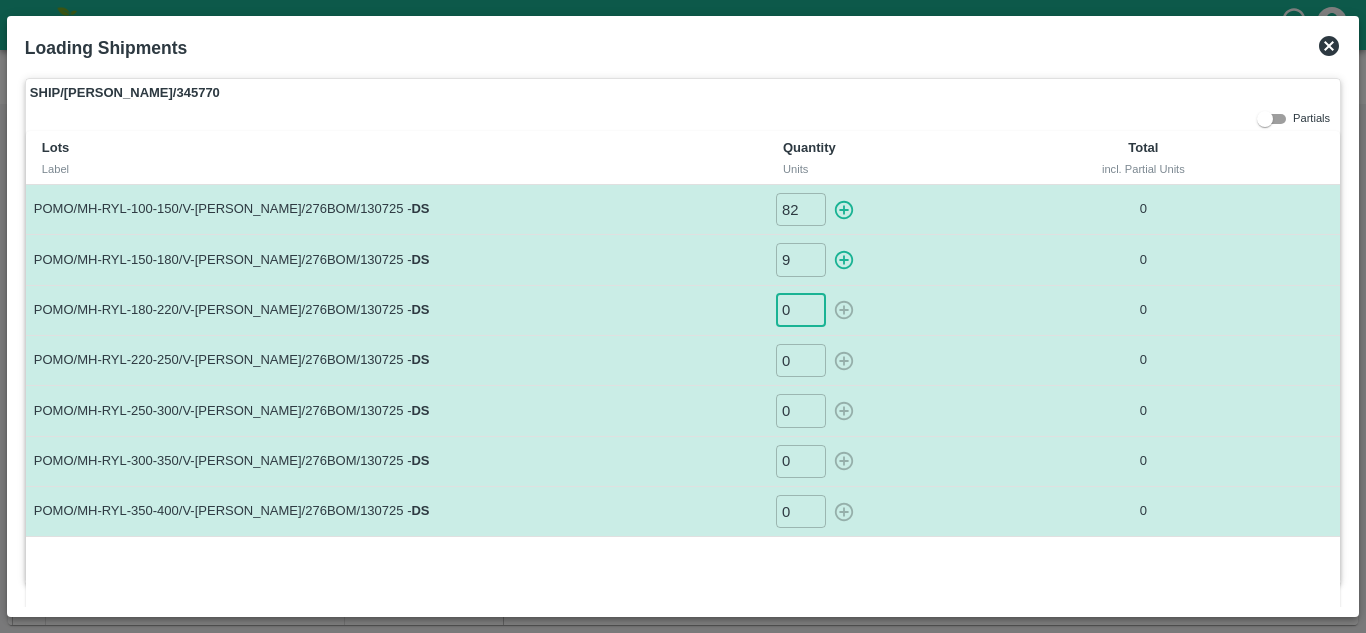 click on "0" at bounding box center (801, 310) 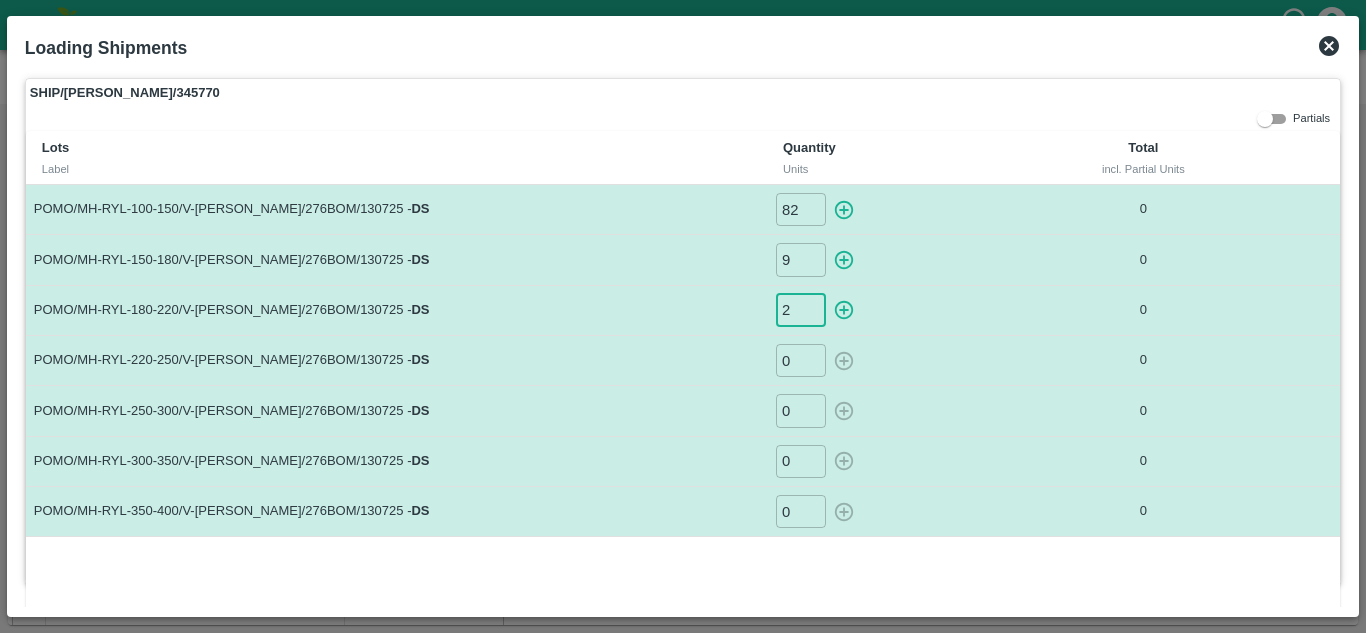 type on "2" 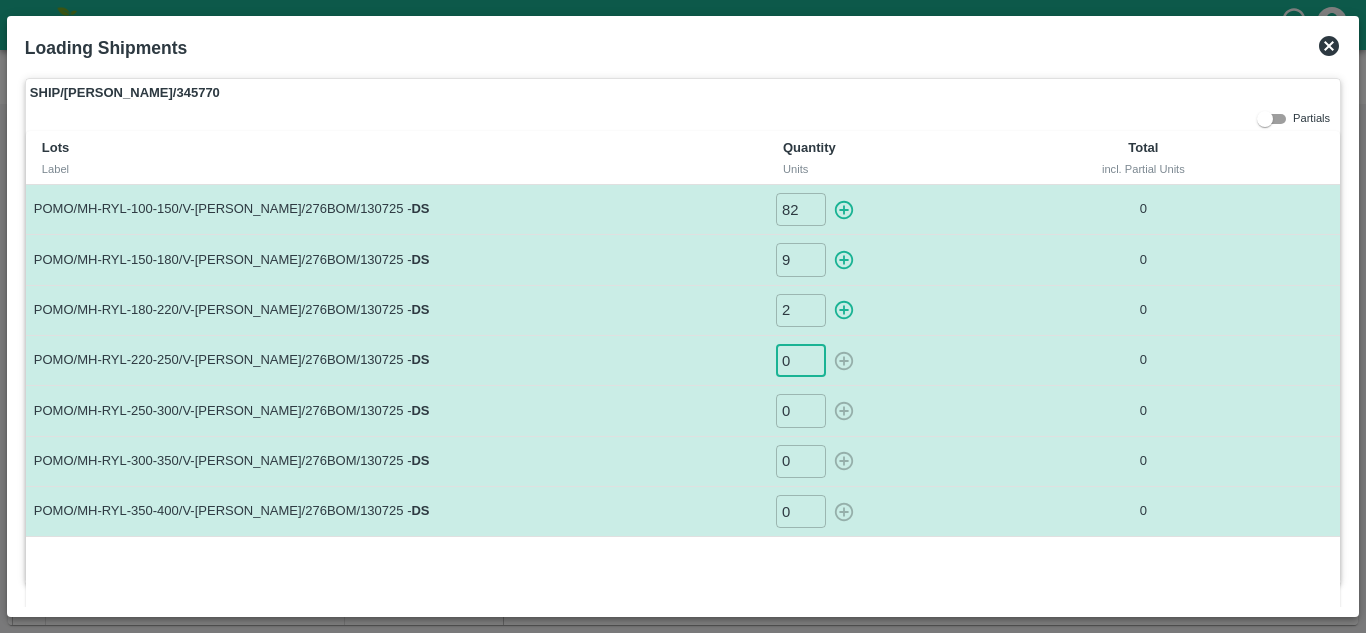 click on "0" at bounding box center (801, 360) 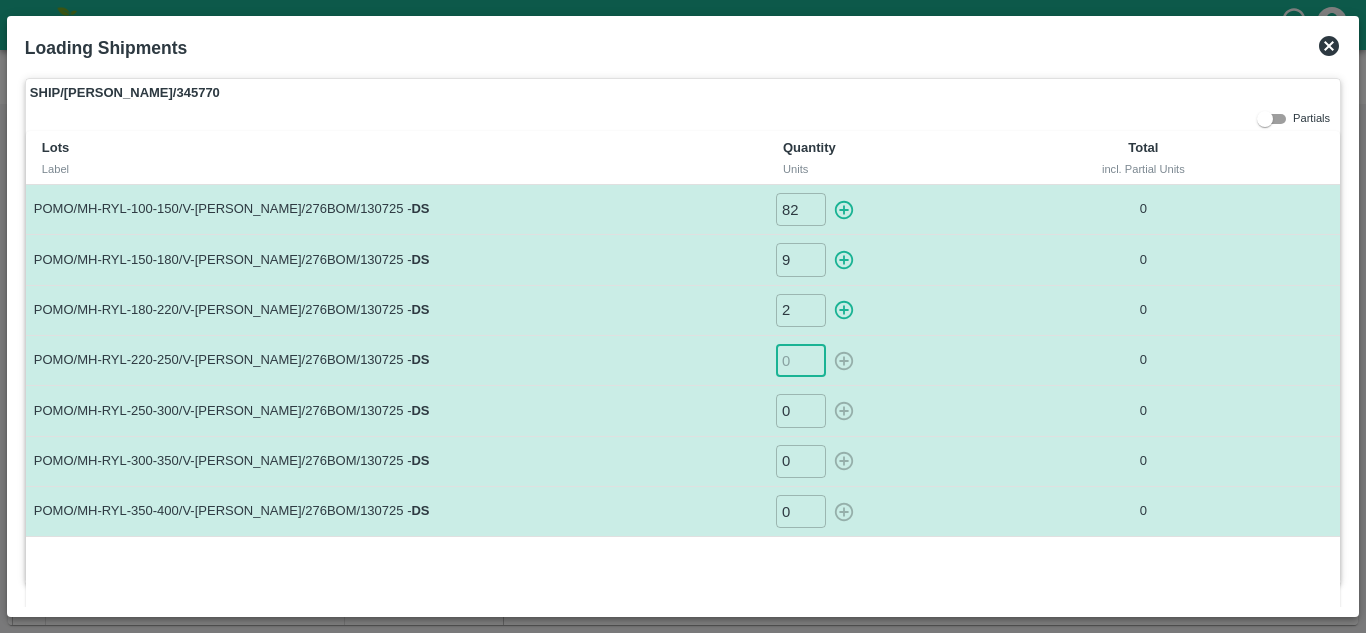 type 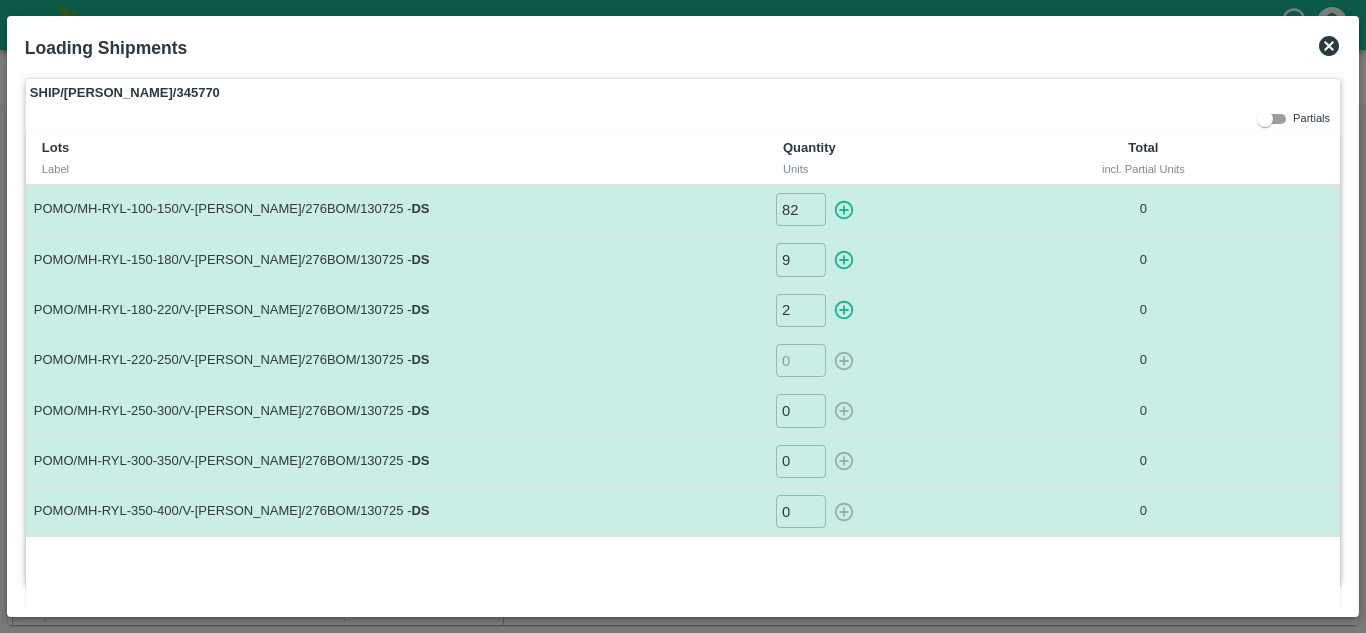 click on "POMO/MH-RYL-220-250/V-MH-Umbare/276BOM/130725   -  DS" at bounding box center (396, 361) 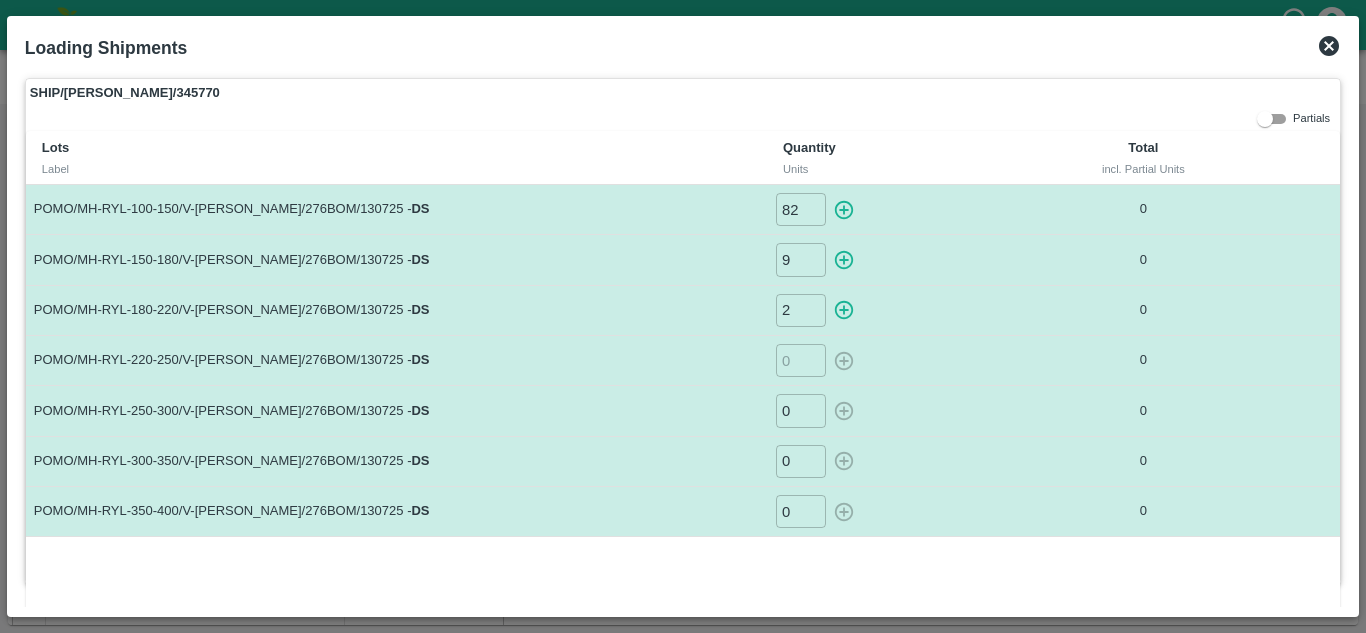 scroll, scrollTop: 28, scrollLeft: 0, axis: vertical 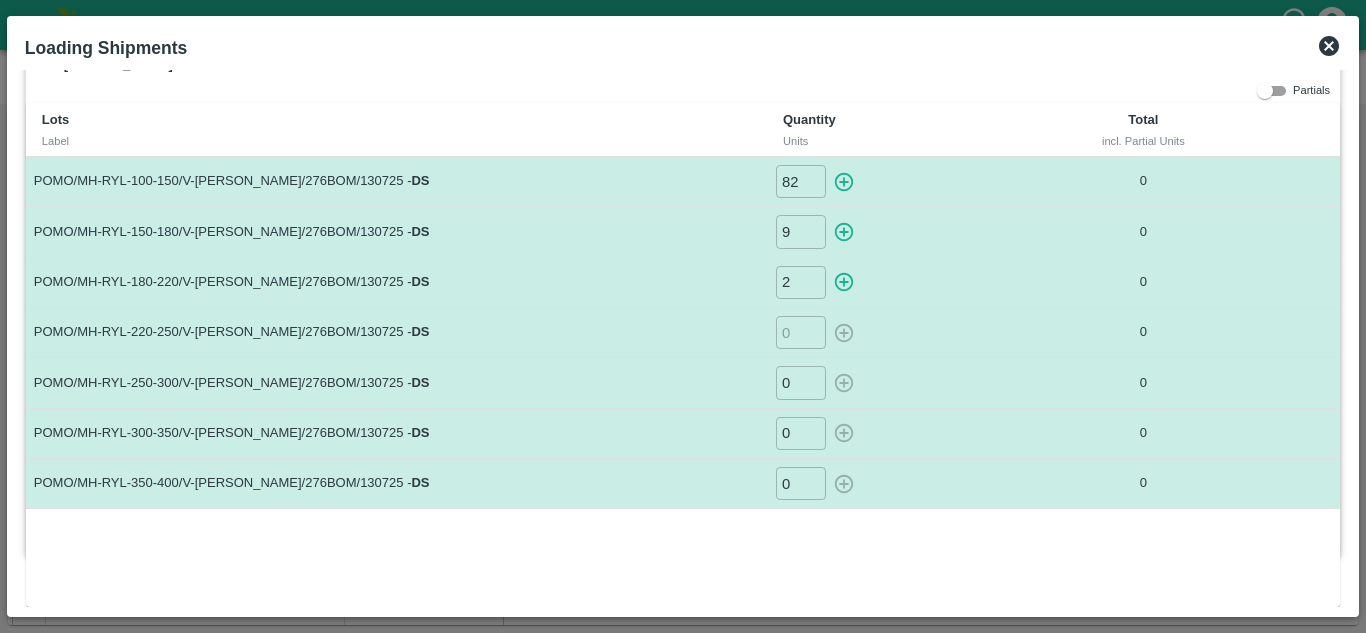 click 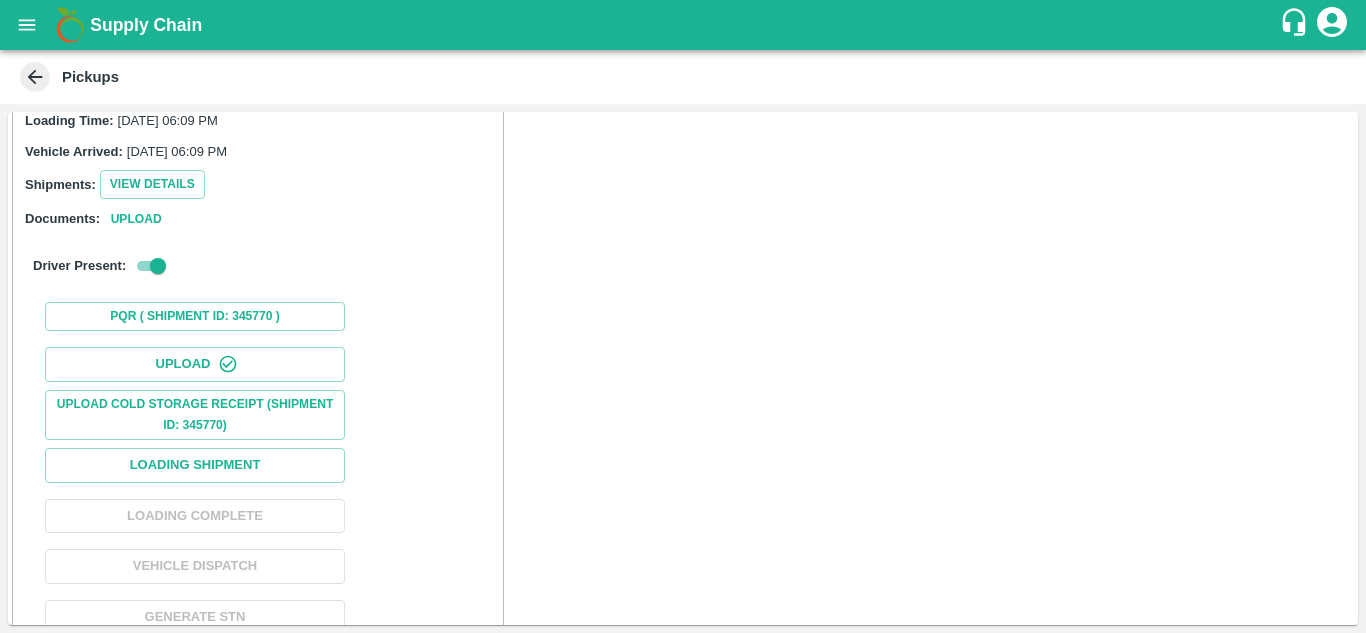 scroll, scrollTop: 619, scrollLeft: 0, axis: vertical 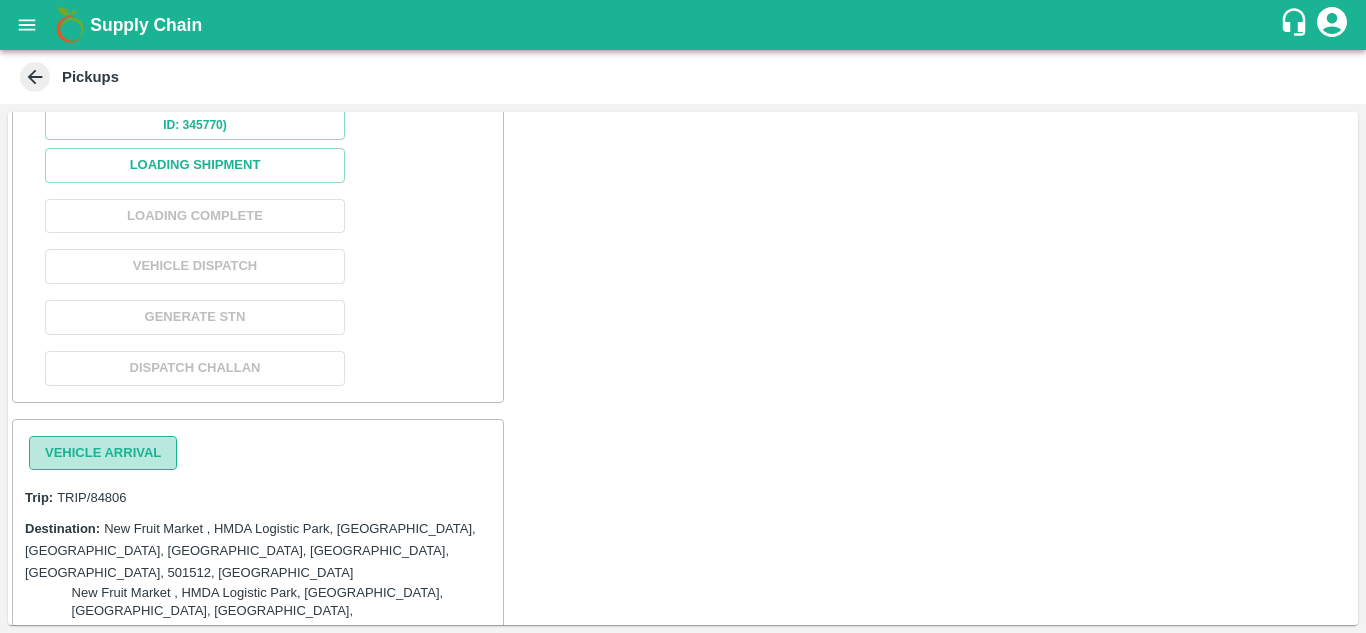 click on "Vehicle Arrival" at bounding box center [103, 453] 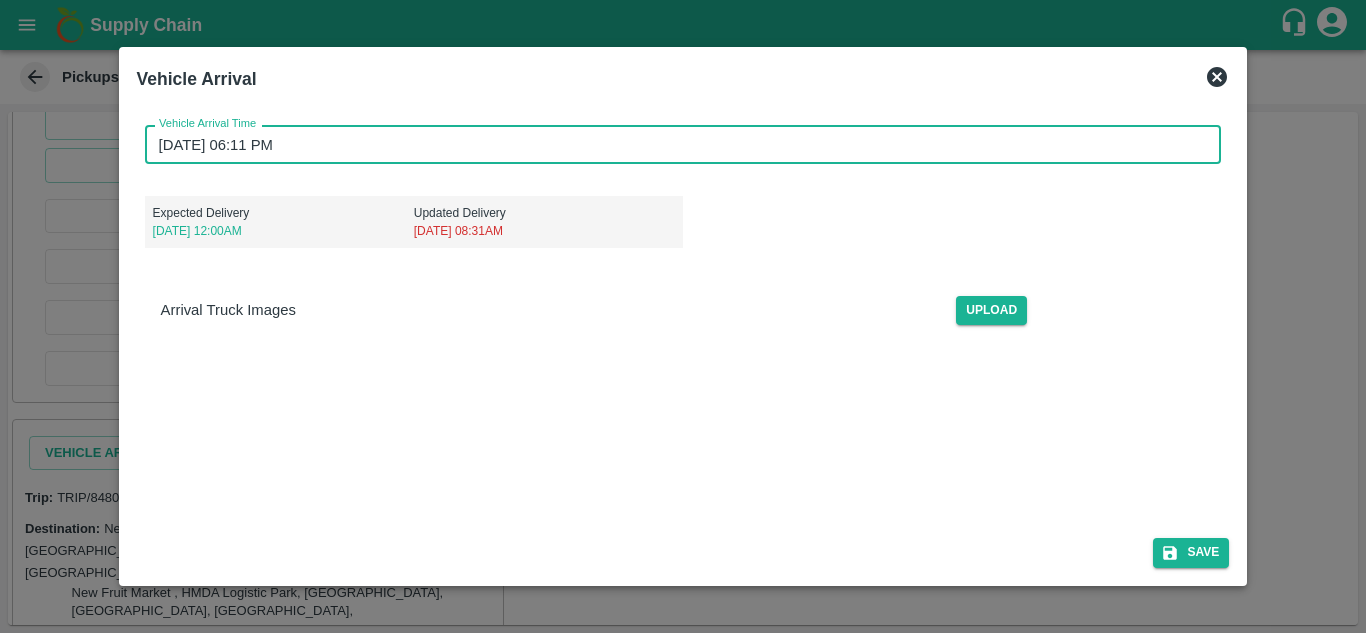 click on "15/07/2025 06:11 PM" at bounding box center (676, 144) 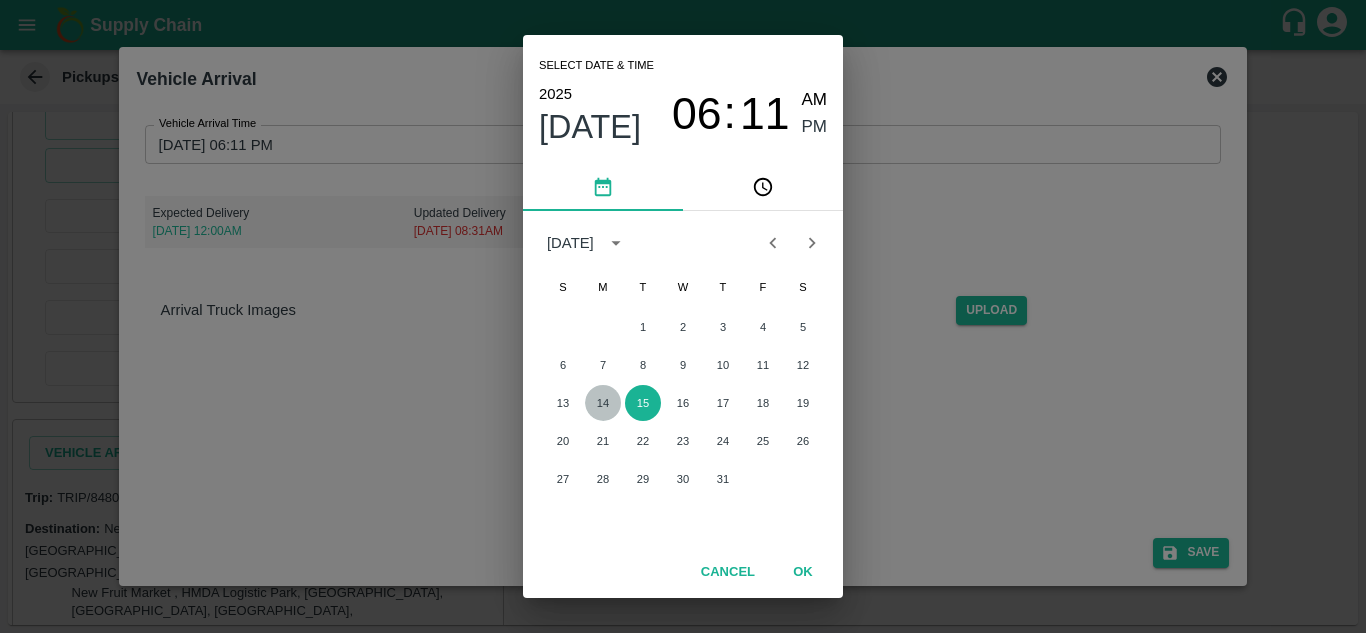 click on "14" at bounding box center (603, 403) 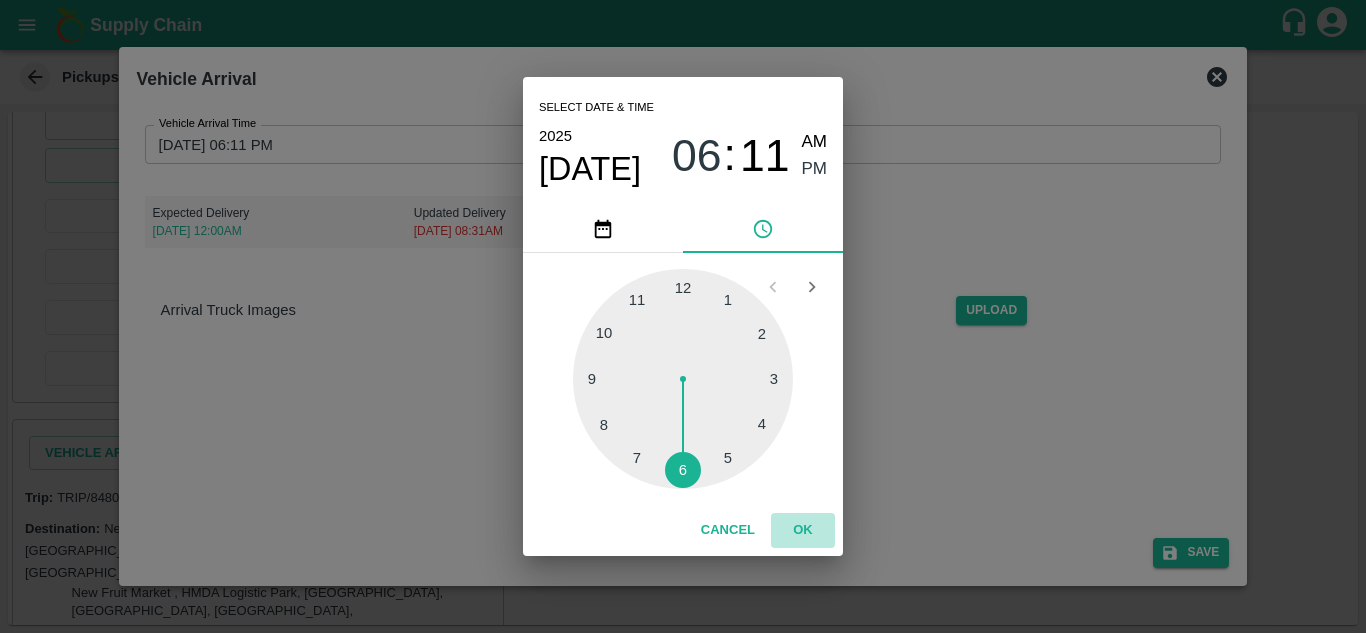click on "OK" at bounding box center [803, 530] 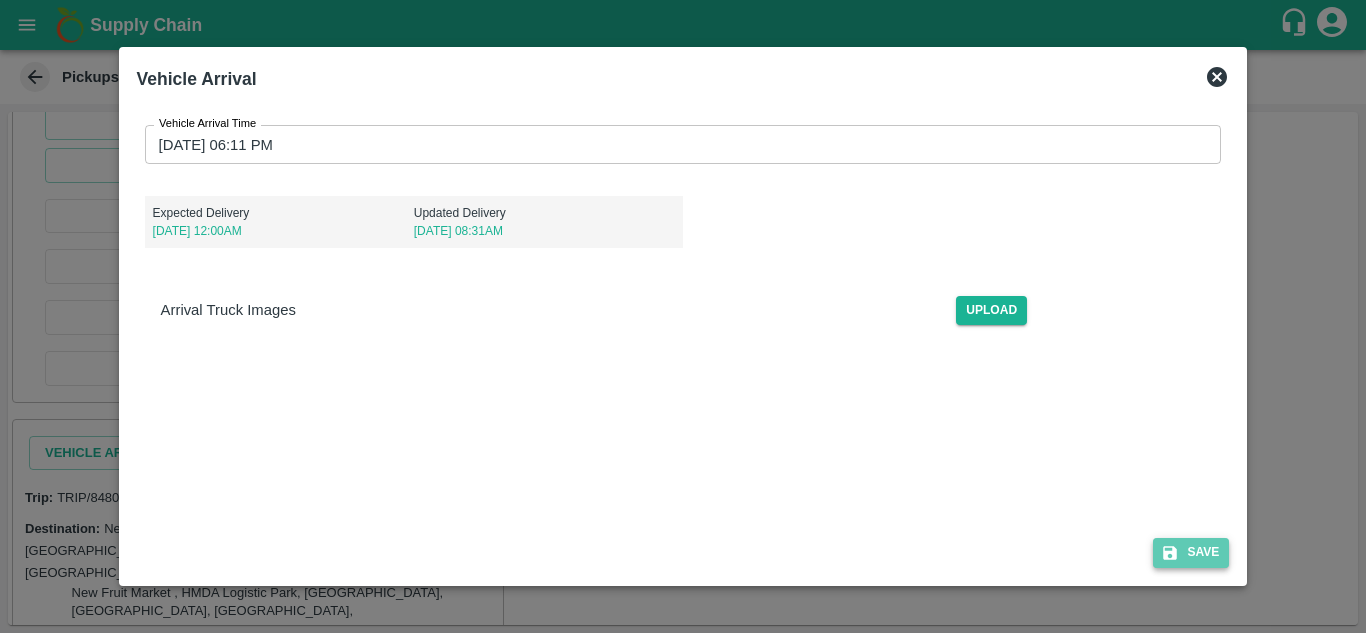 click on "Save" at bounding box center (1191, 552) 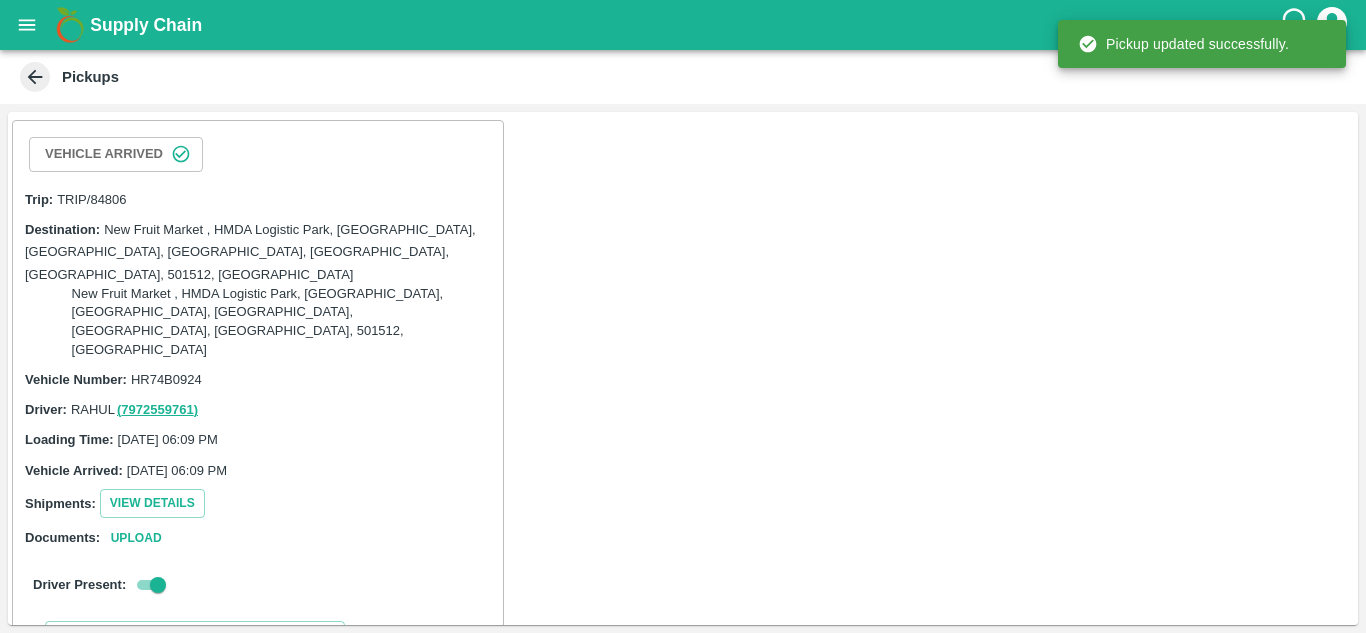 scroll, scrollTop: 721, scrollLeft: 0, axis: vertical 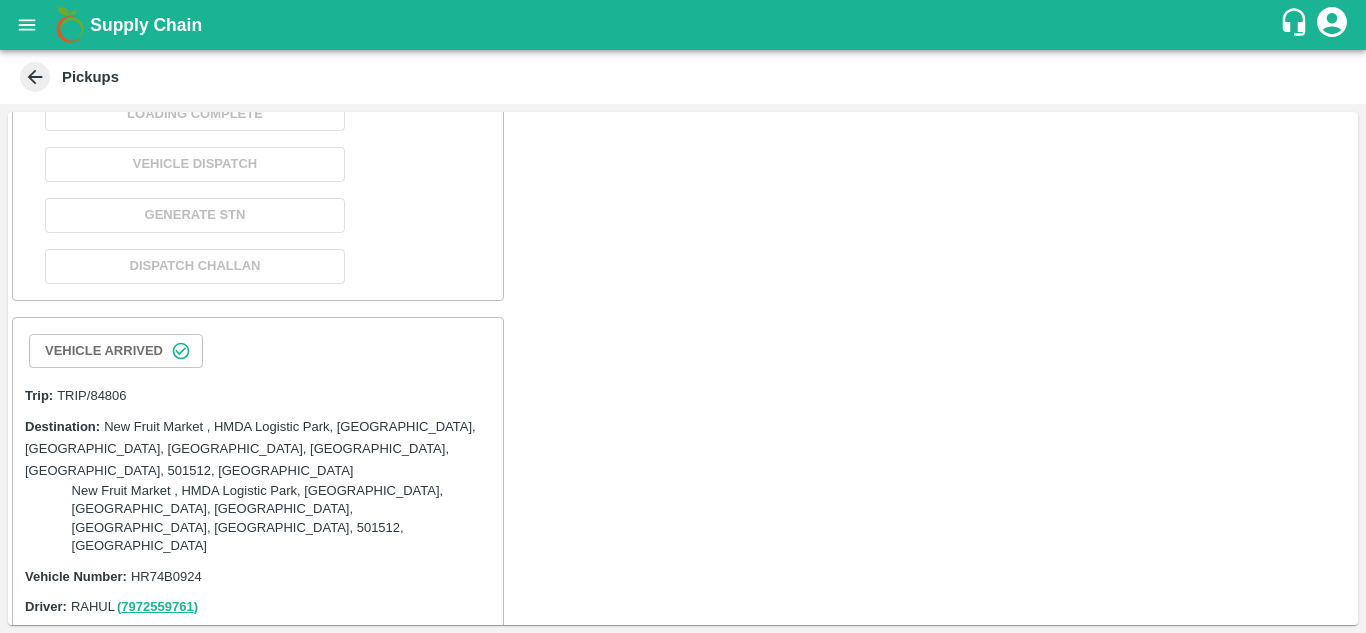 click at bounding box center (142, 653) 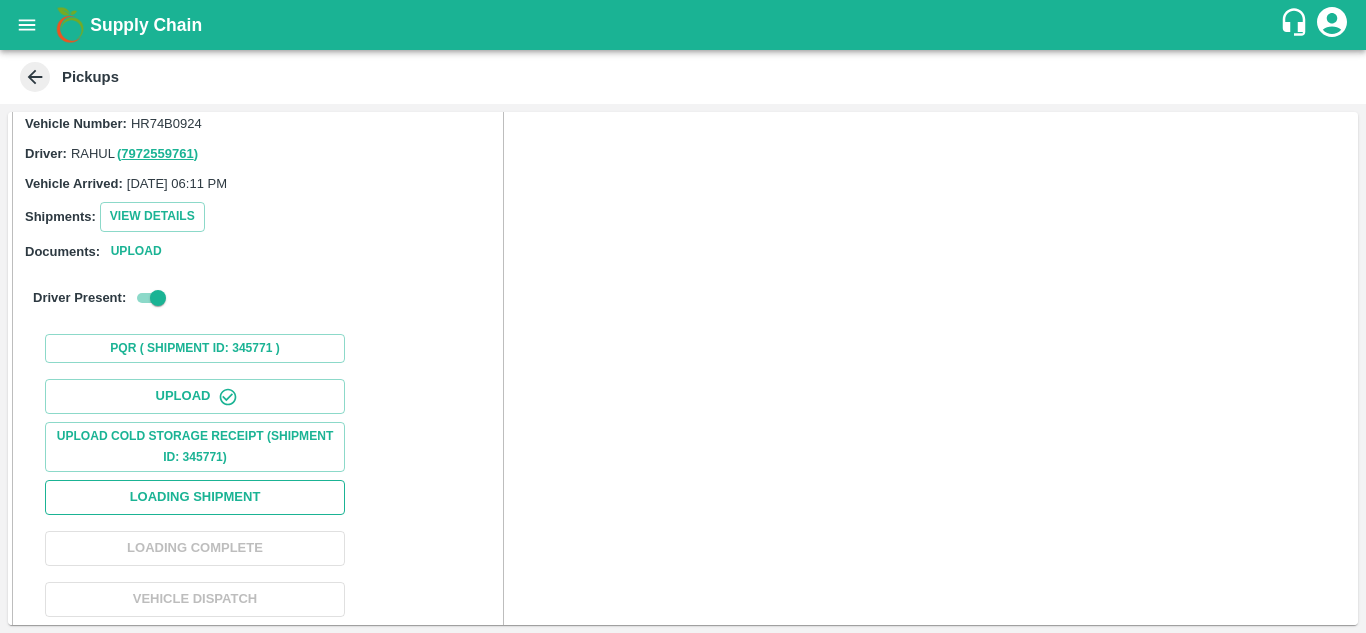 click on "Loading Shipment" at bounding box center [195, 497] 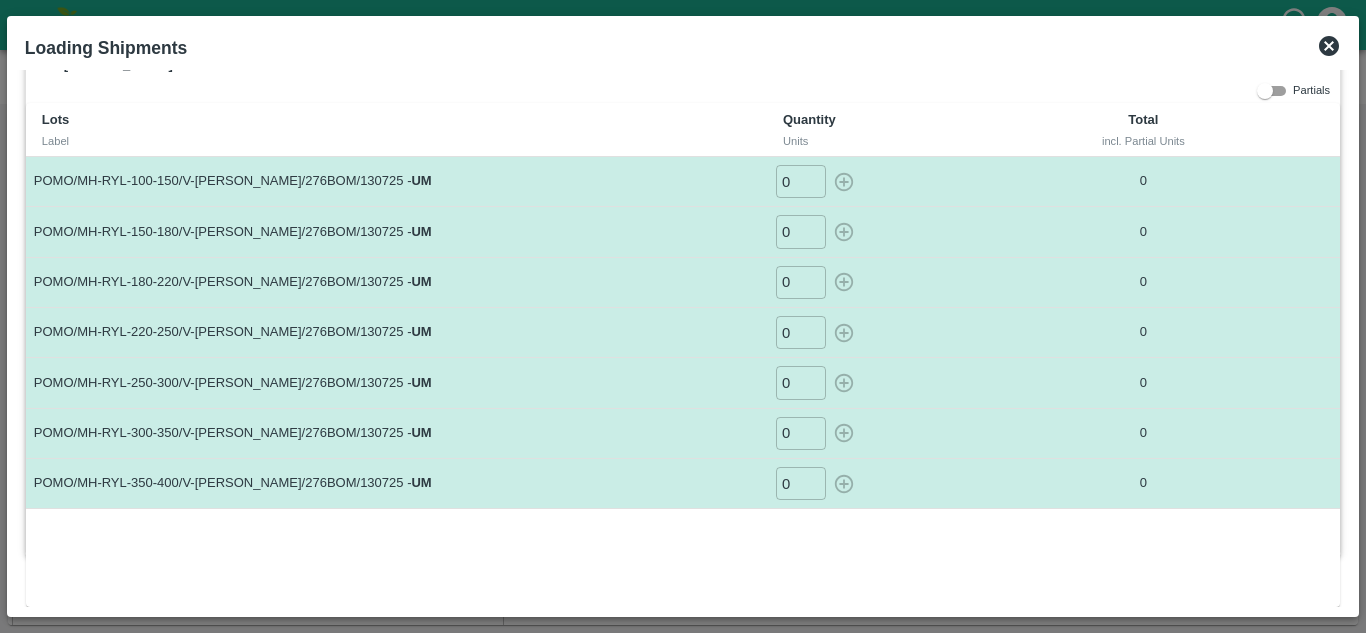 scroll, scrollTop: 0, scrollLeft: 0, axis: both 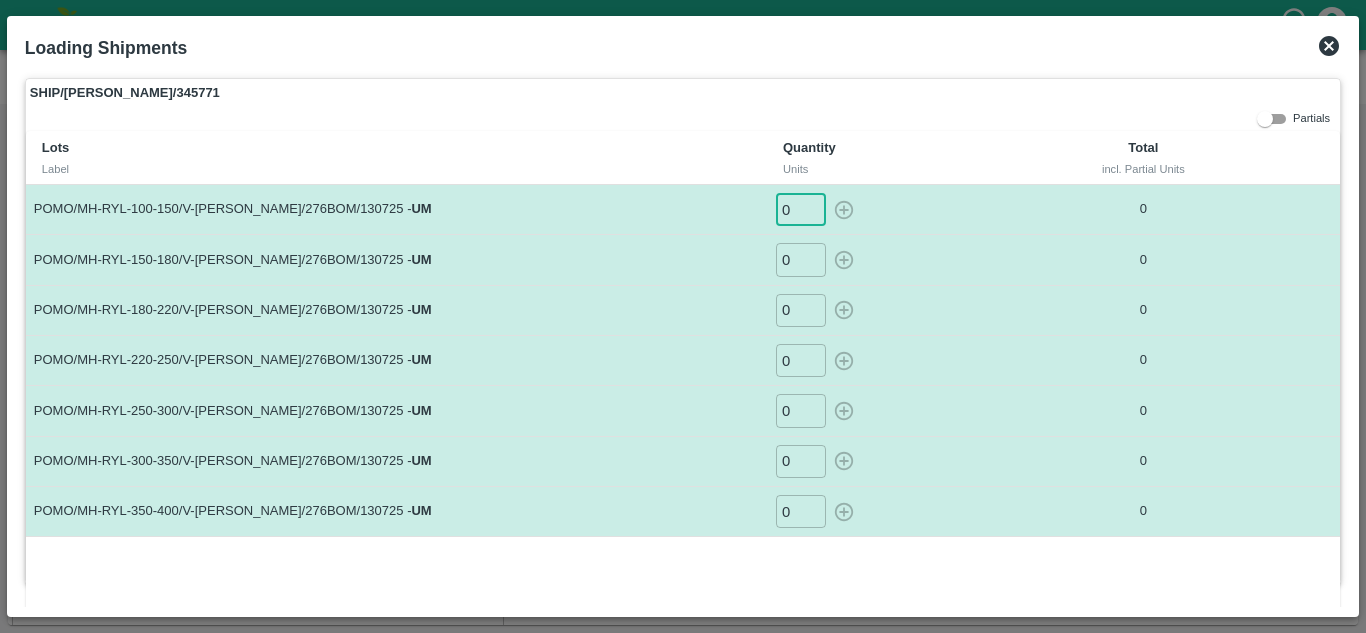 click on "0" at bounding box center [801, 209] 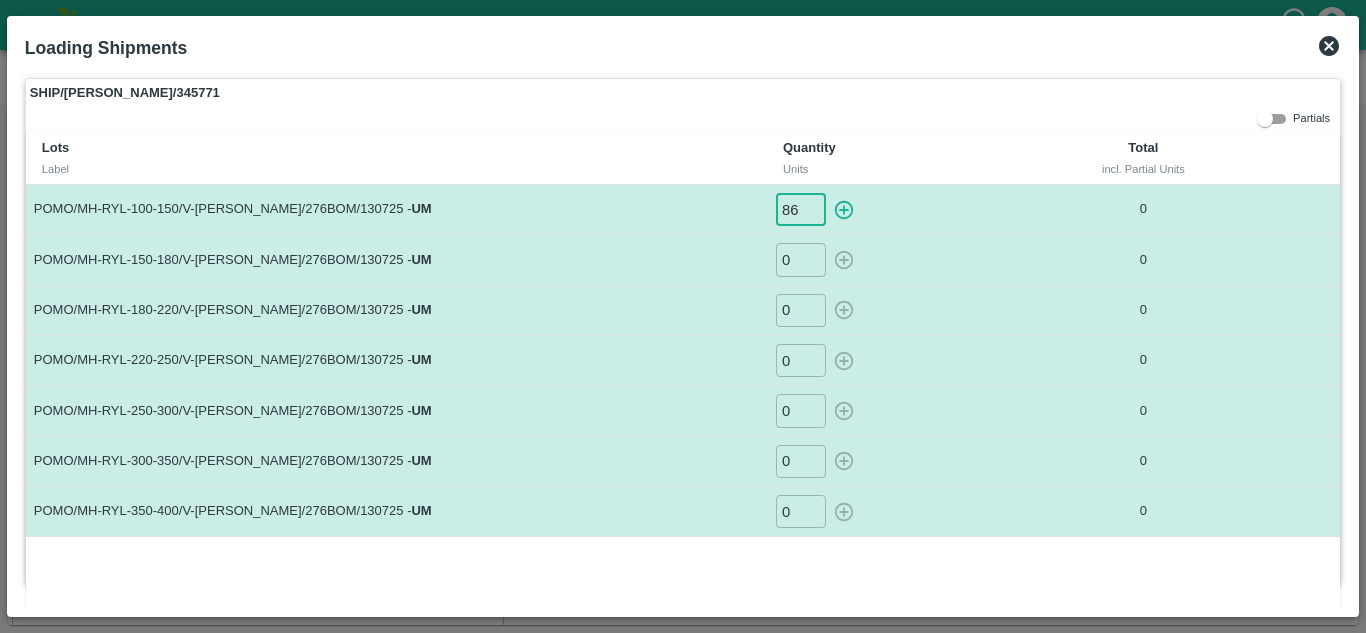 type on "86" 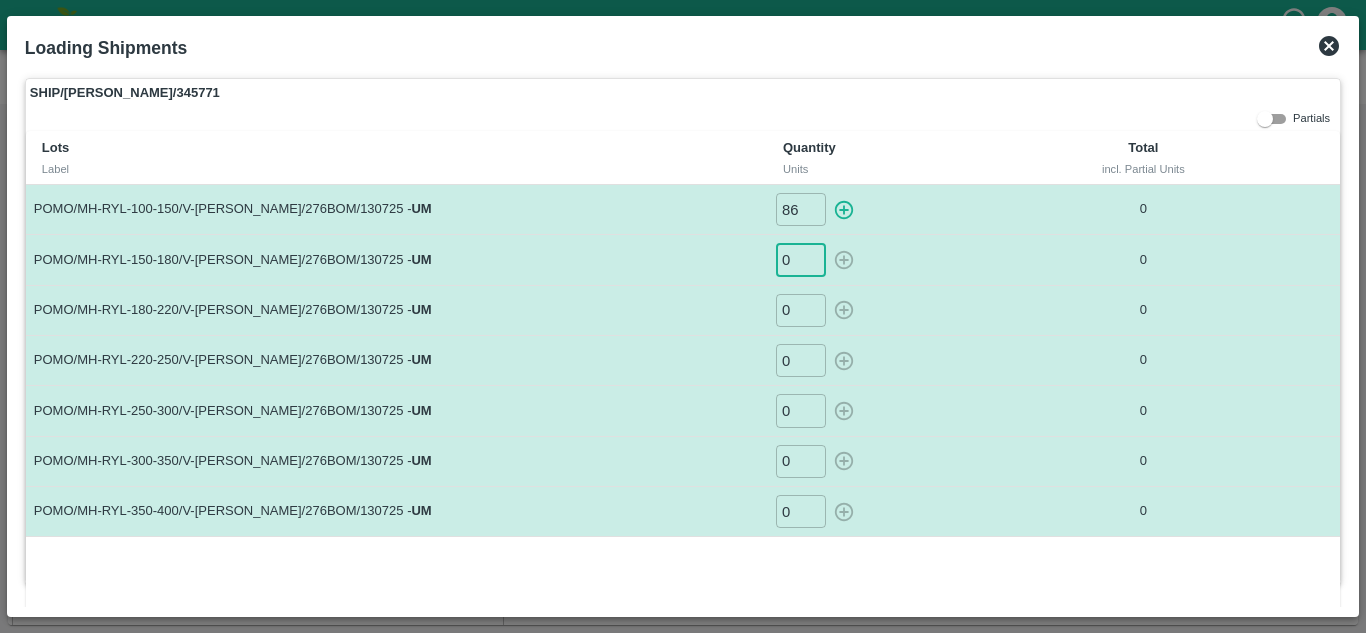 click on "0" at bounding box center (801, 259) 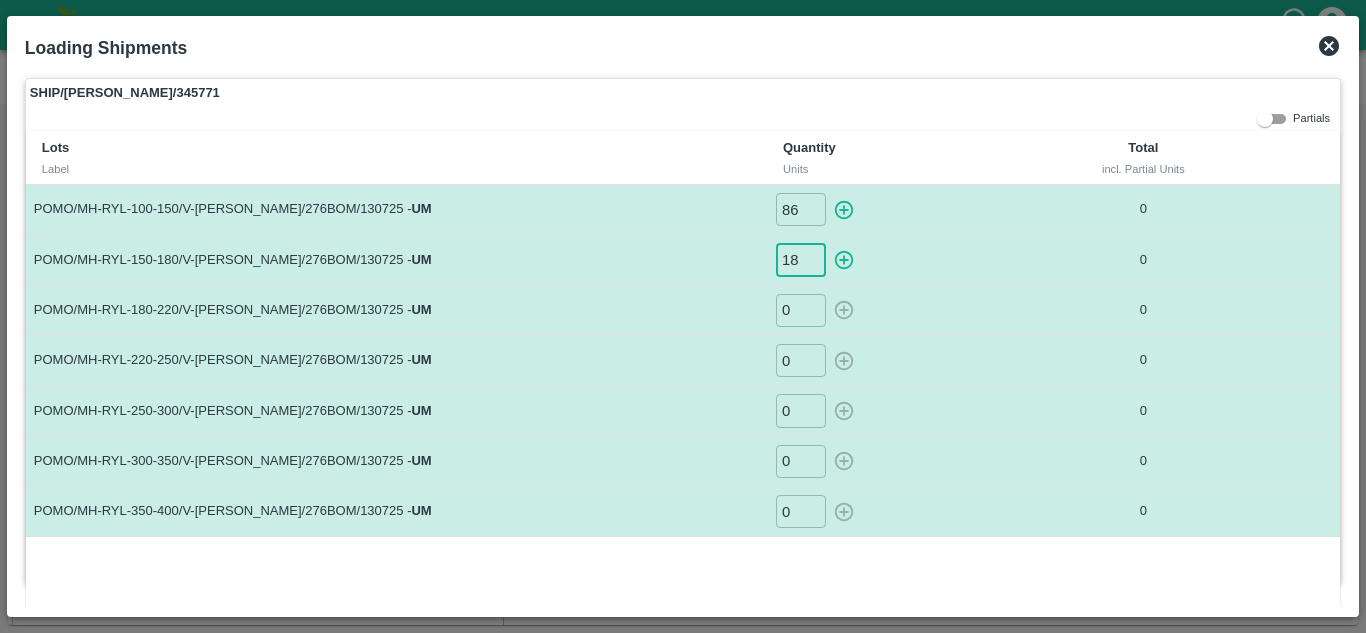 type on "18" 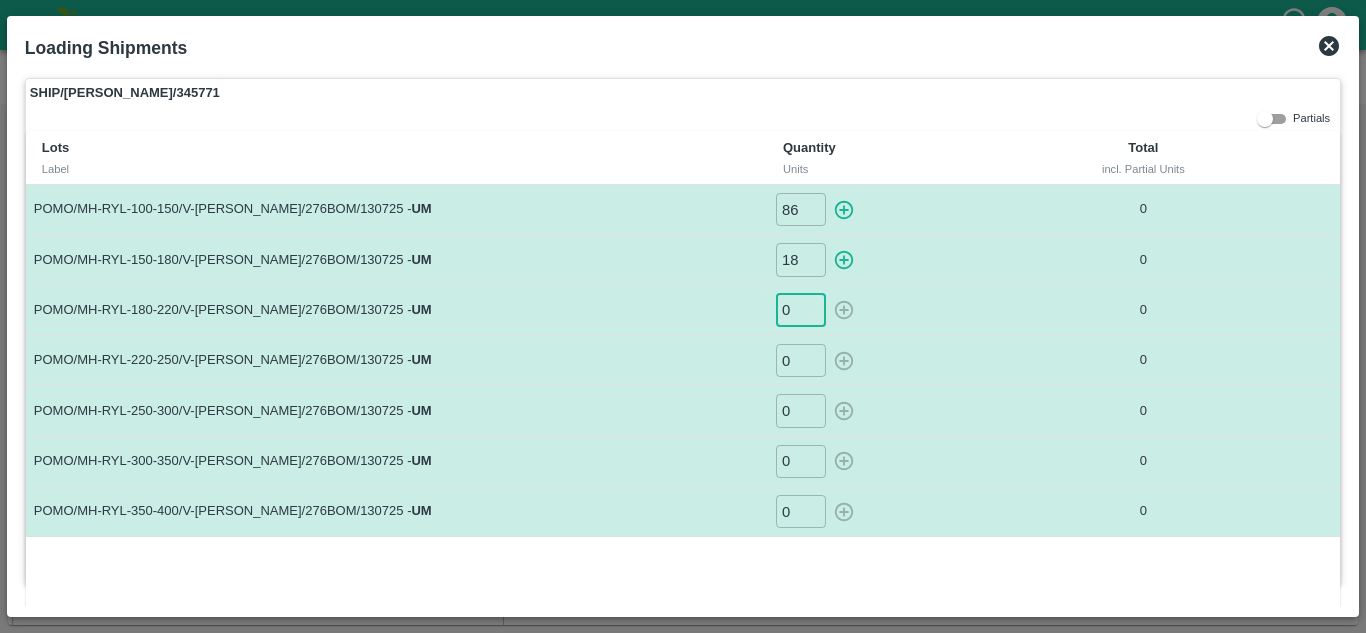 click on "0" at bounding box center [801, 310] 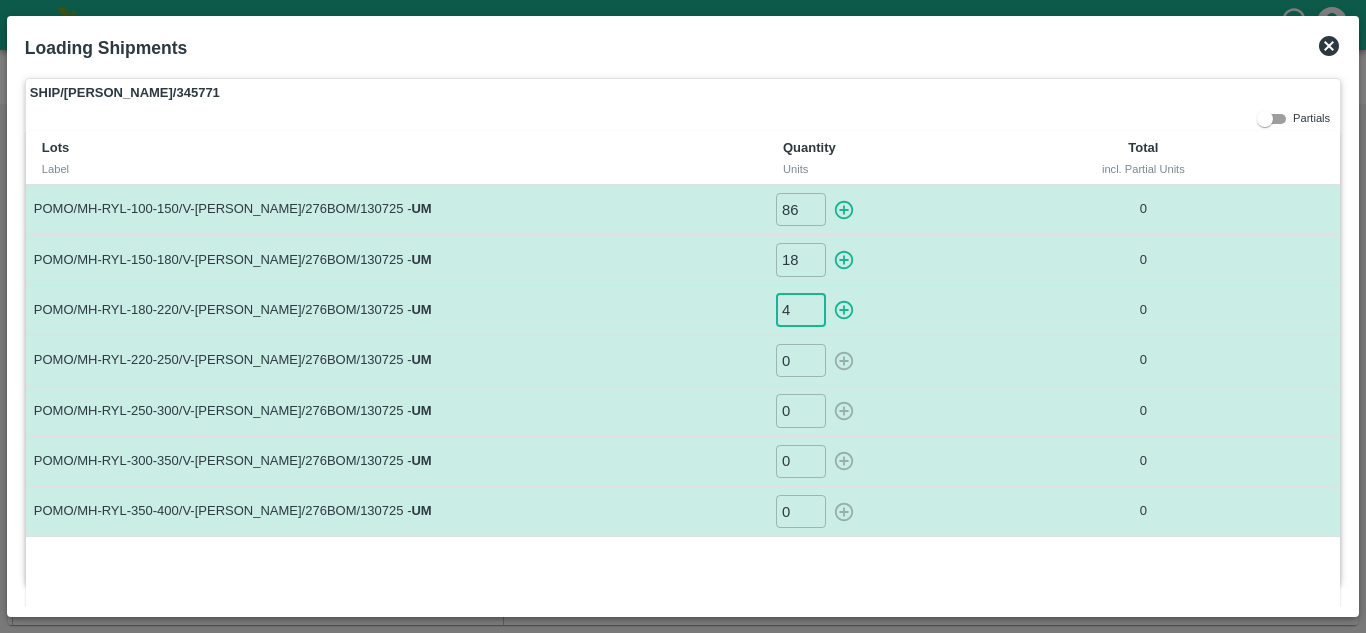 type on "4" 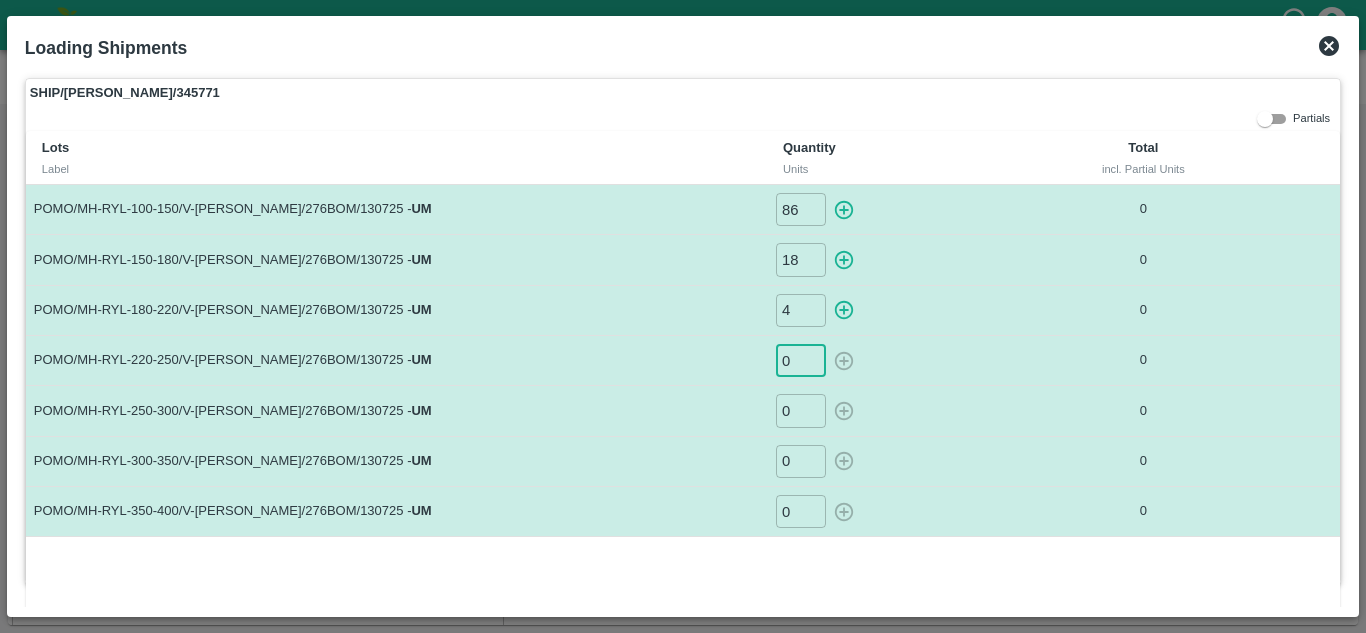 click on "0" at bounding box center [801, 360] 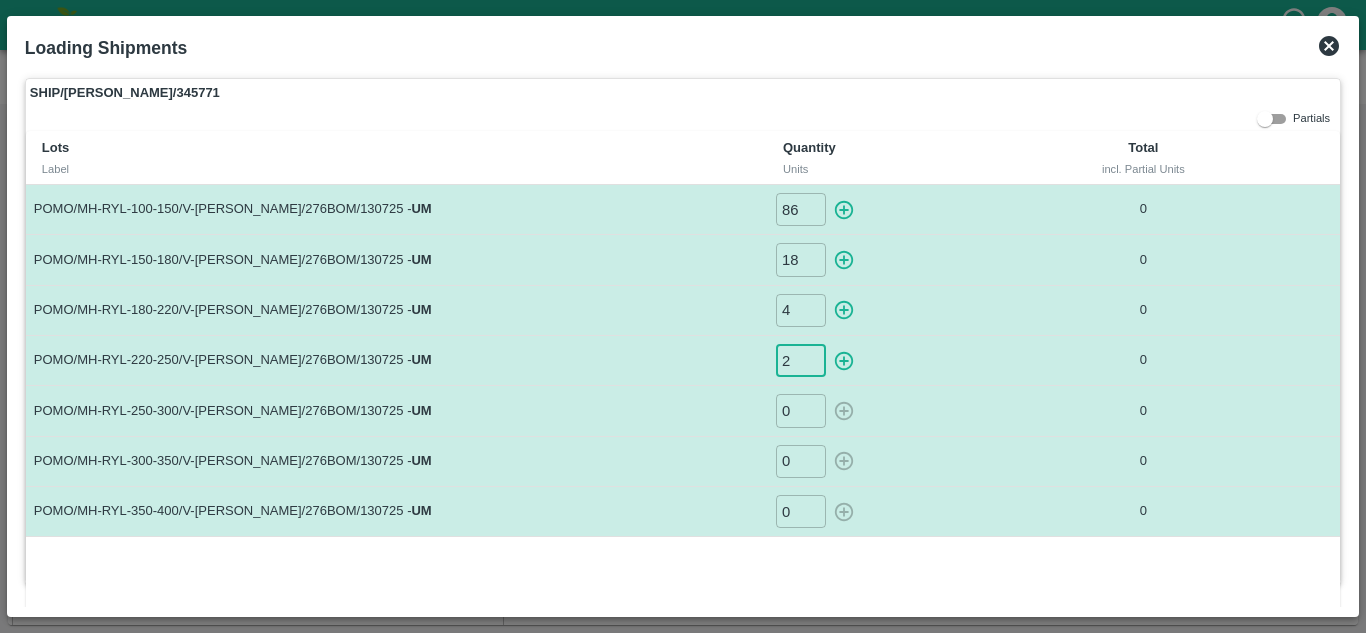 type on "2" 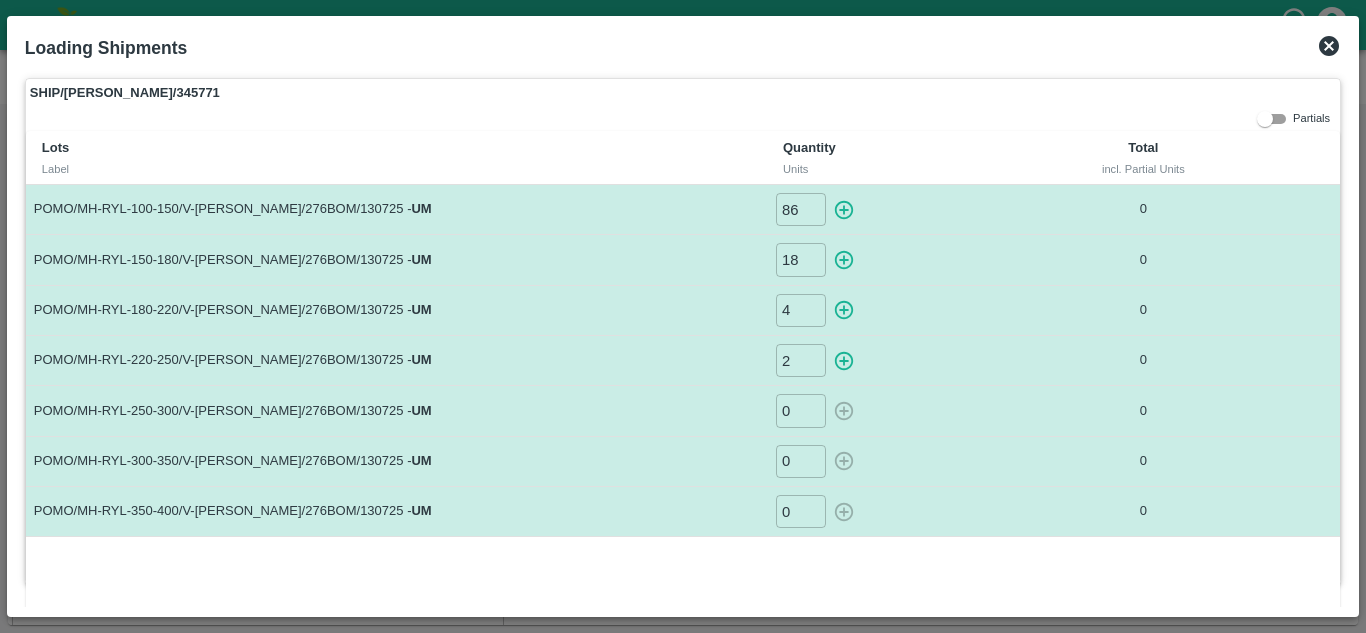 click on "POMO/MH-RYL-300-350/V-MH-Umbare/276BOM/130725   -  UM" at bounding box center (396, 461) 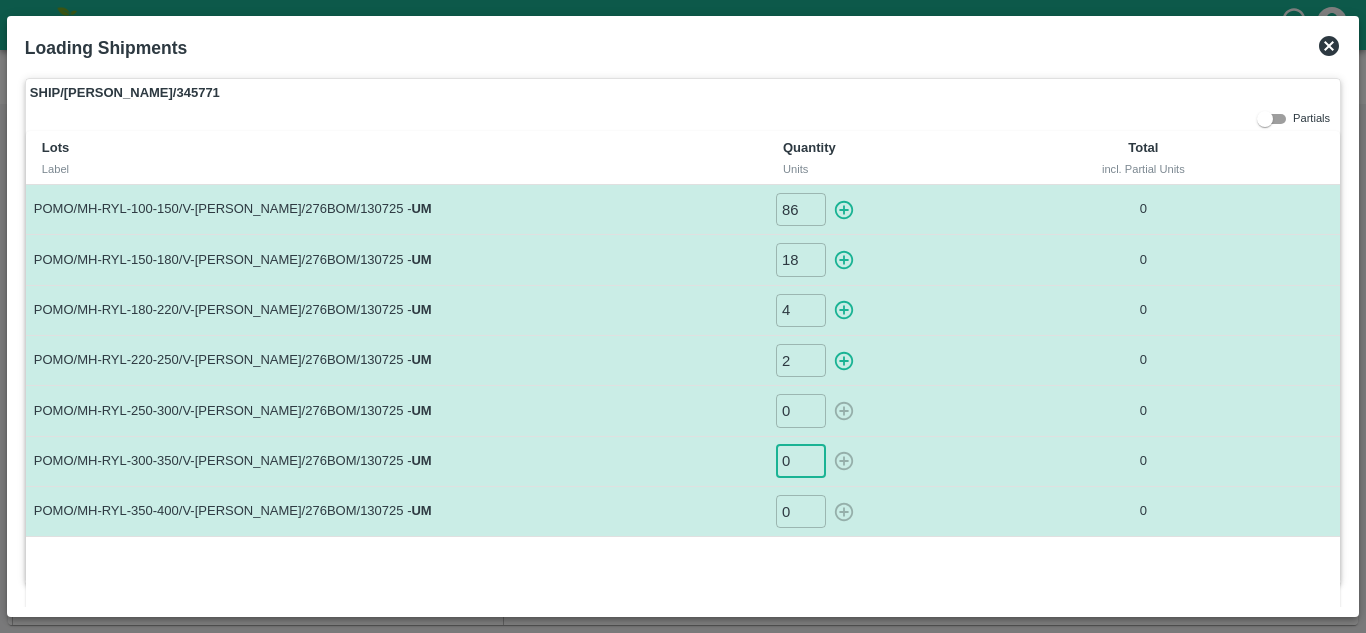 click on "0" at bounding box center [801, 461] 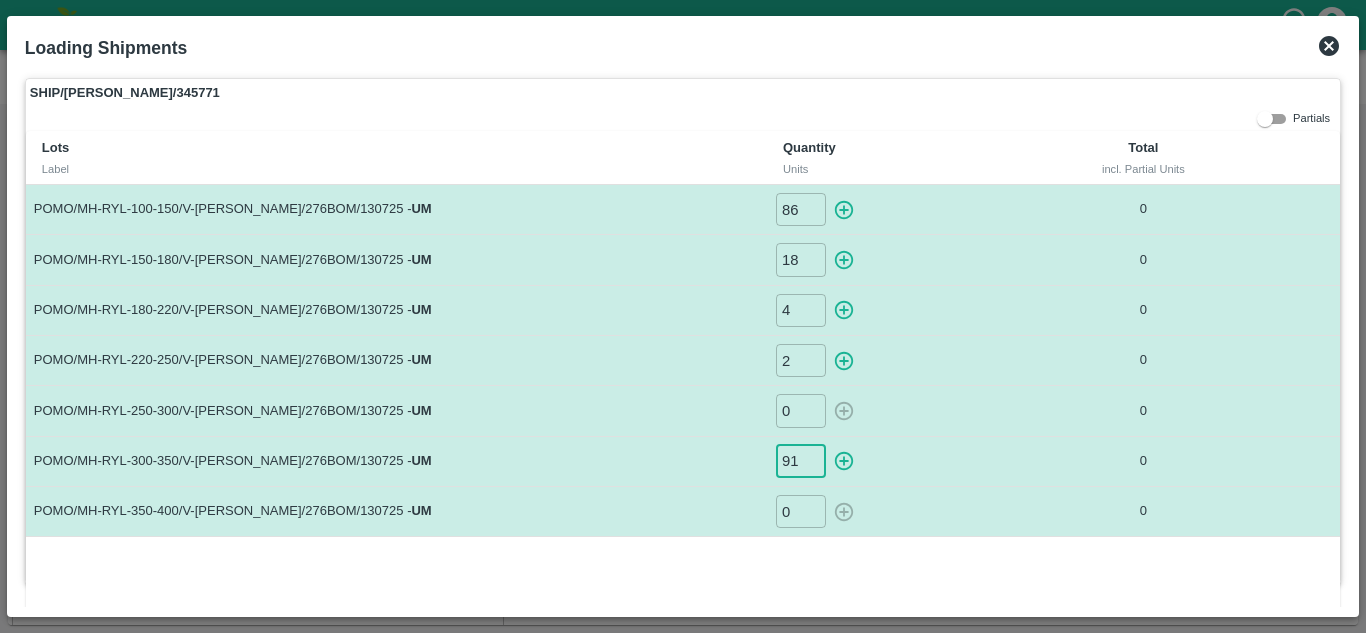 type on "91" 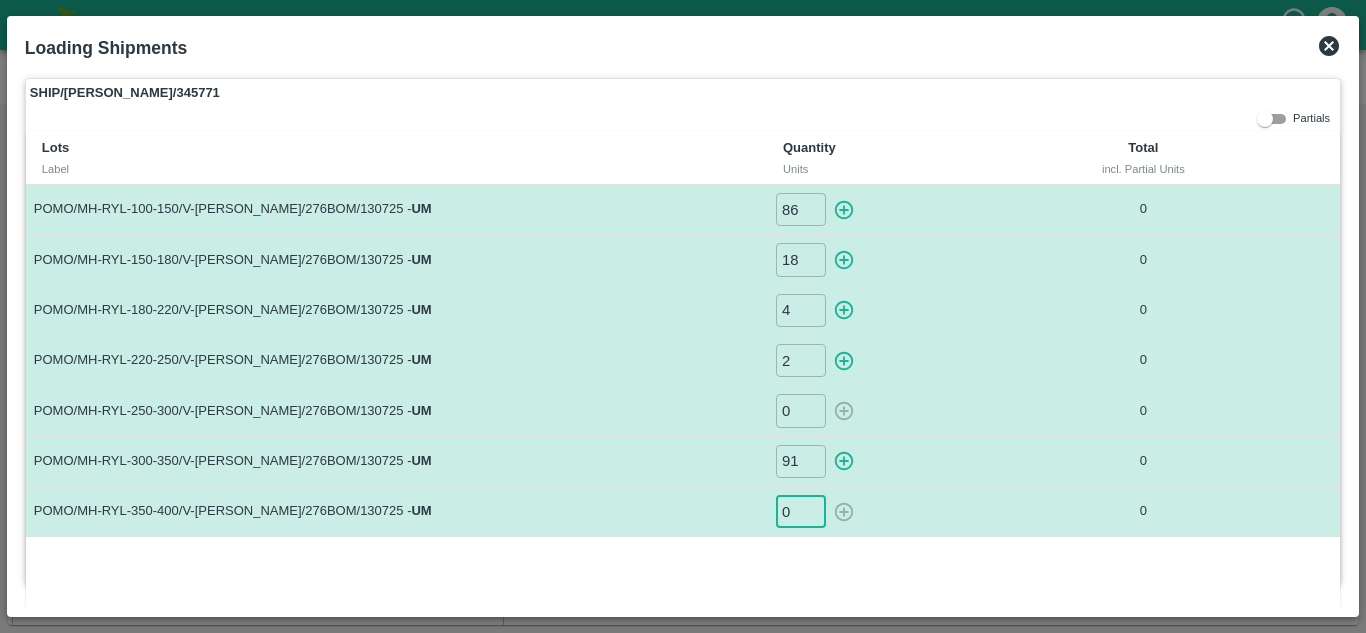 click on "0" at bounding box center (801, 511) 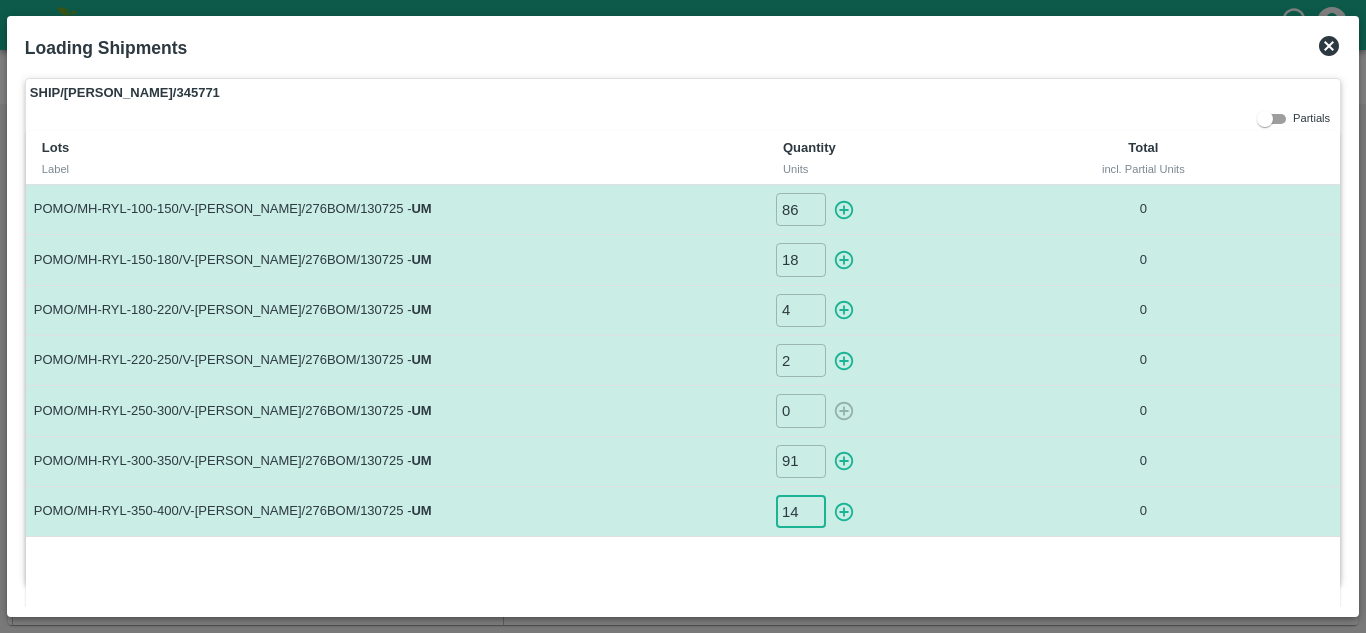 type on "14" 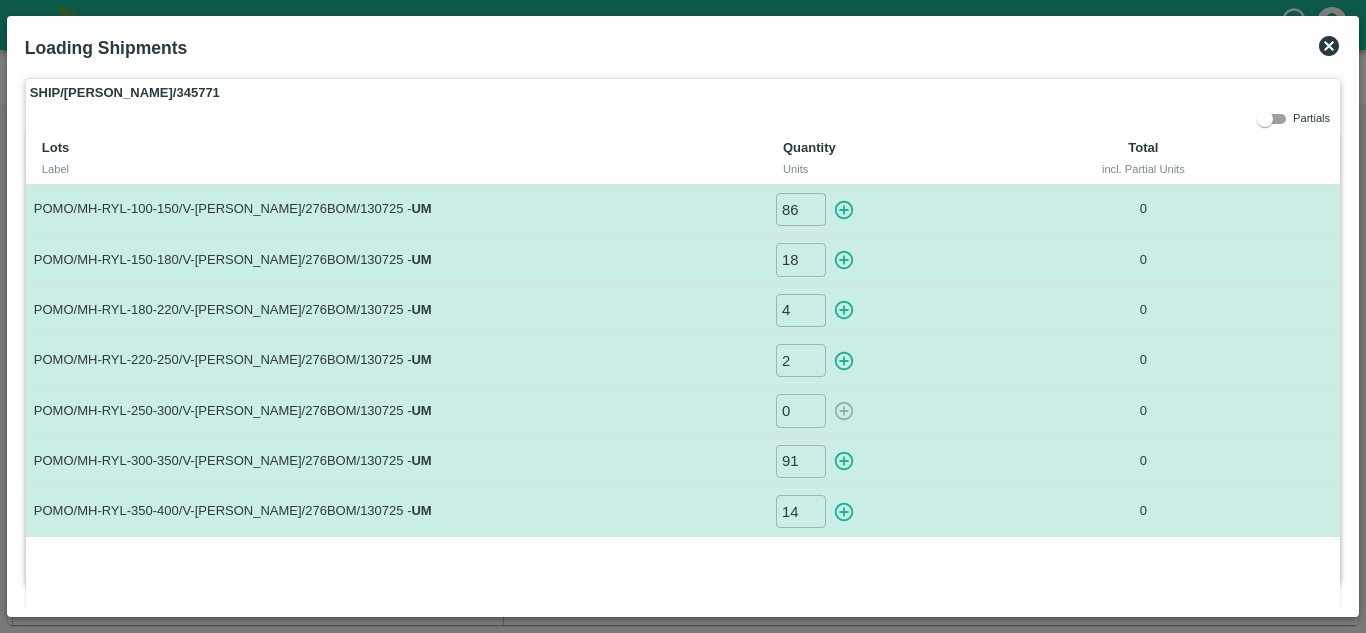 click on "POMO/MH-RYL-300-350/V-MH-Umbare/276BOM/130725   -  UM" at bounding box center (396, 461) 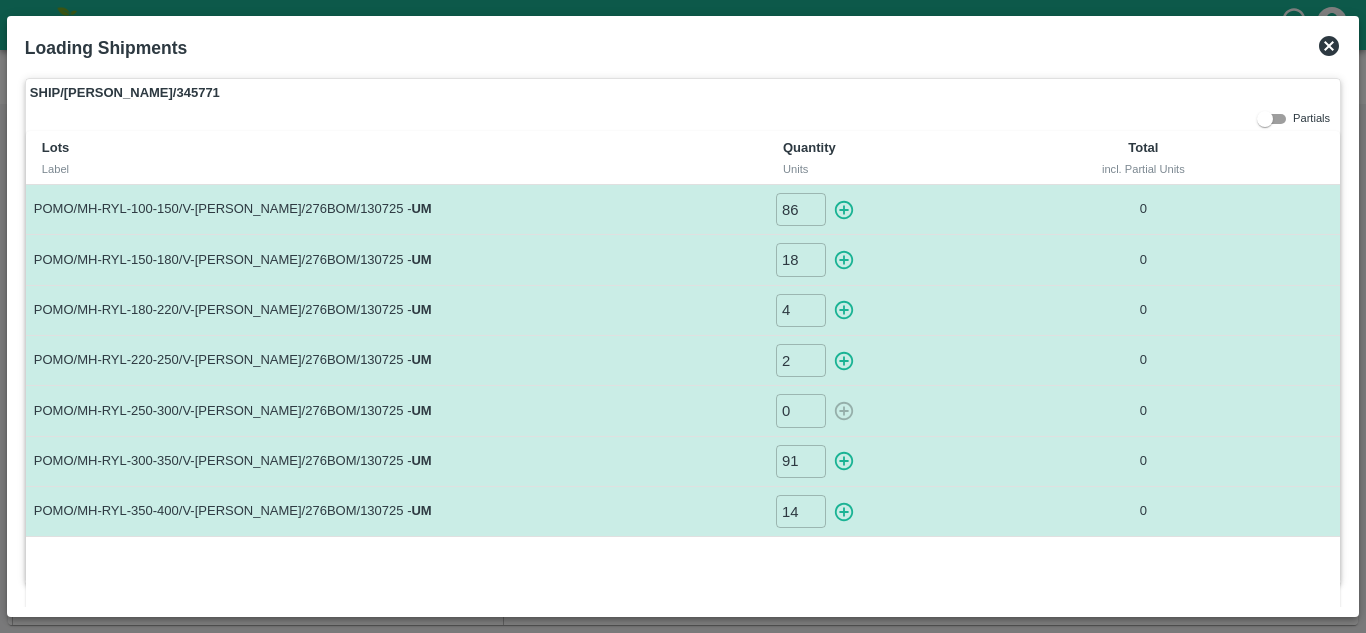 scroll, scrollTop: 1, scrollLeft: 0, axis: vertical 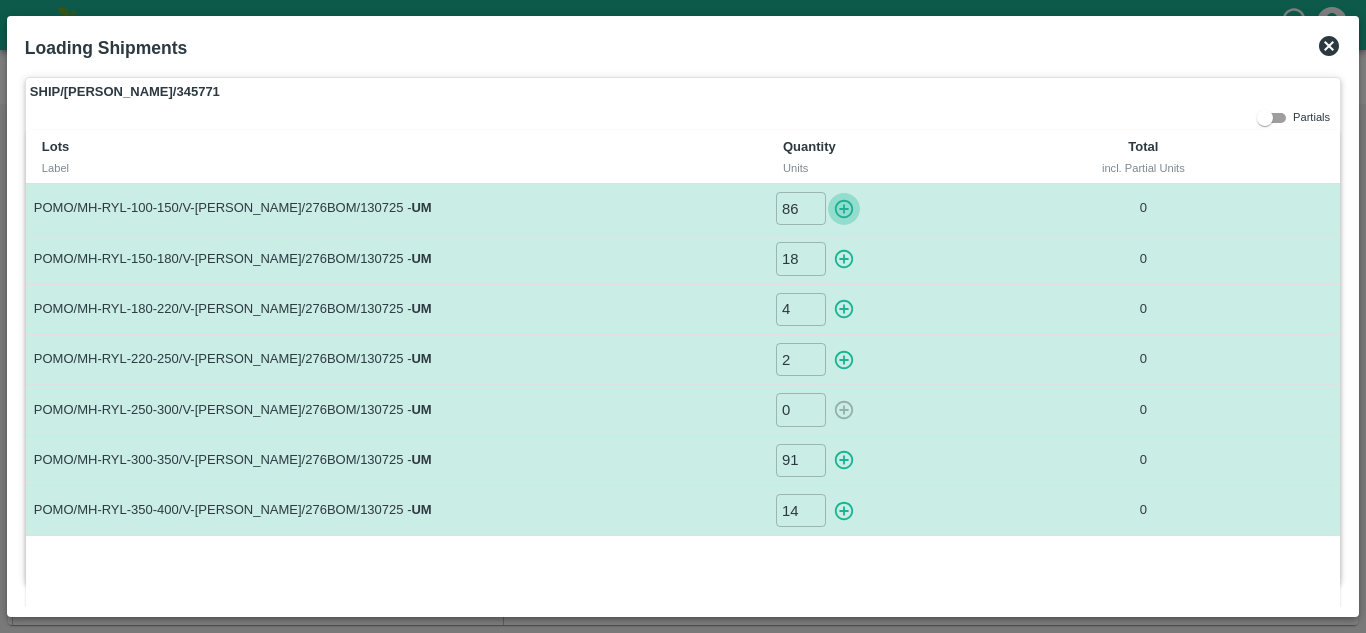 click 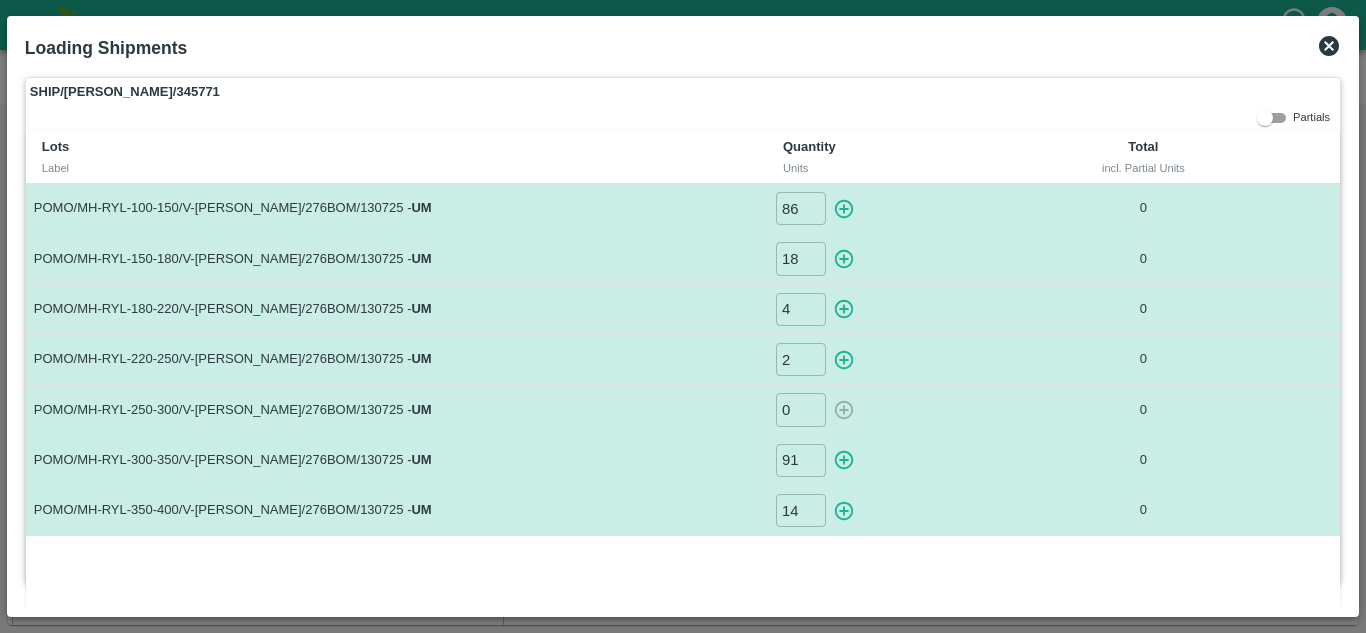 type on "0" 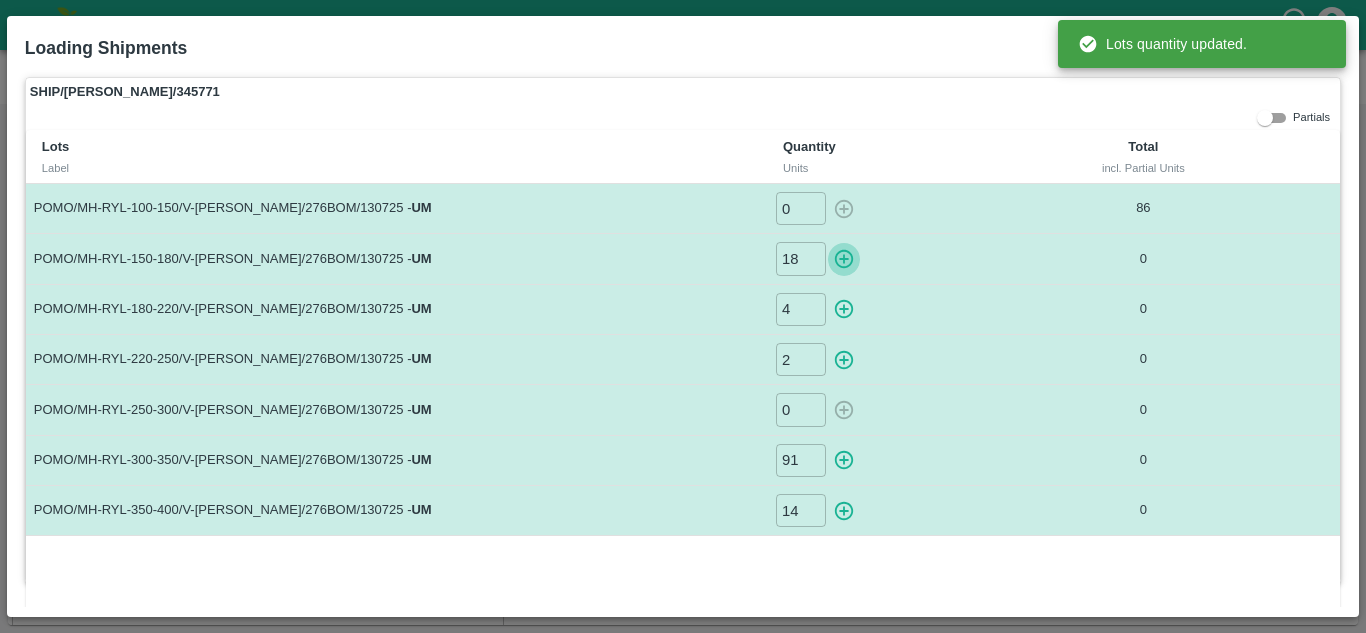 click 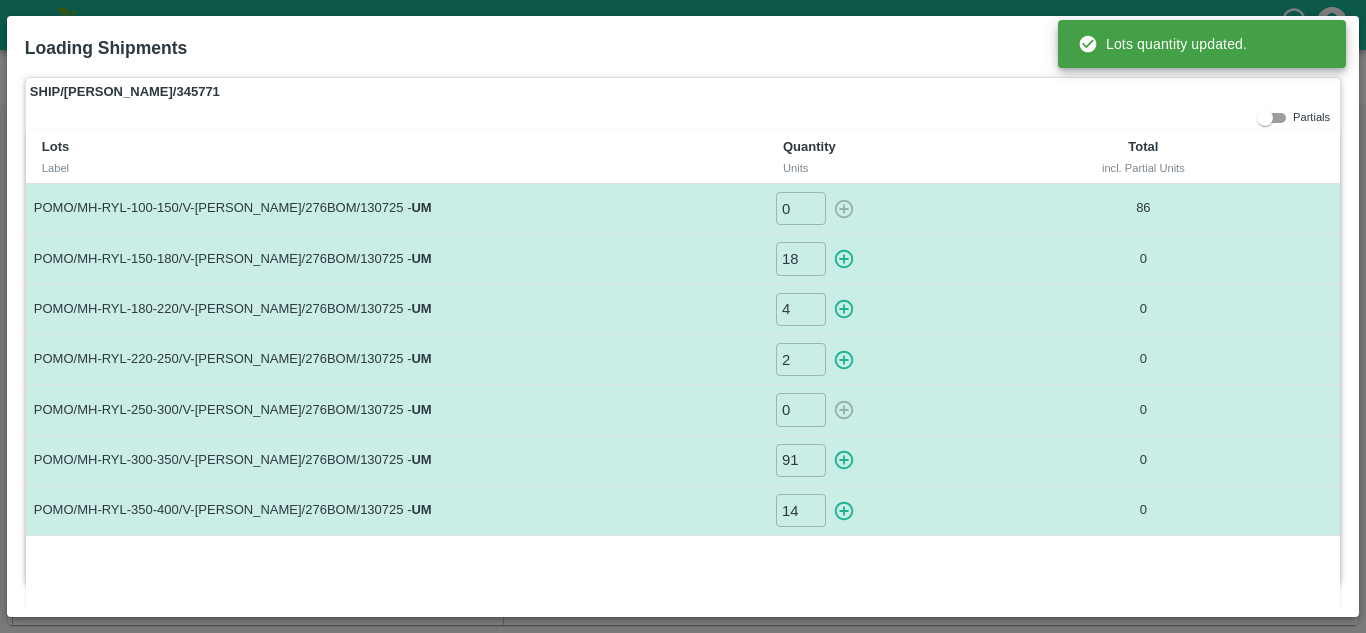 type on "0" 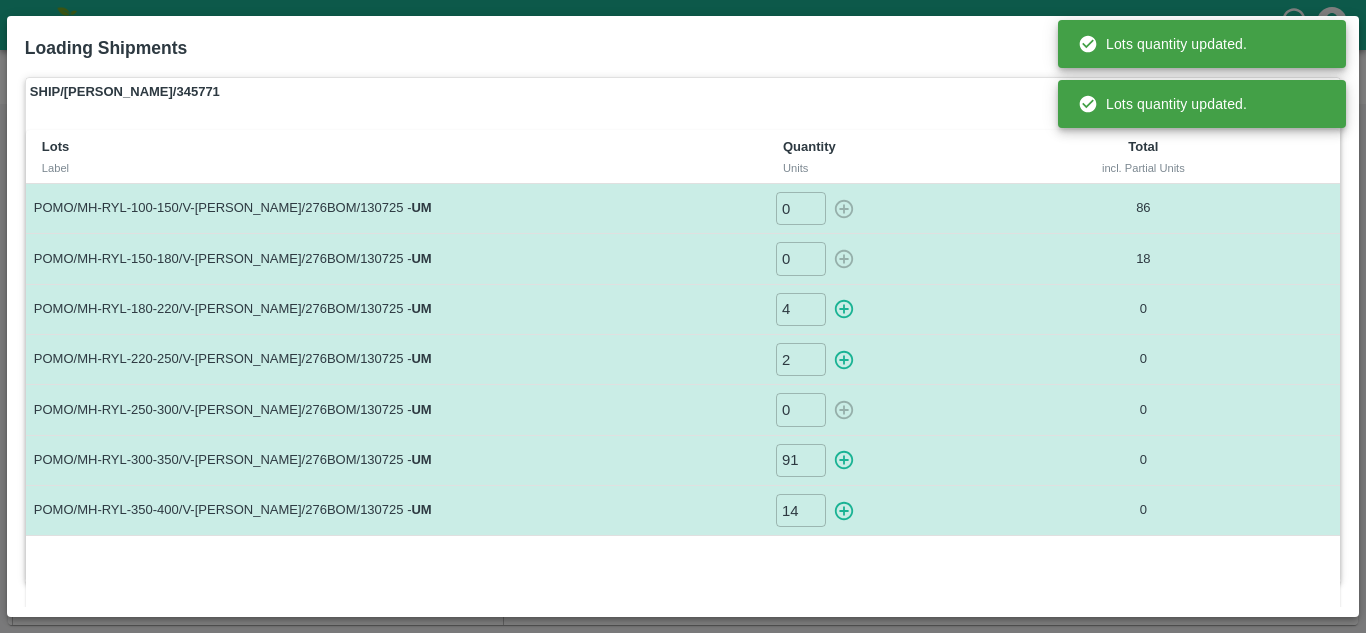 click 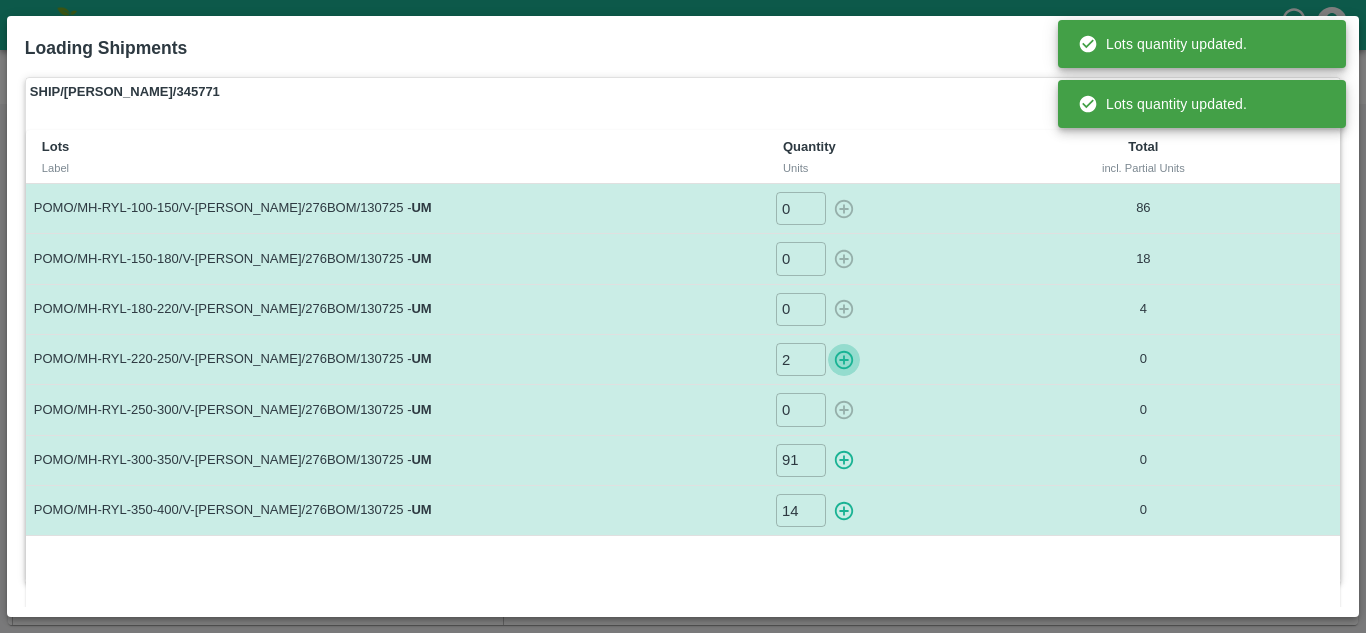 click 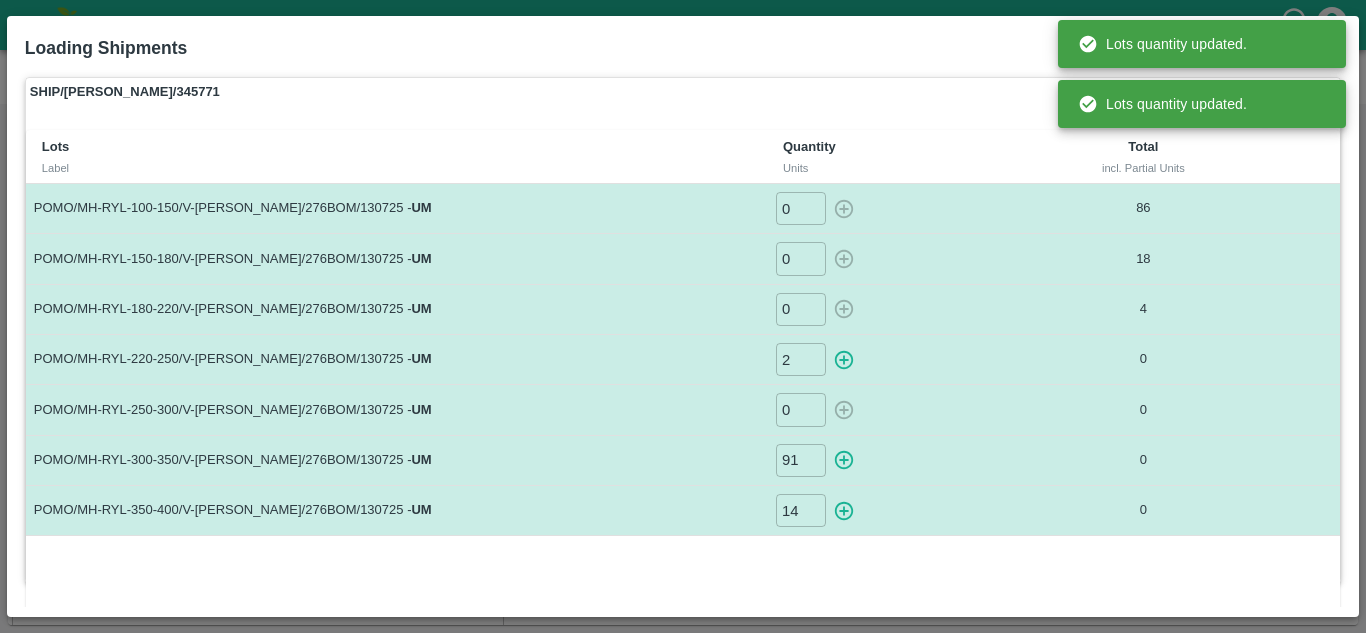 type on "0" 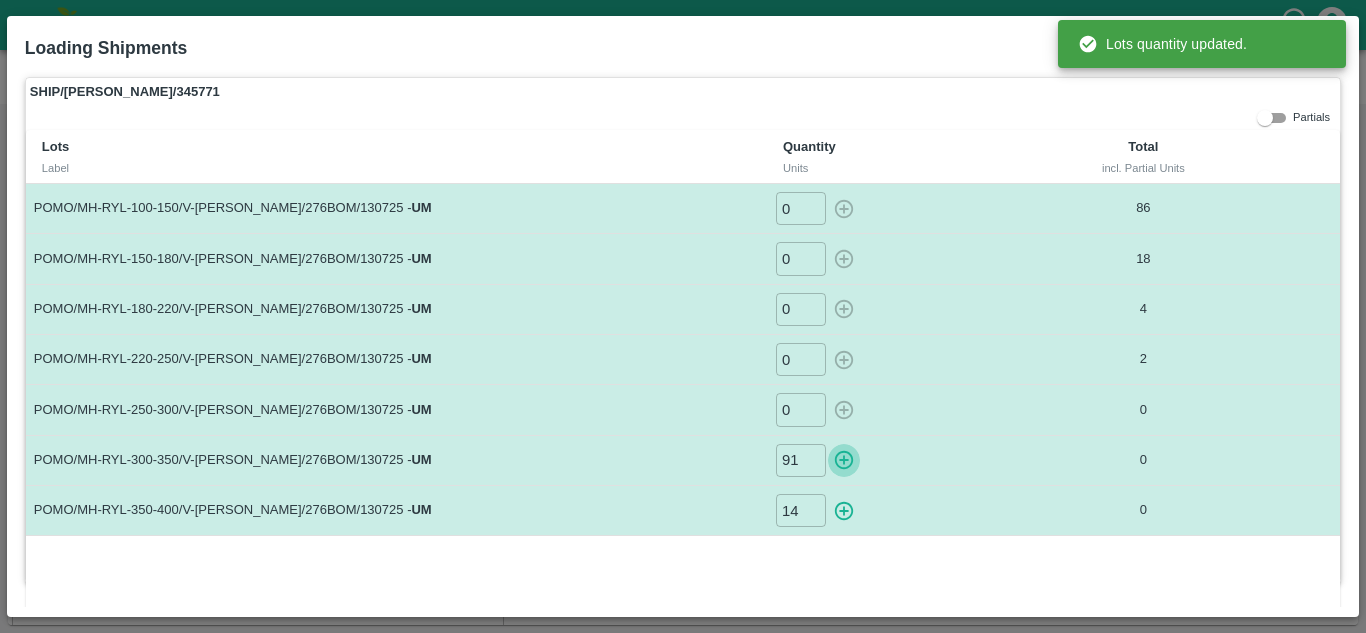 click 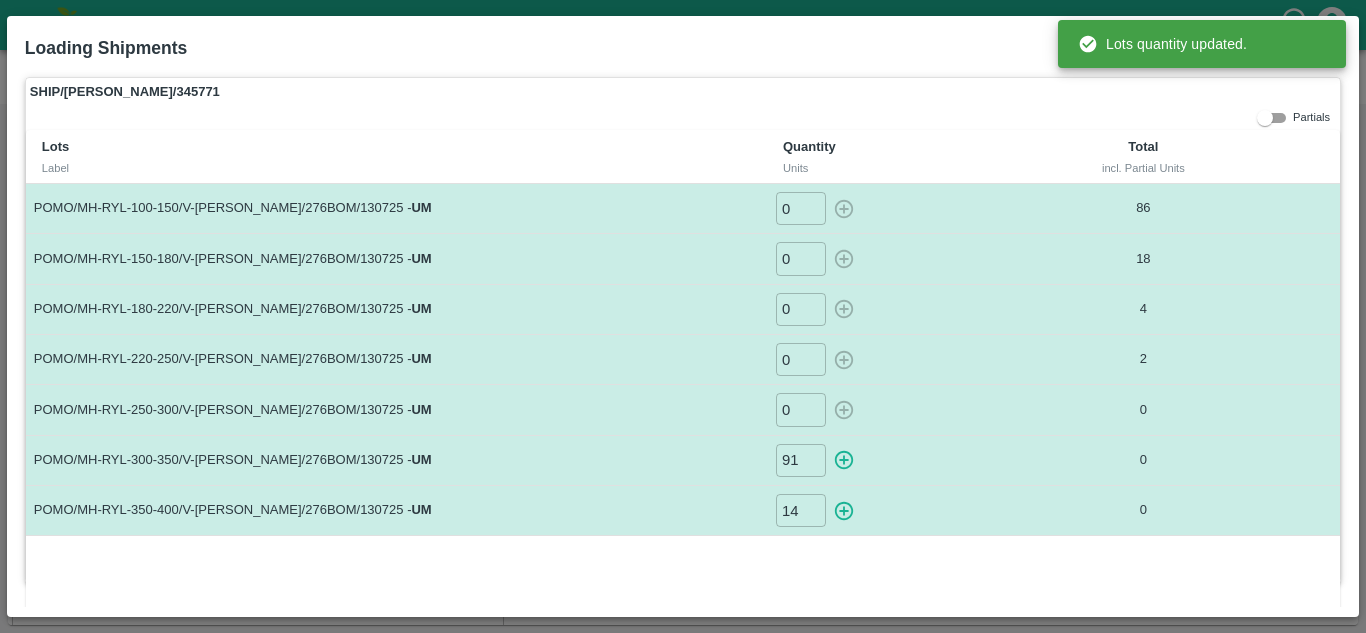 type on "0" 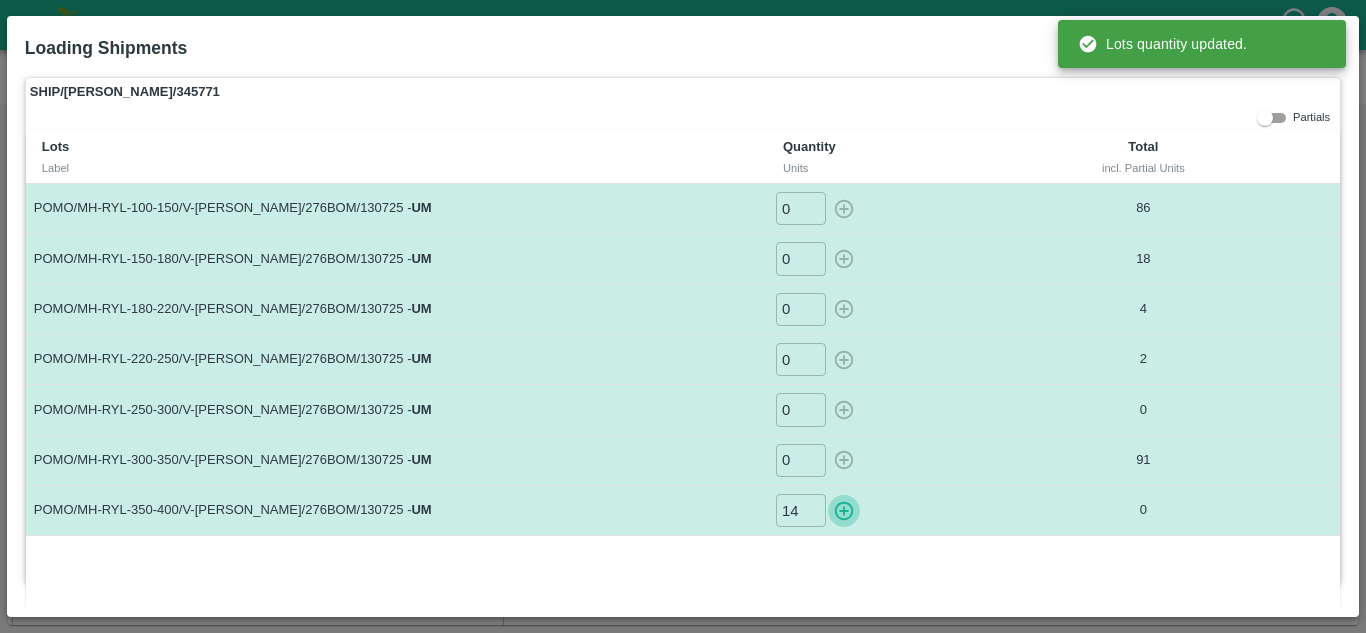 click 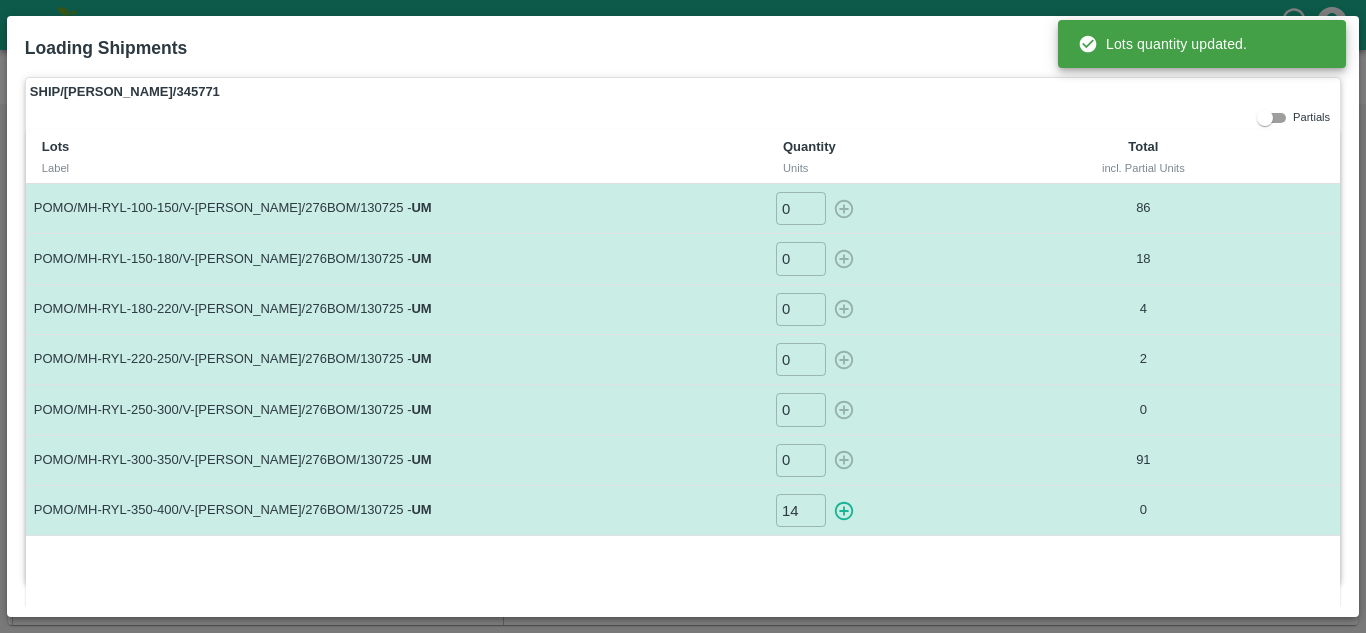 type on "0" 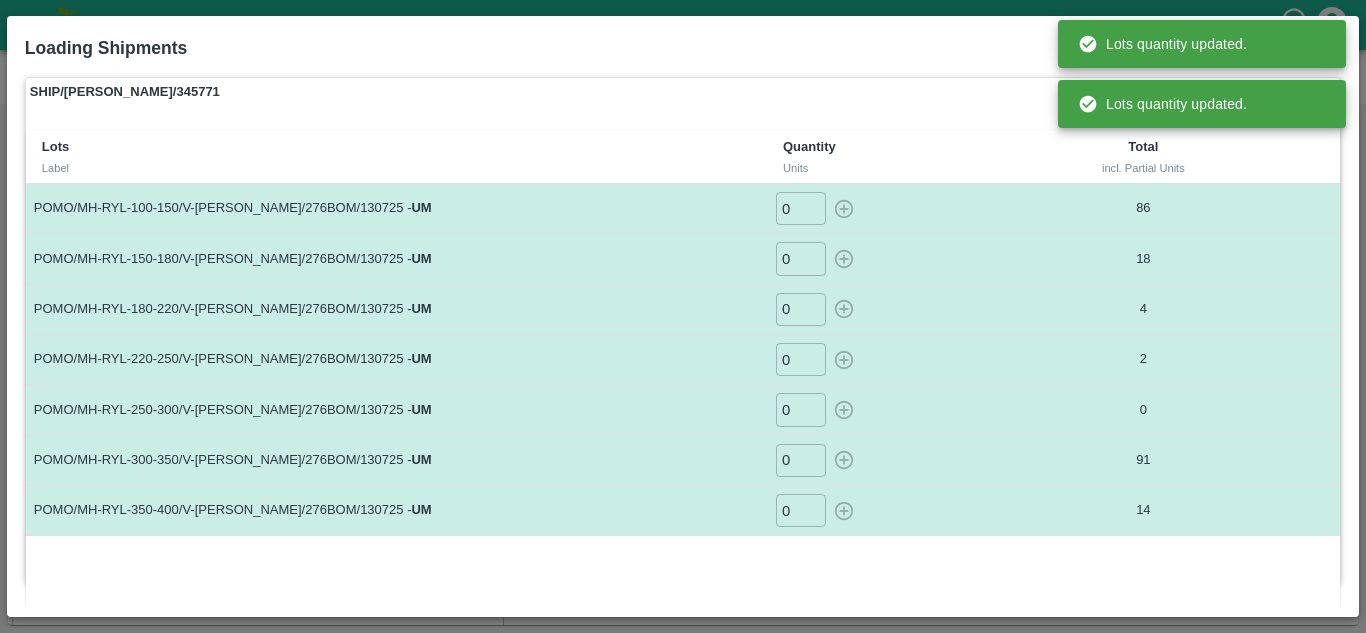scroll, scrollTop: 0, scrollLeft: 0, axis: both 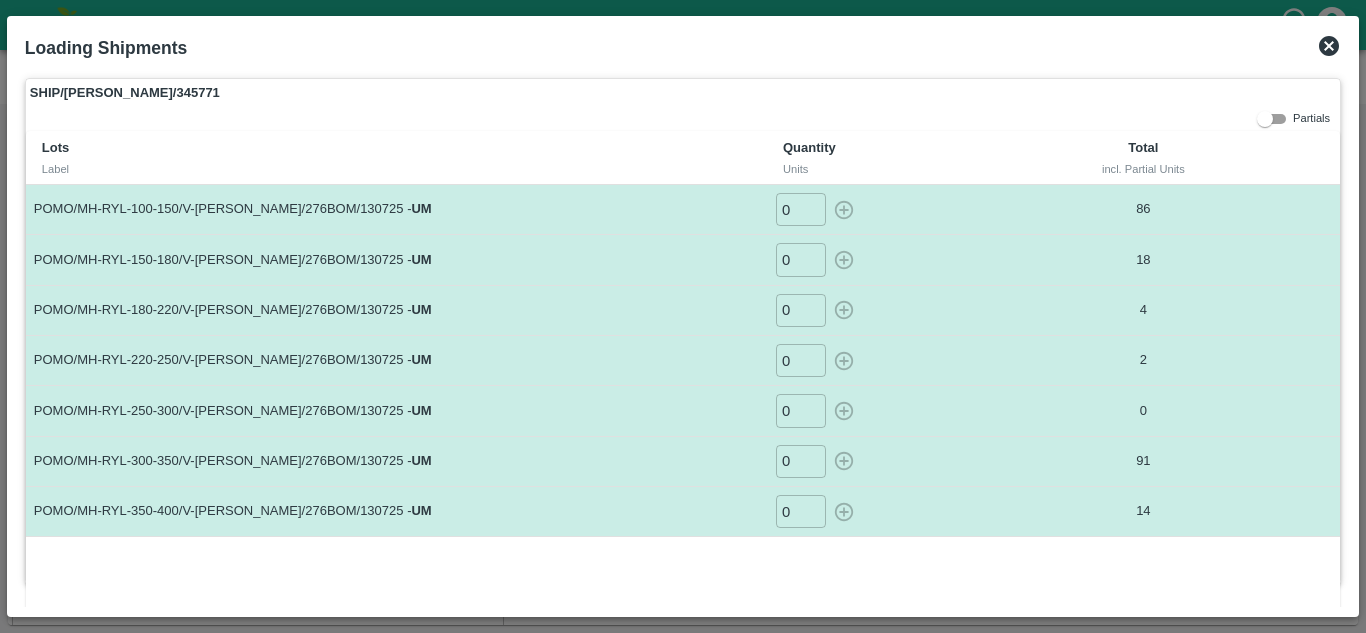 click 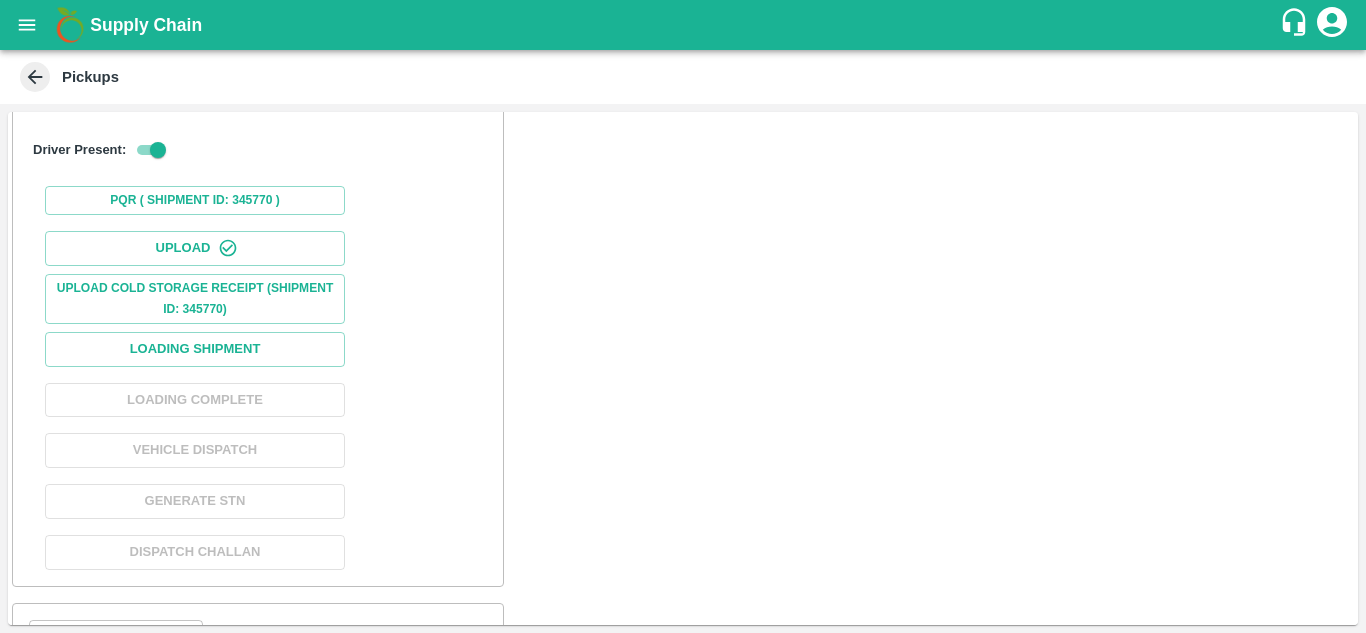 scroll, scrollTop: 0, scrollLeft: 0, axis: both 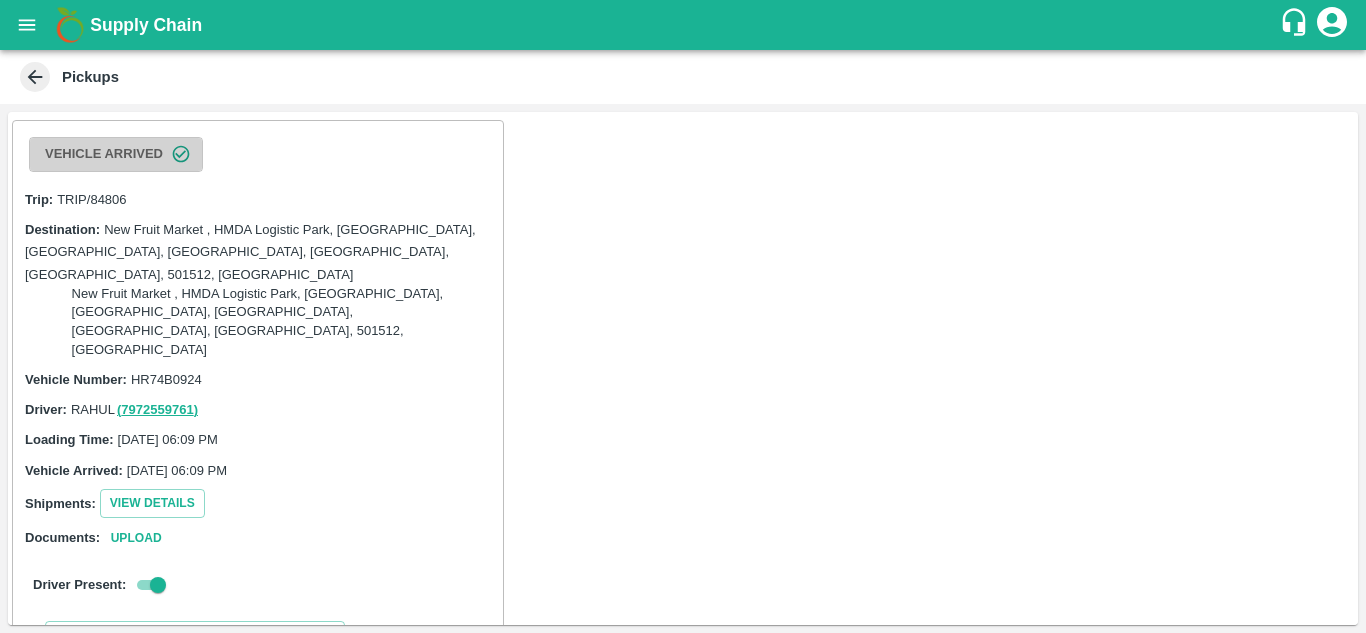 click on "Vehicle Arrived" at bounding box center (116, 154) 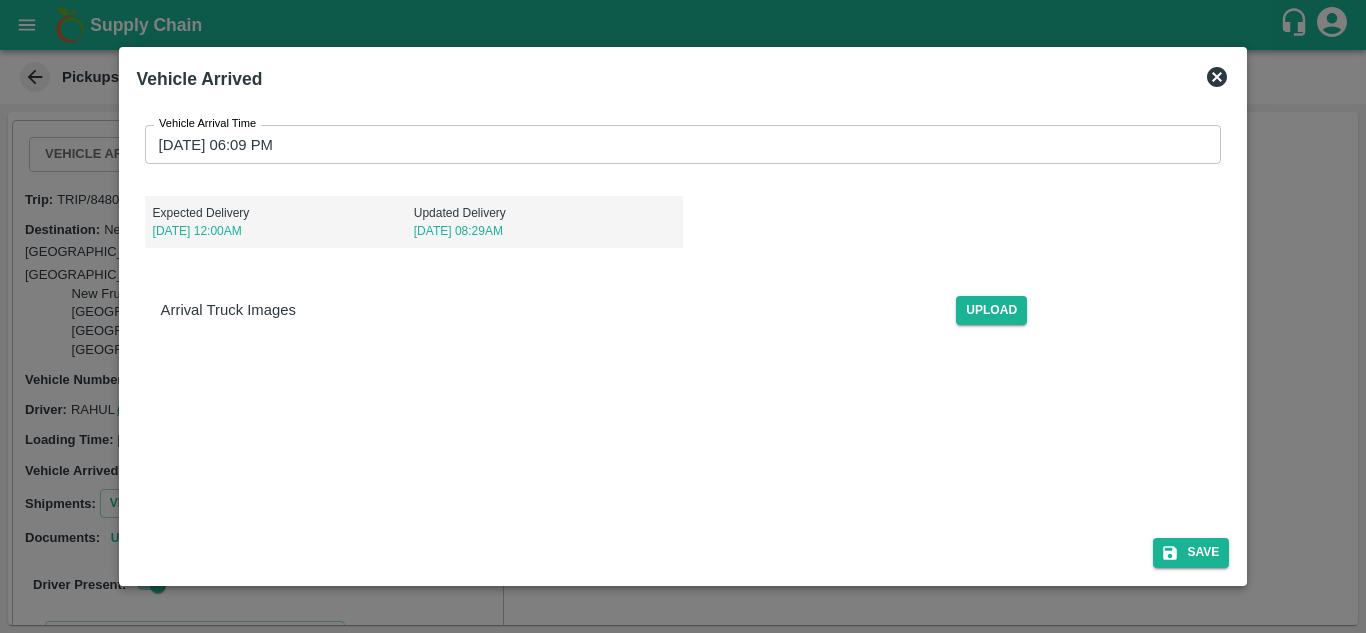 click on "14/07/2025 06:09 PM" at bounding box center [676, 144] 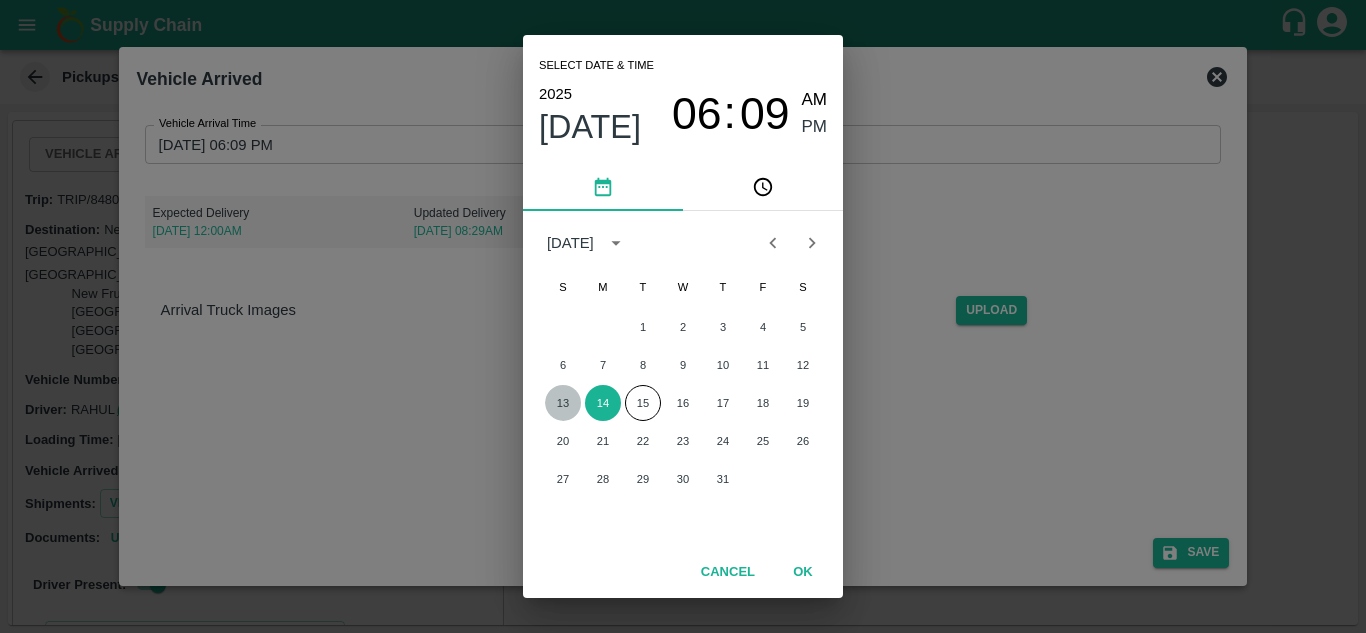 click on "13" at bounding box center (563, 403) 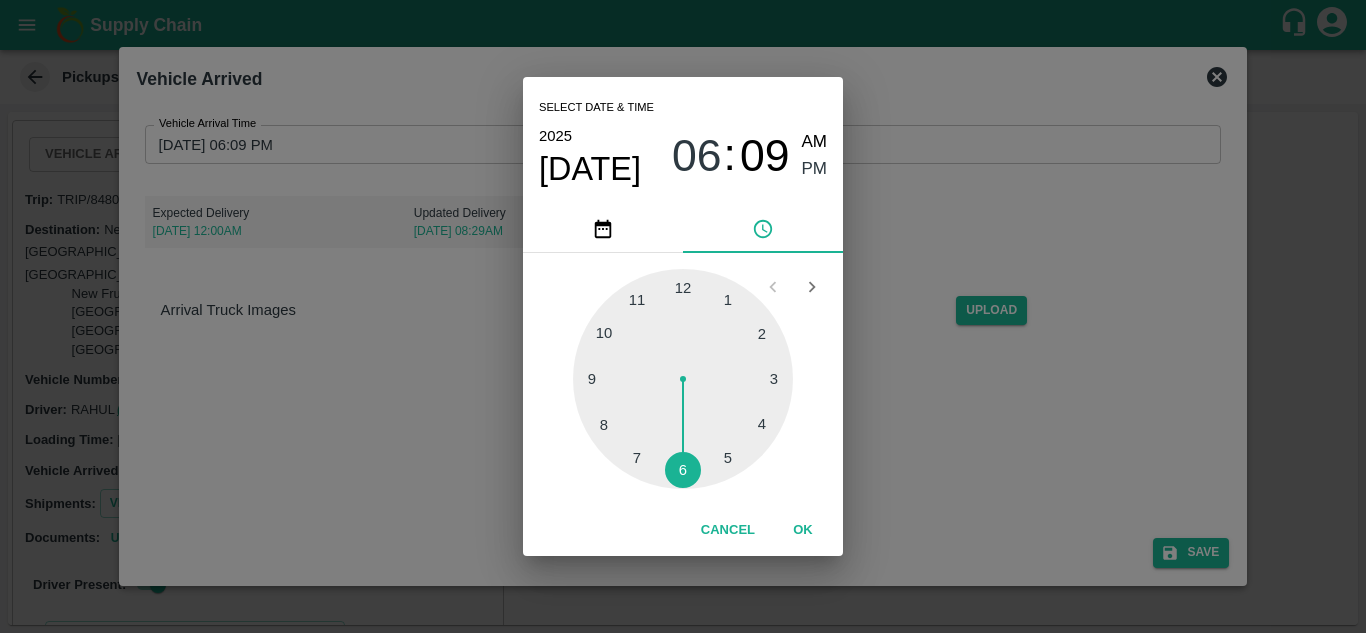 click on "OK" at bounding box center [803, 530] 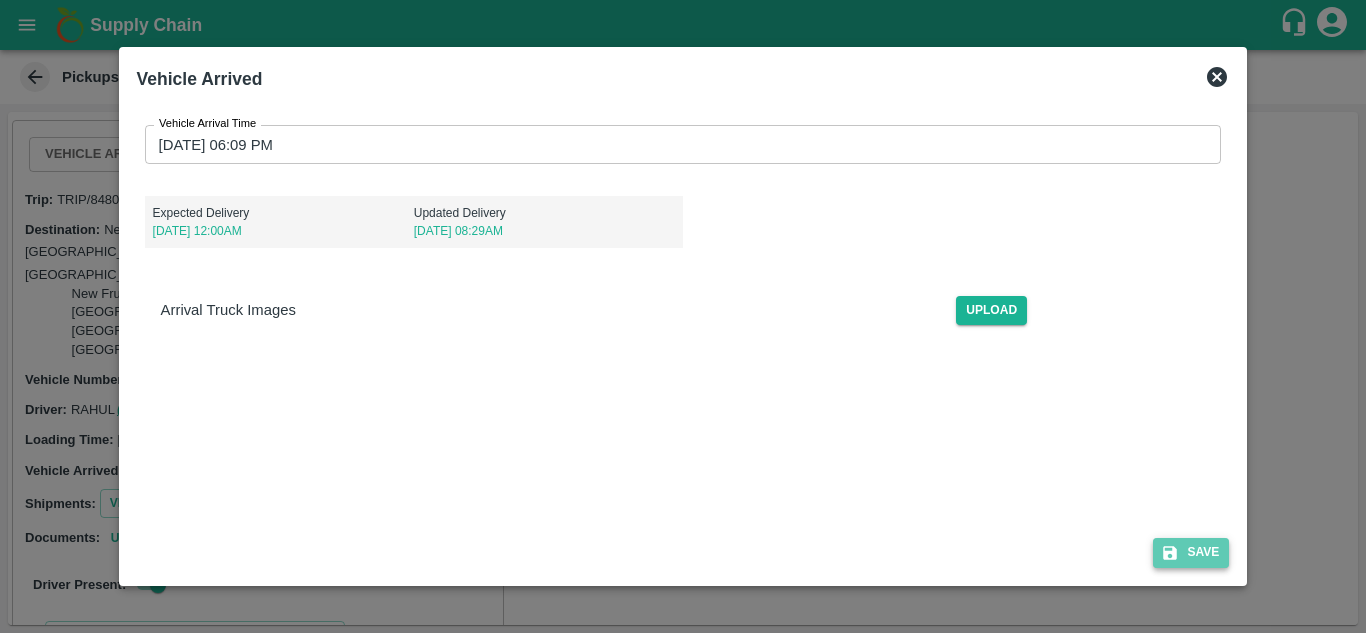 click on "Save" at bounding box center [1191, 552] 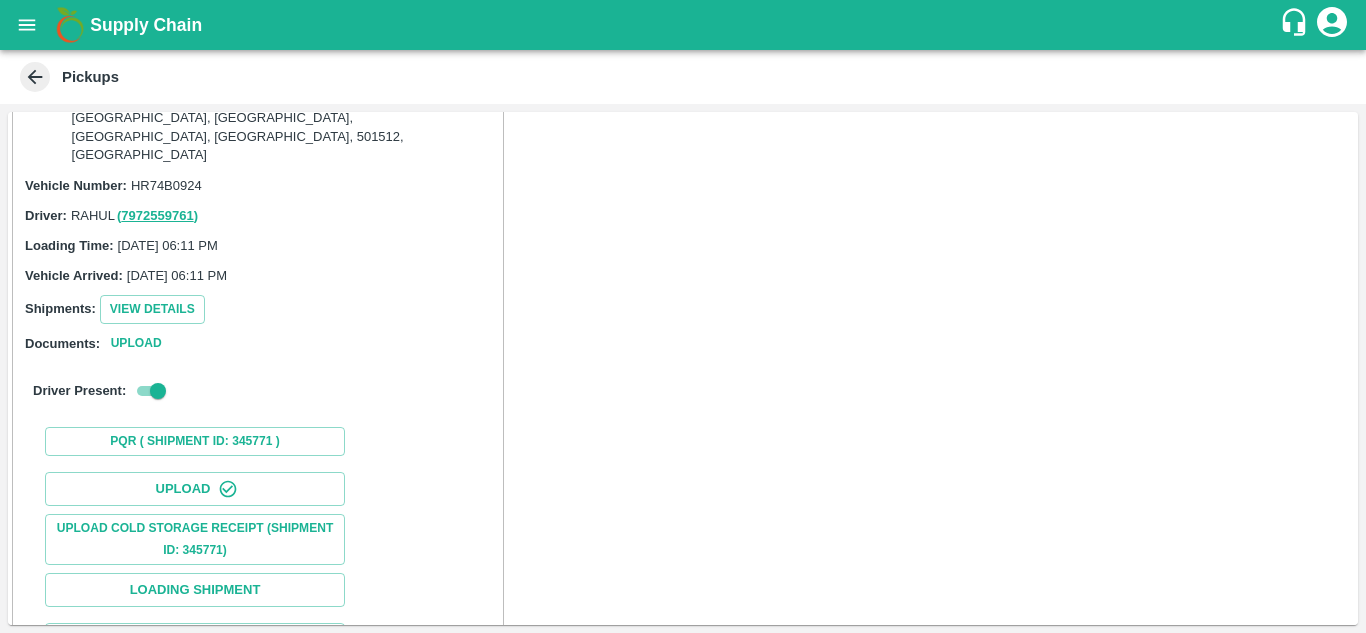 scroll, scrollTop: 1204, scrollLeft: 0, axis: vertical 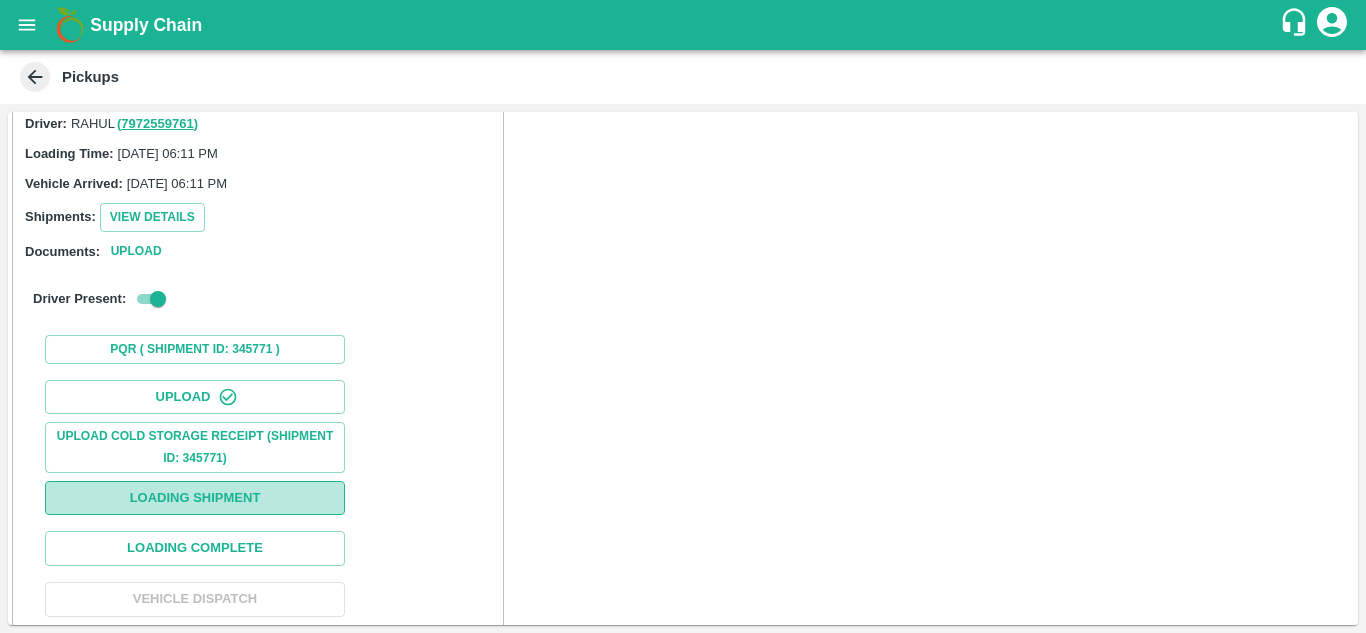 click on "Loading Shipment" at bounding box center (195, 498) 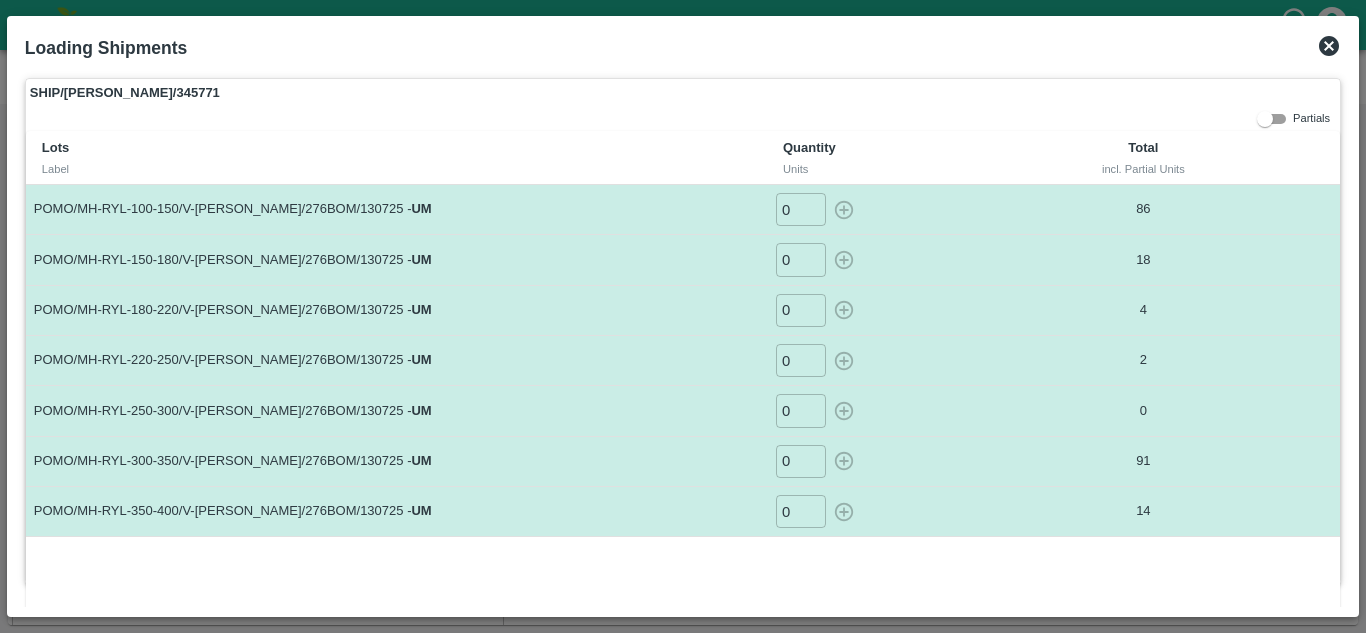 click 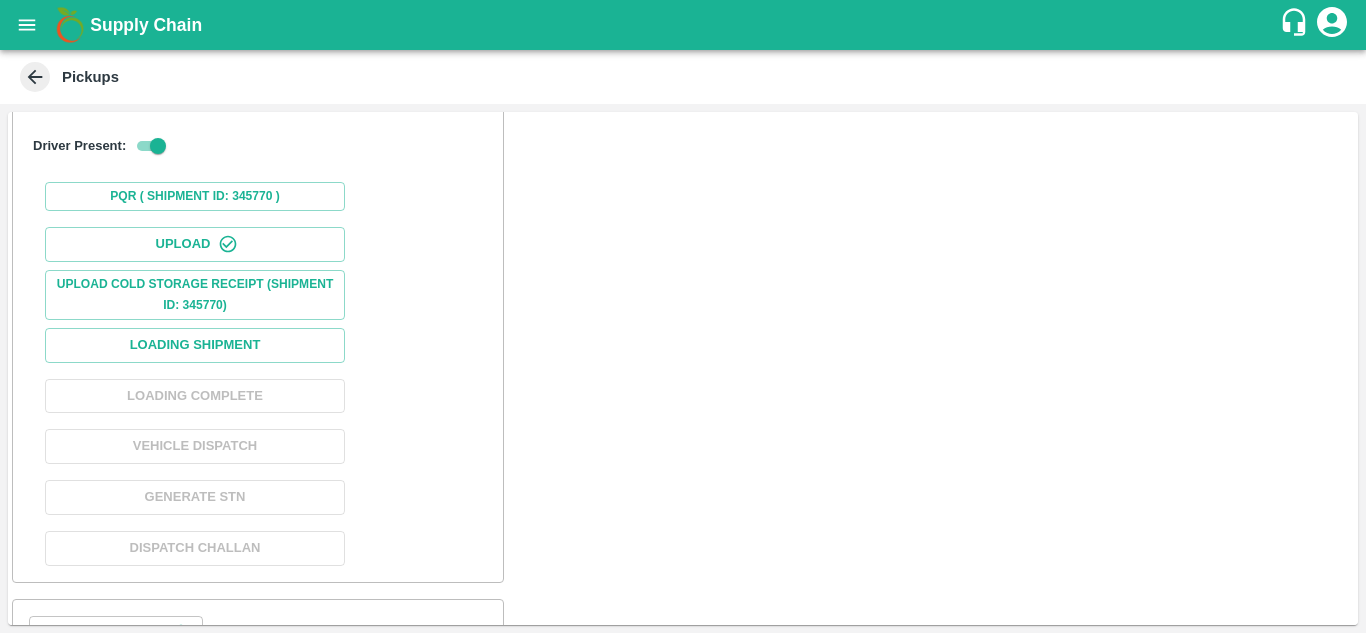 scroll, scrollTop: 442, scrollLeft: 0, axis: vertical 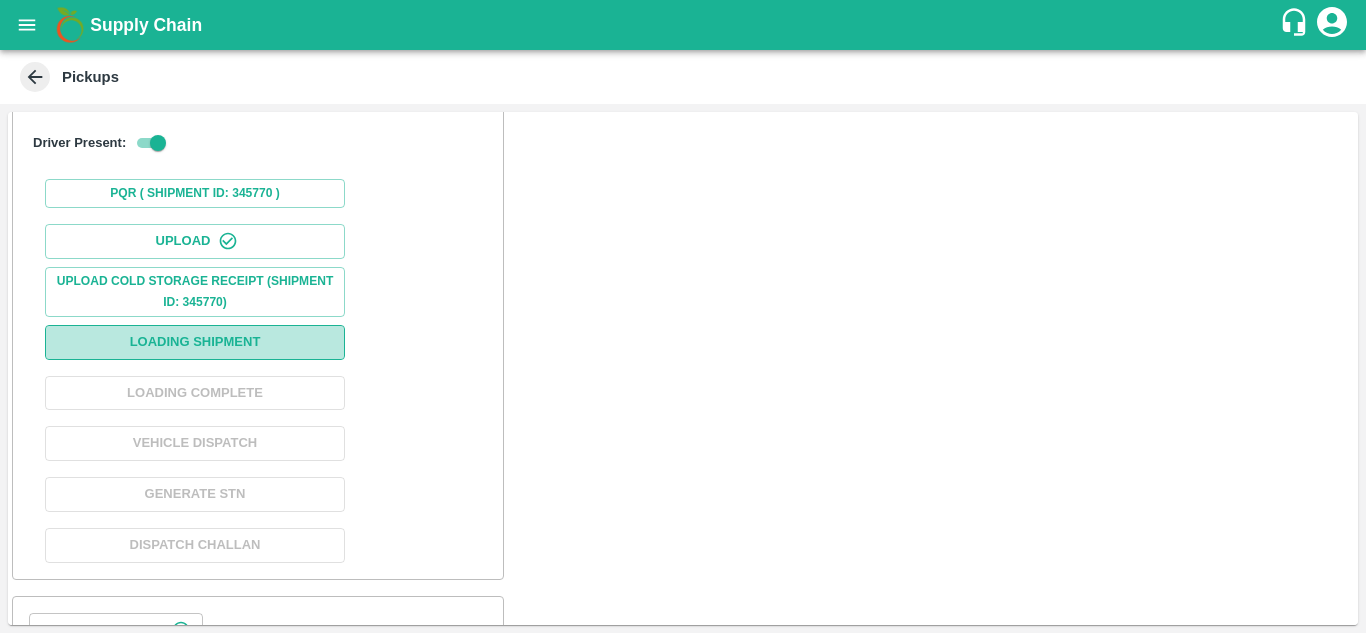 click on "Loading Shipment" at bounding box center (195, 342) 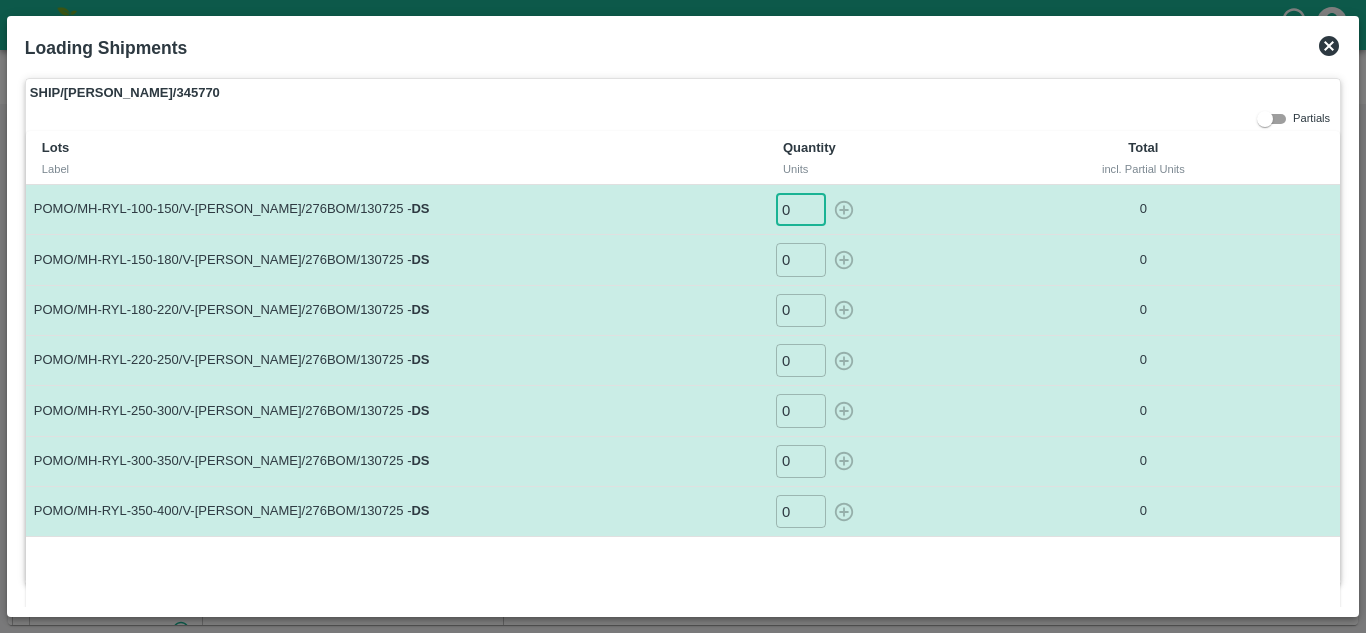 click on "0" at bounding box center [801, 209] 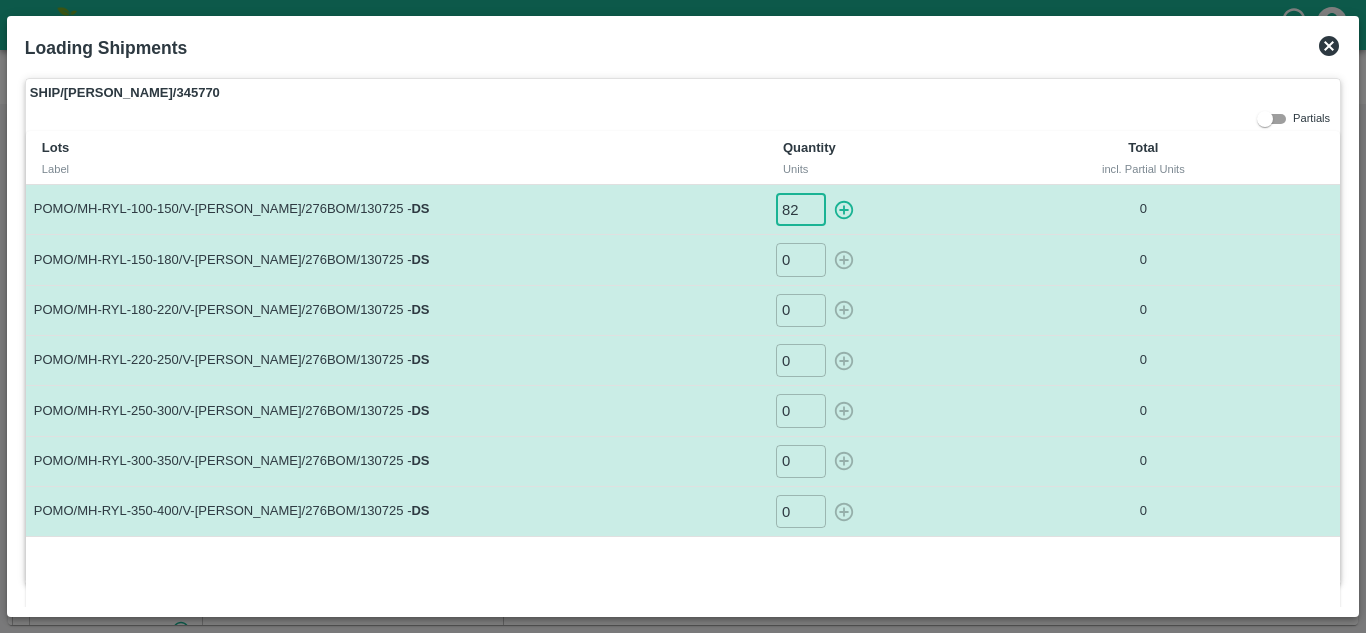 type on "82" 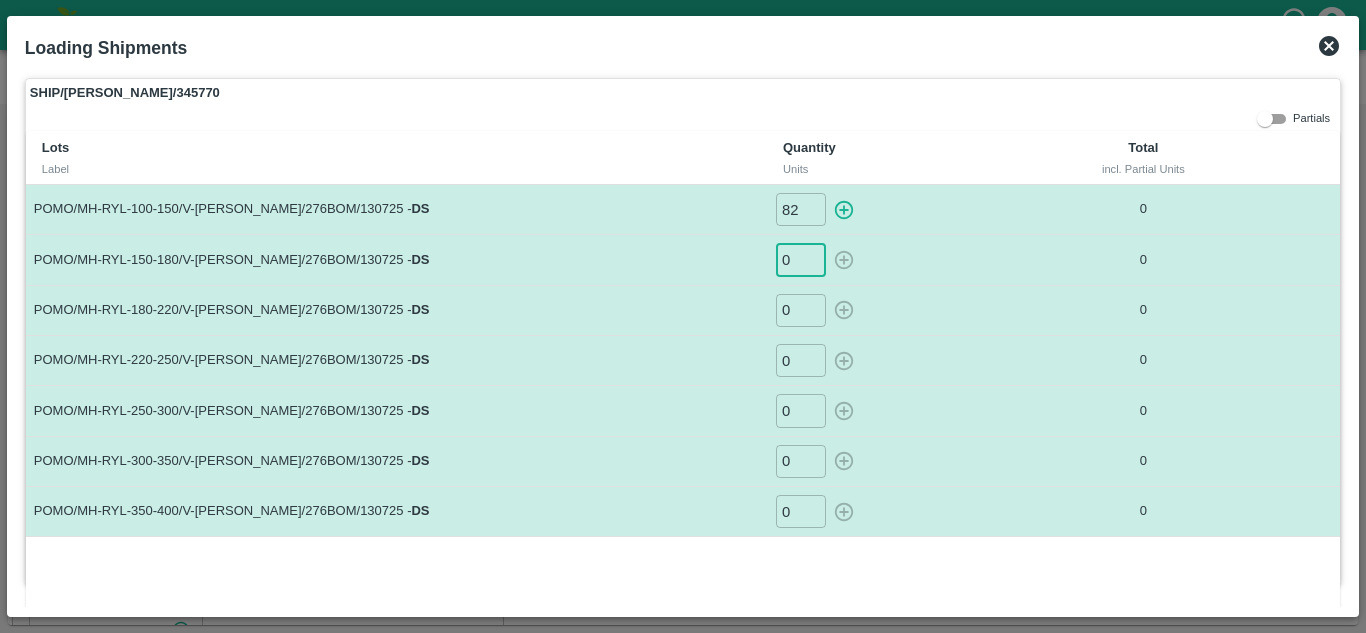 click on "0" at bounding box center (801, 259) 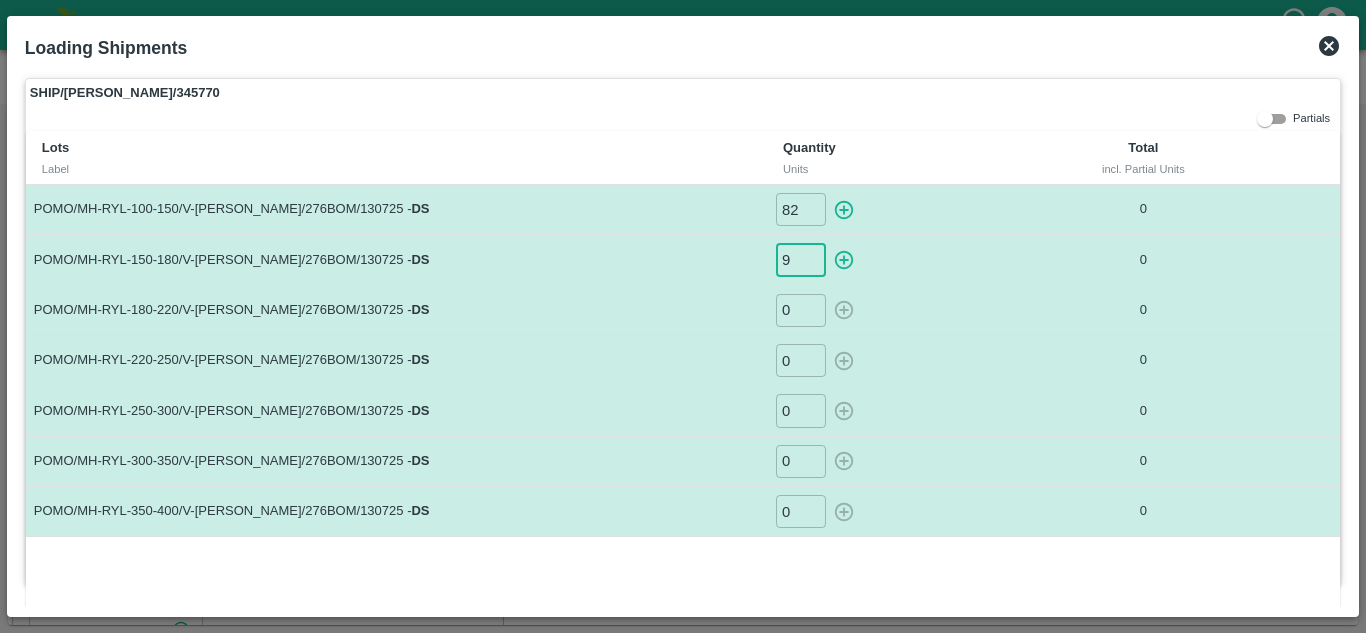 type on "9" 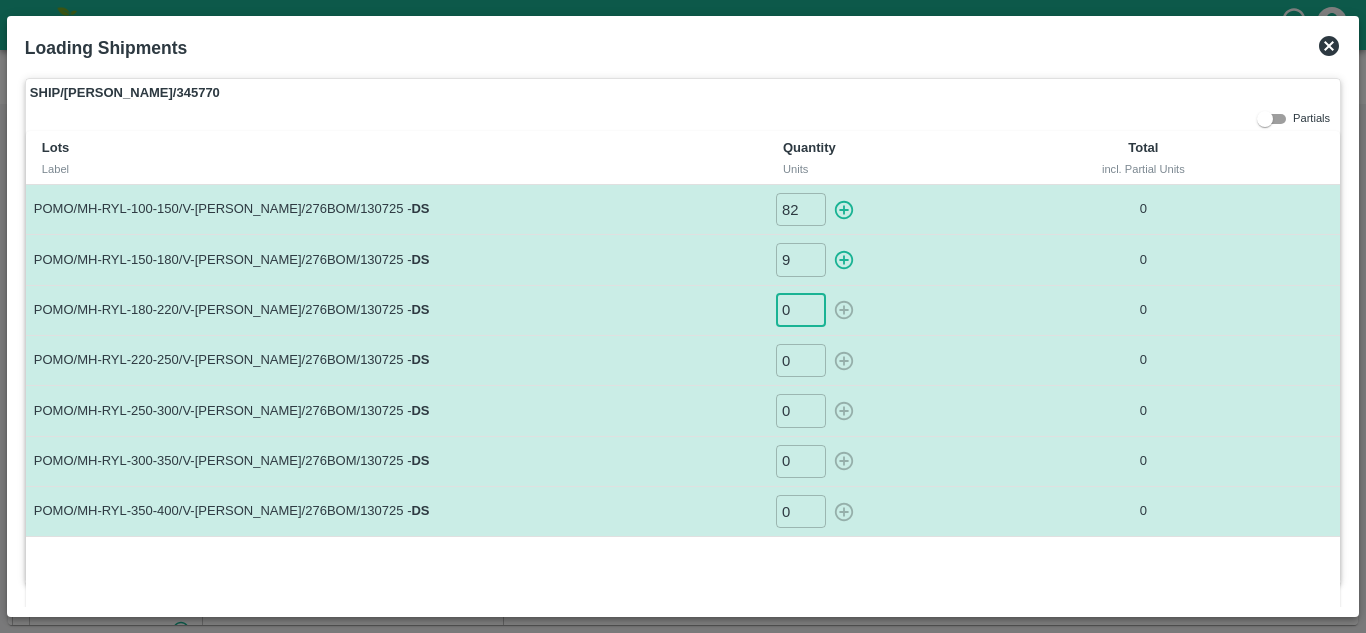click on "0" at bounding box center (801, 310) 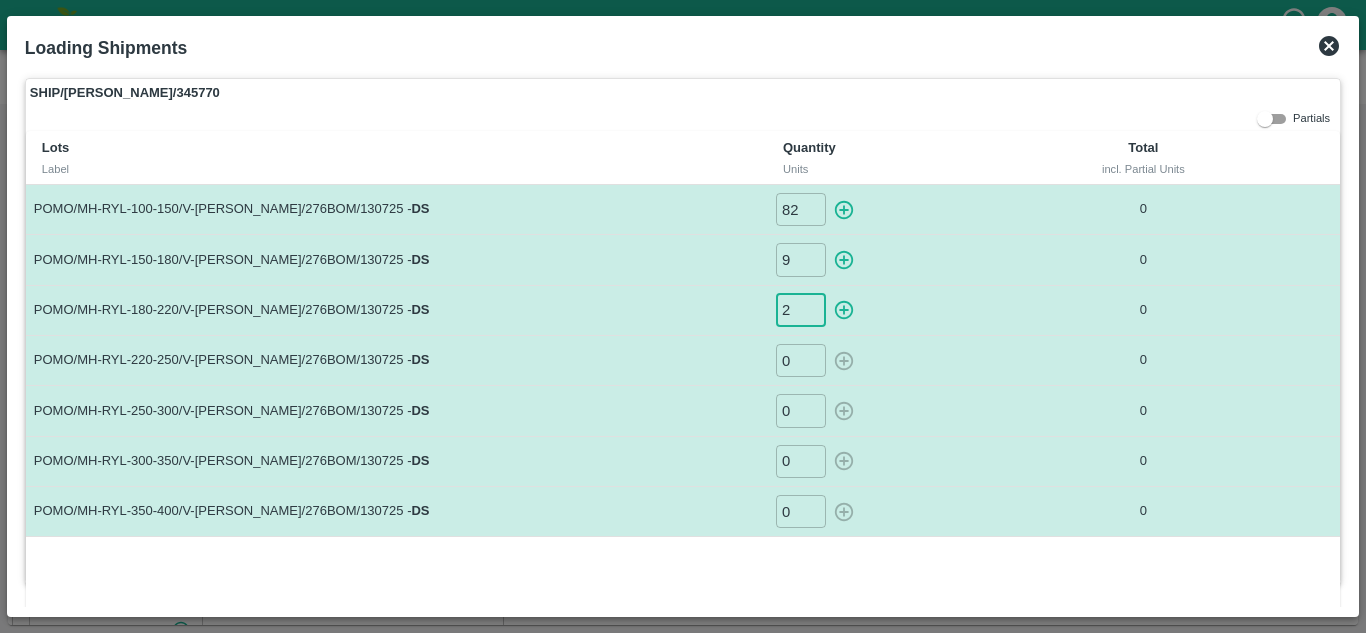 type on "2" 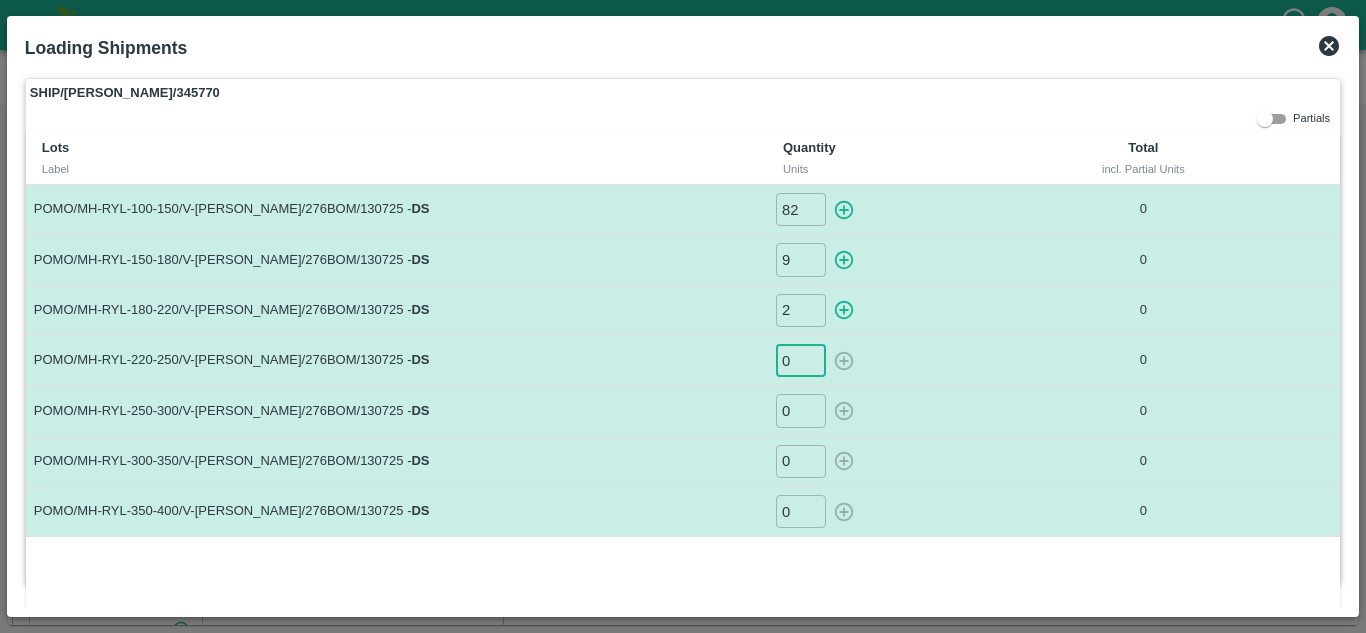 click on "0" at bounding box center (801, 360) 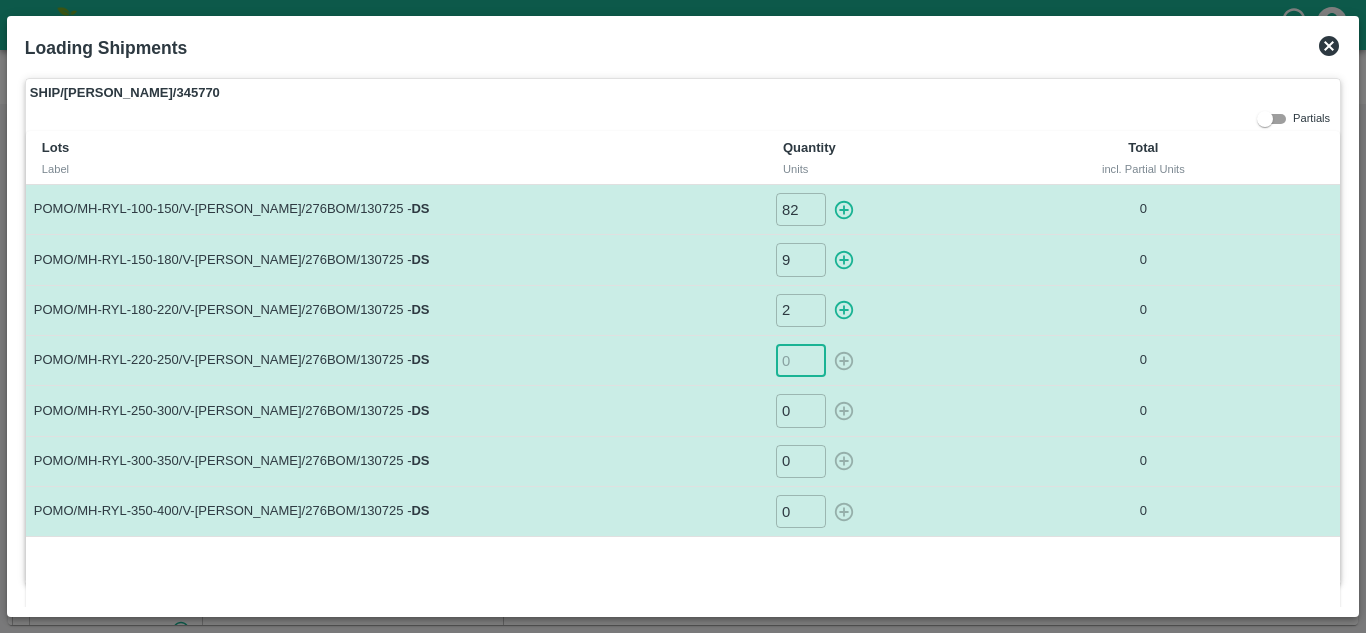 type 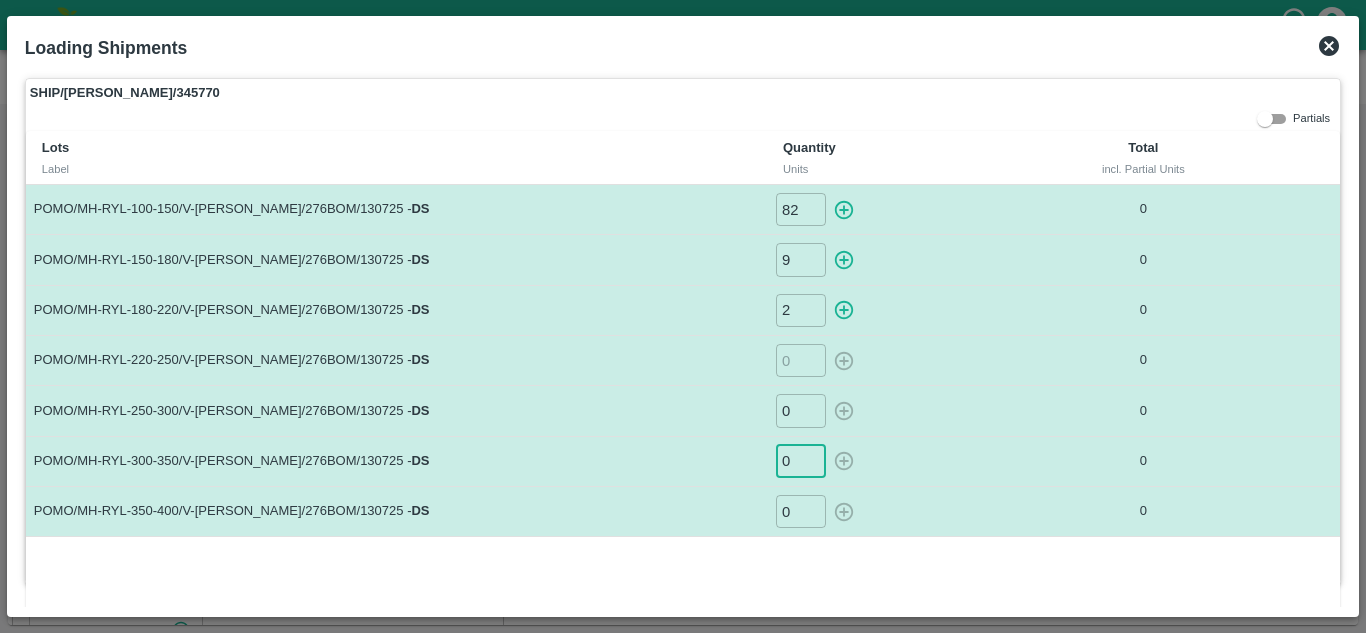 click on "0" at bounding box center [801, 461] 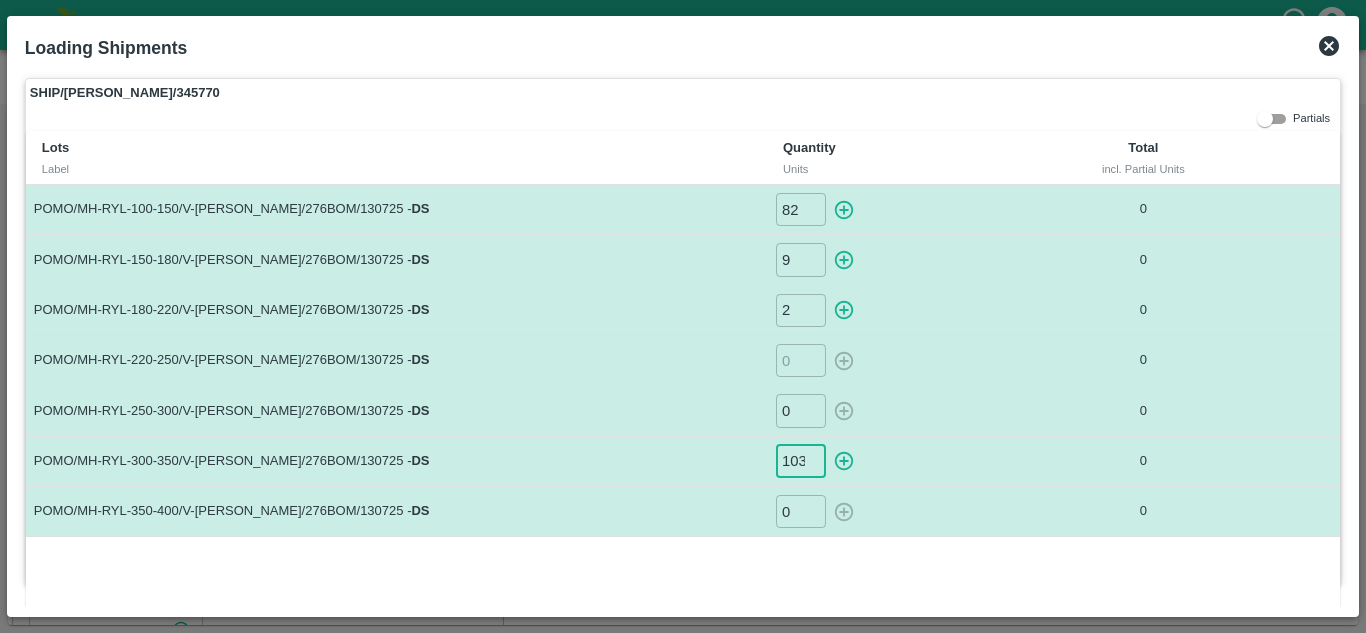 scroll, scrollTop: 0, scrollLeft: 1, axis: horizontal 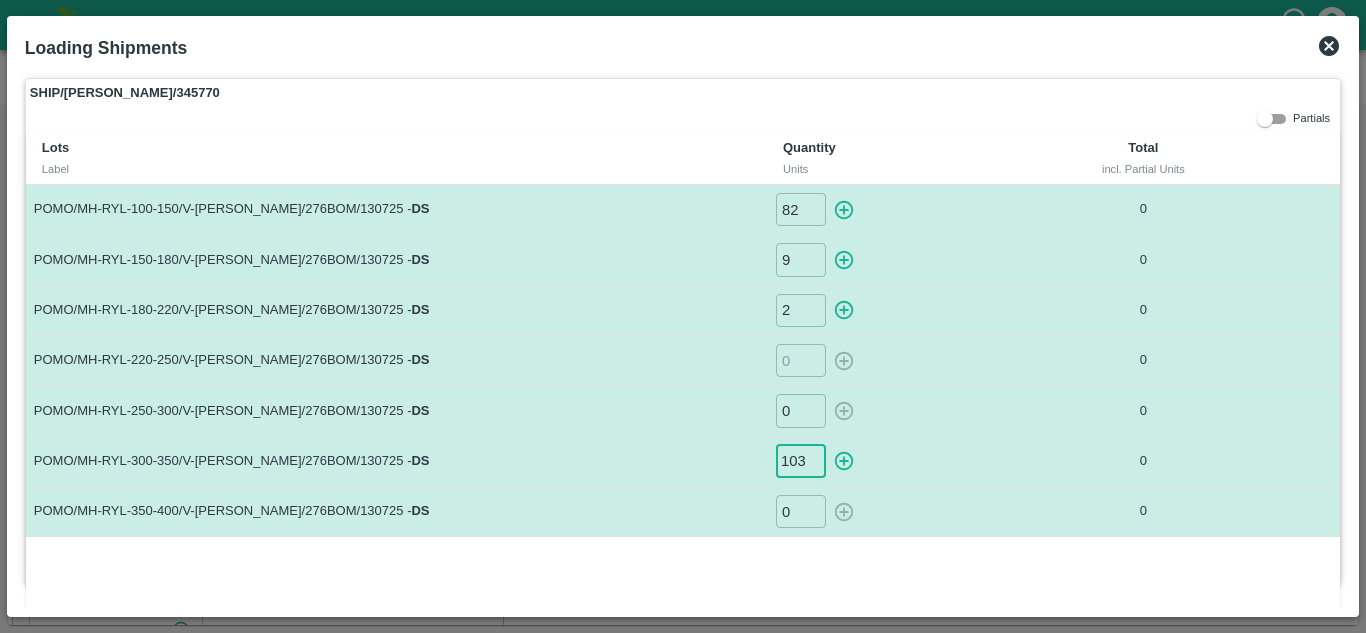 type on "103" 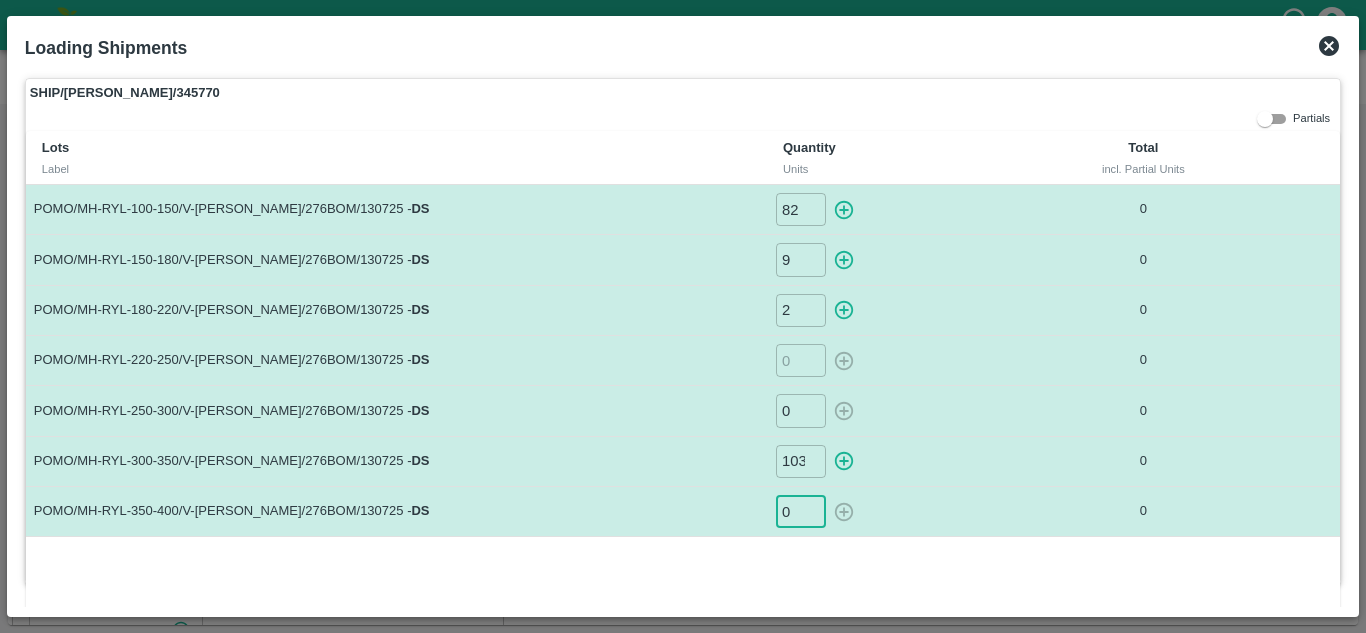 click on "0" at bounding box center [801, 511] 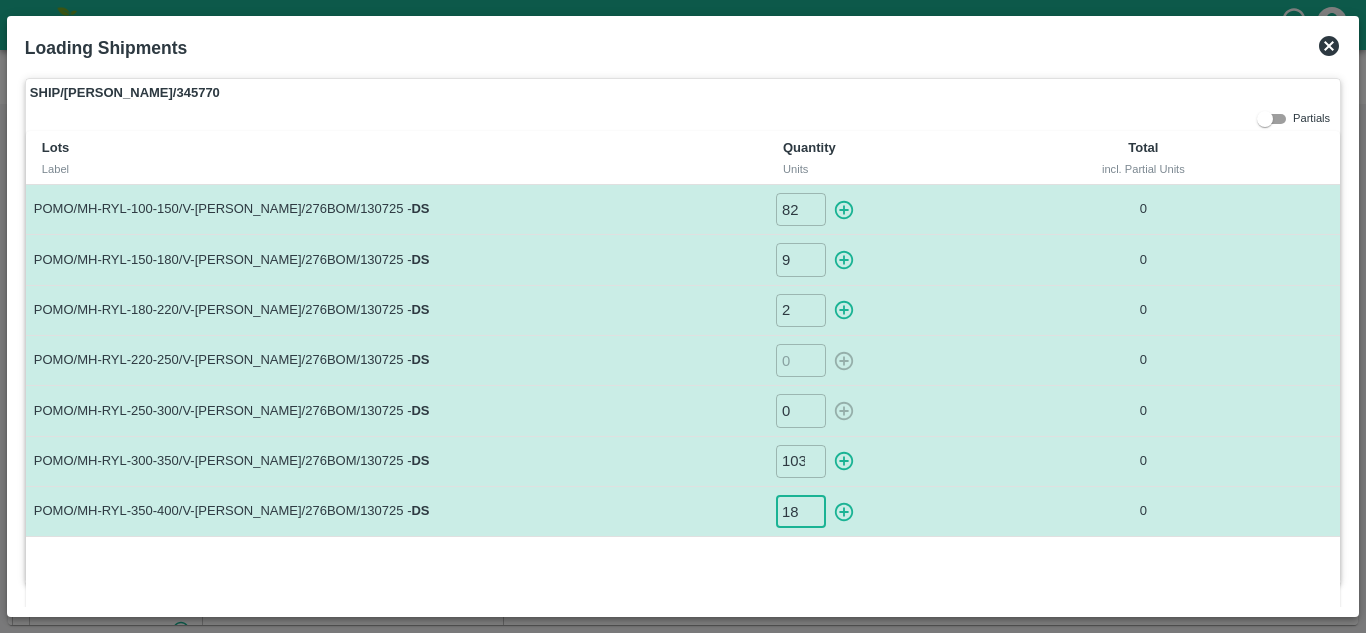type on "18" 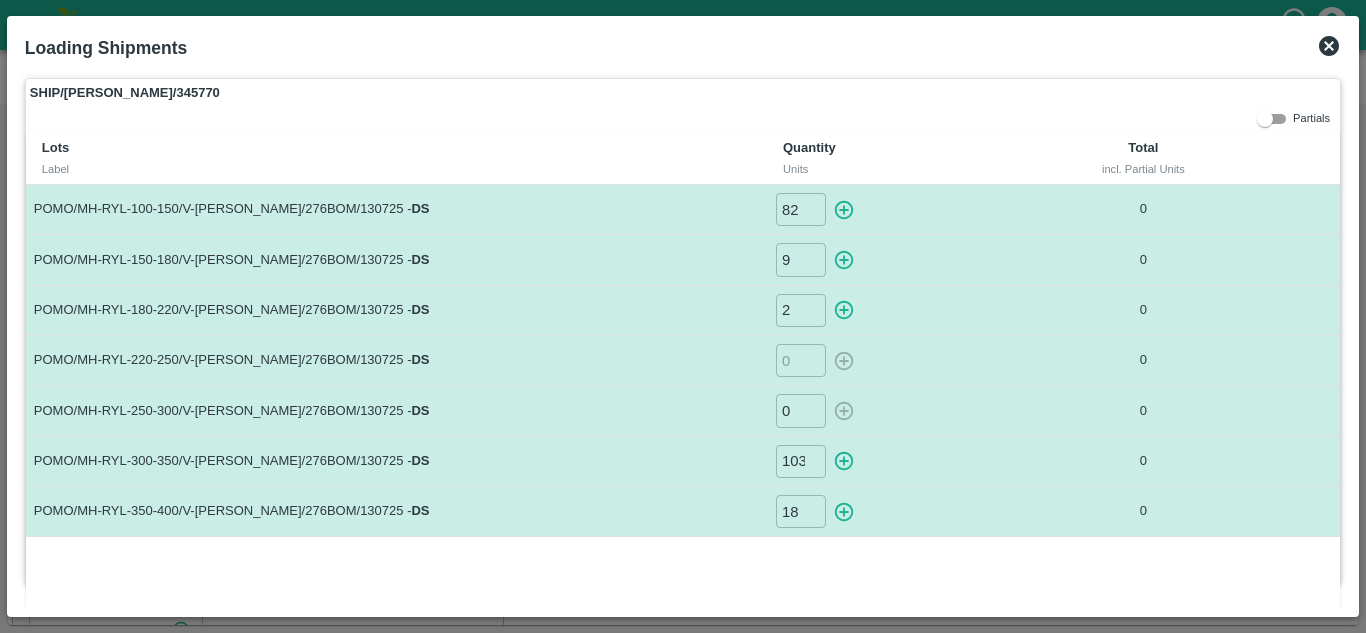 click on "POMO/MH-RYL-250-300/V-MH-Umbare/276BOM/130725   -  DS" at bounding box center [396, 411] 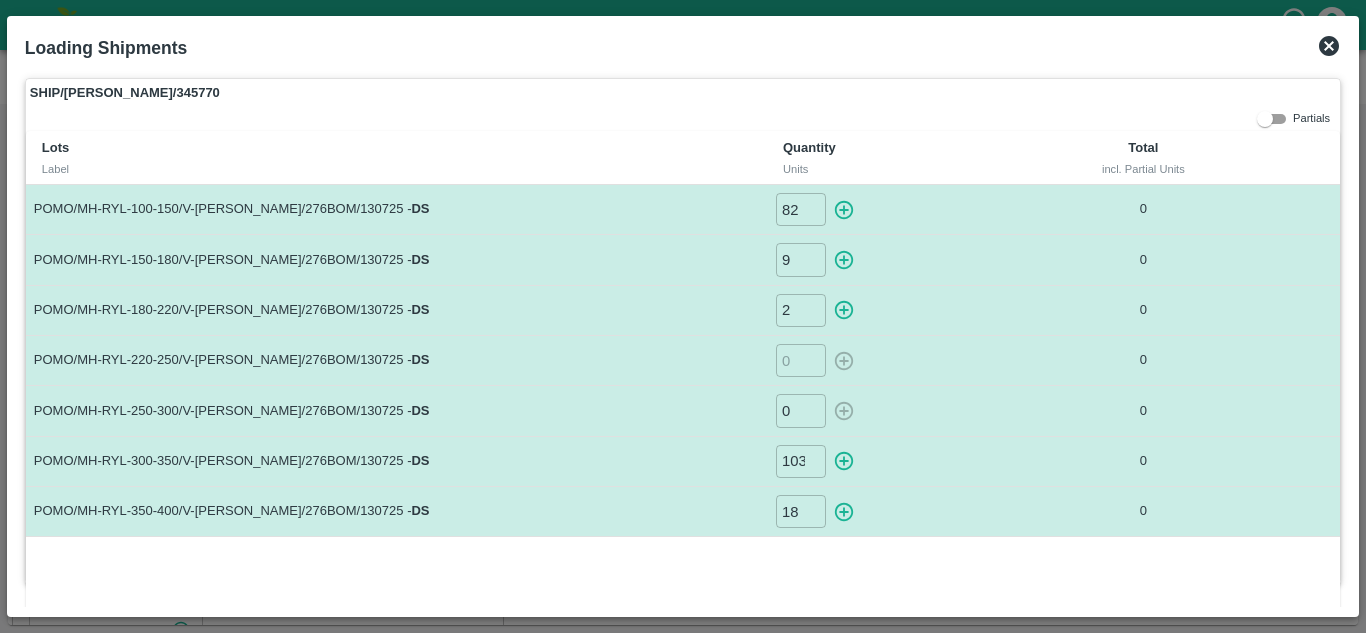 click 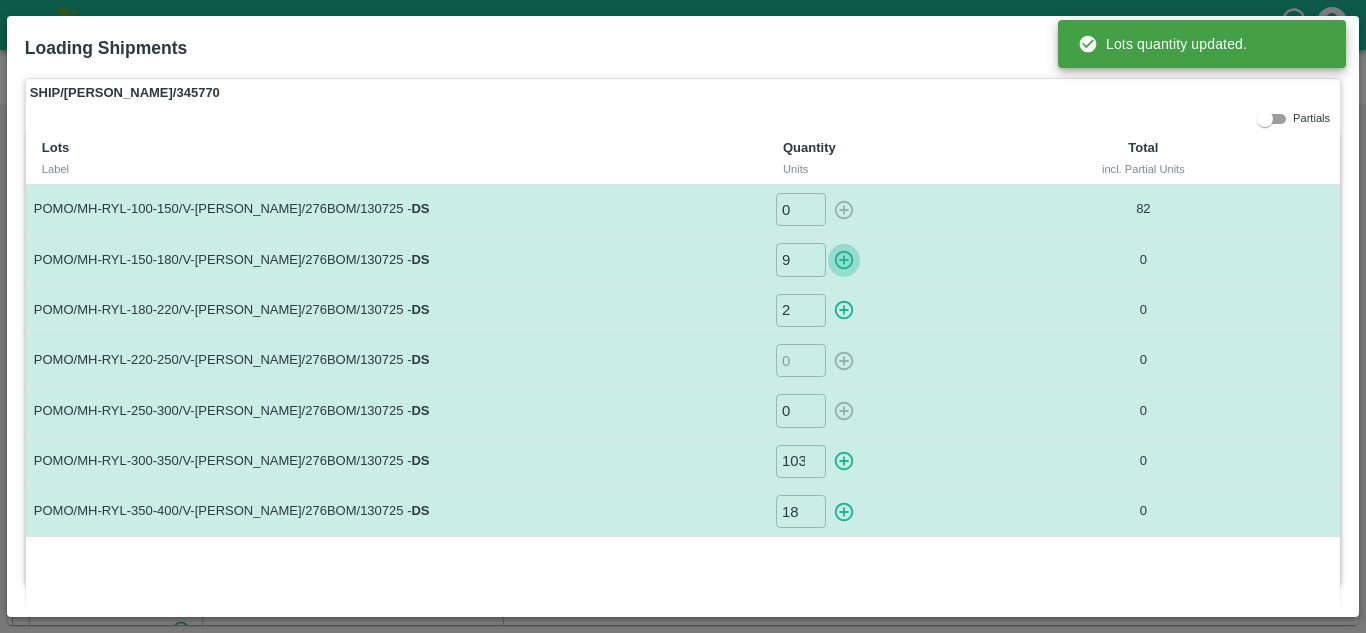 click 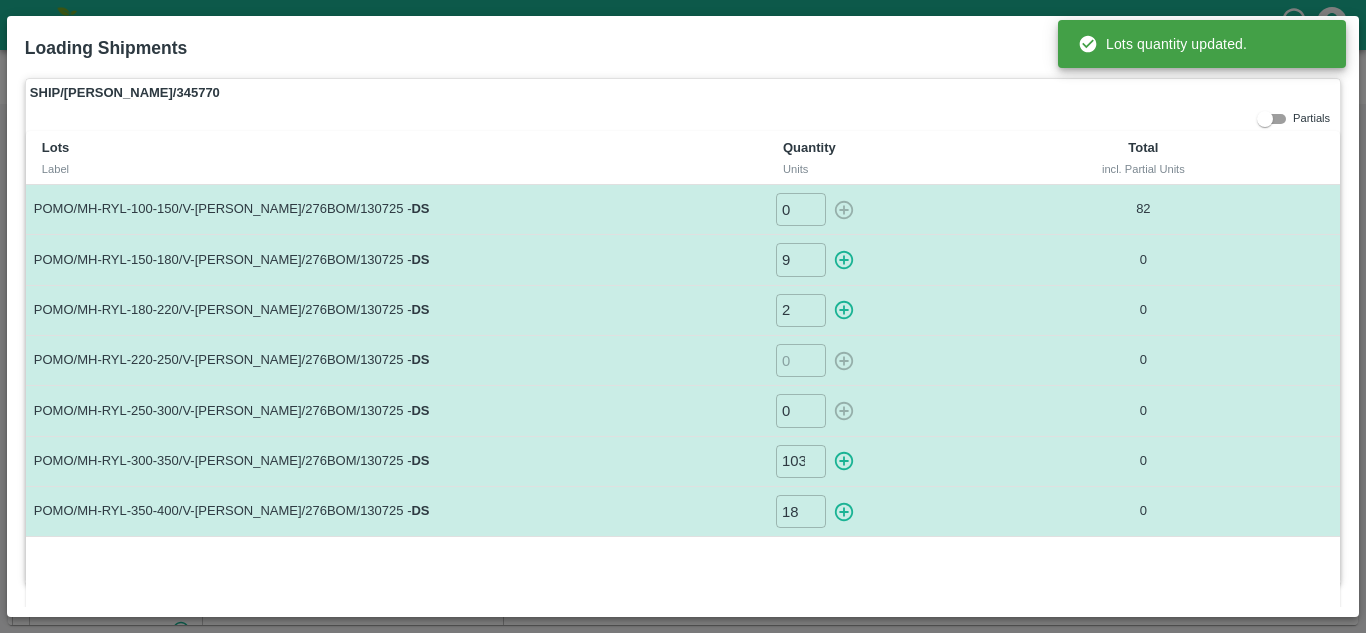 type on "0" 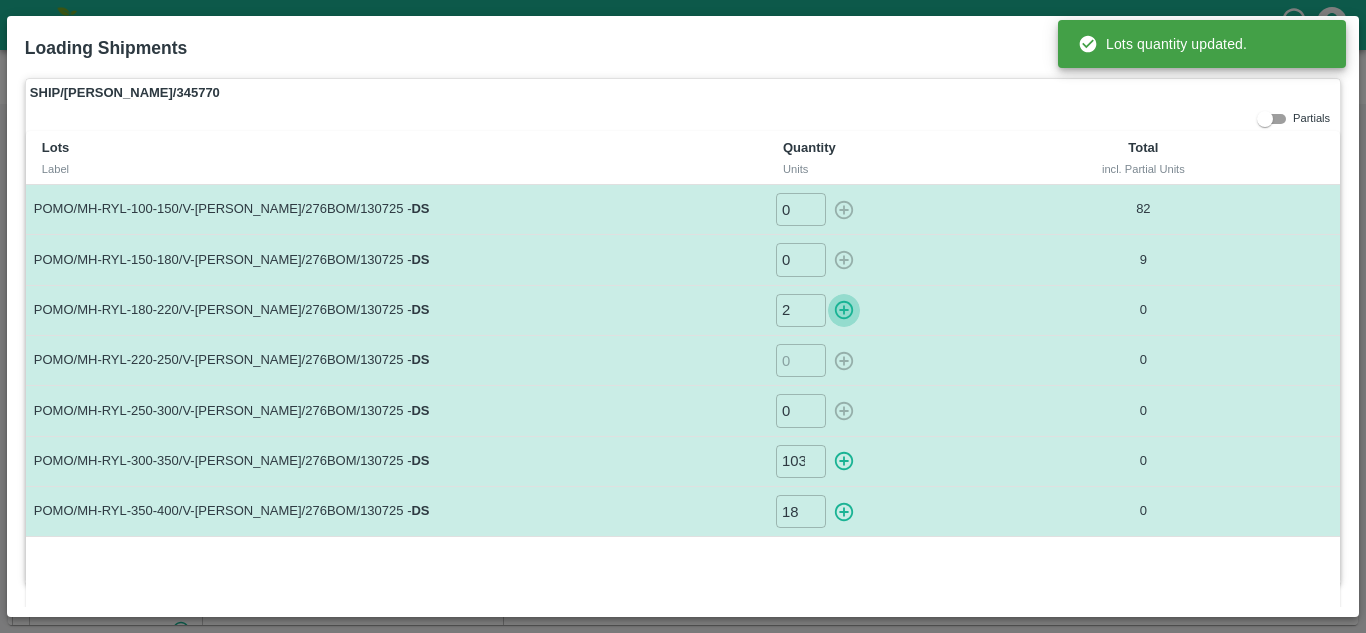 click 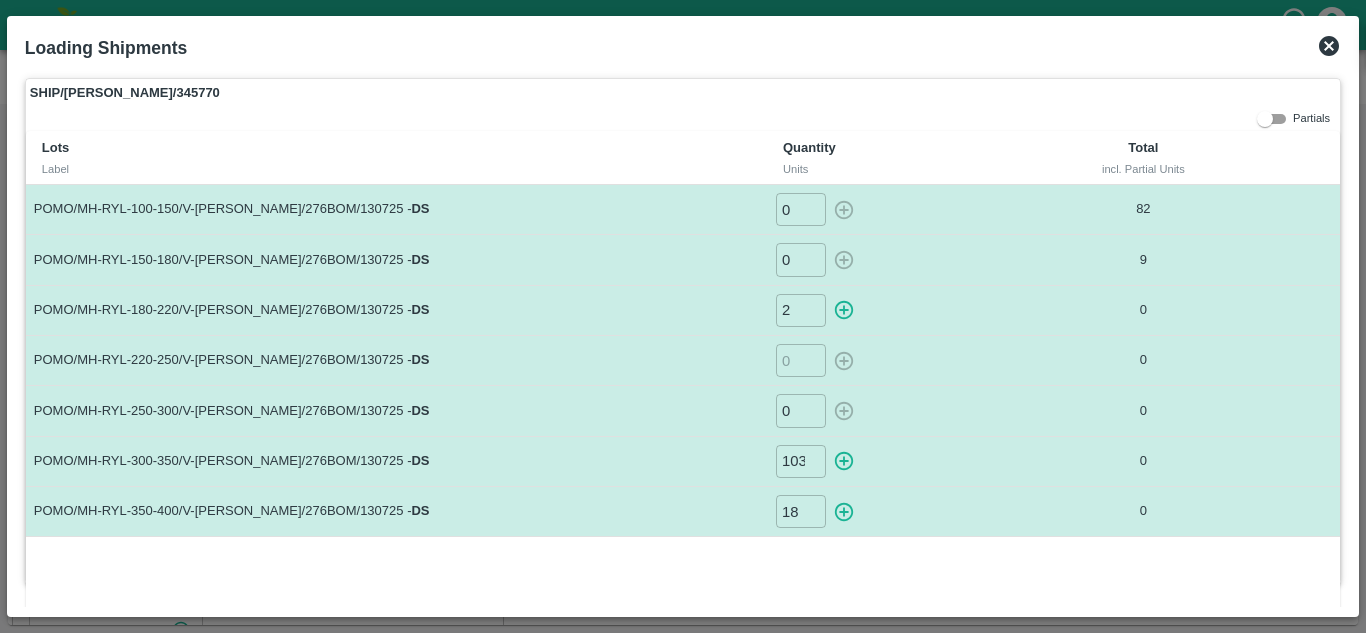 type on "0" 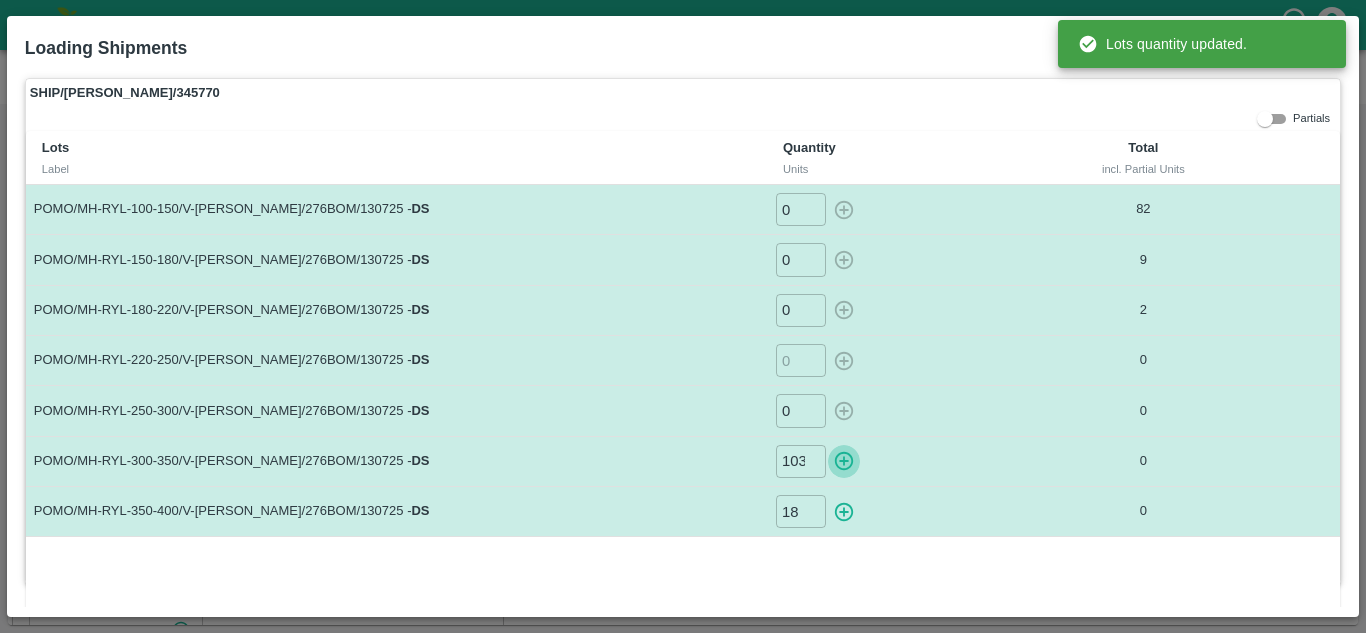 click 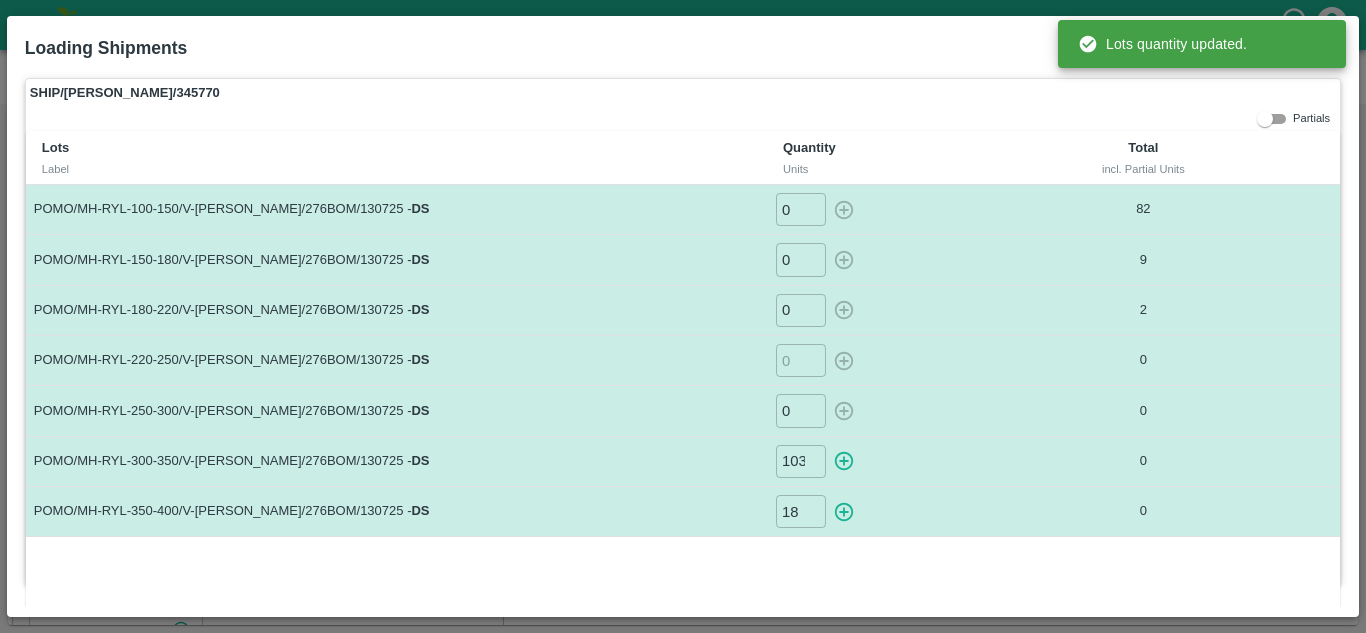 type on "0" 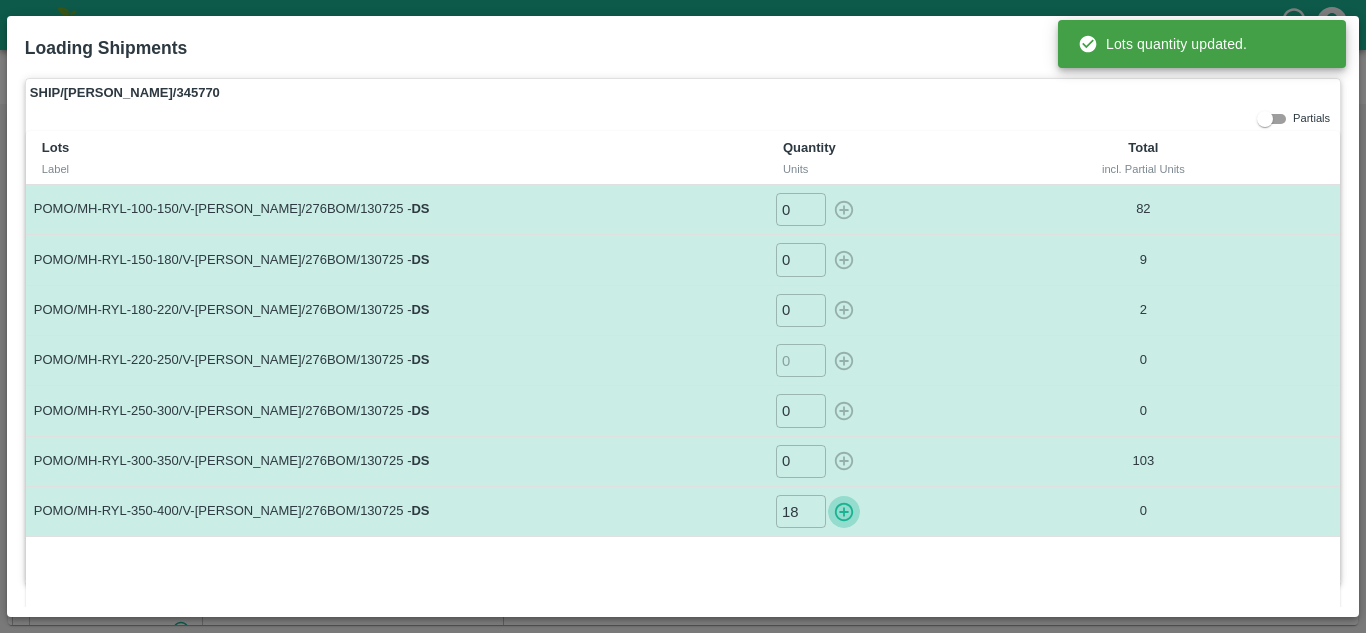 click 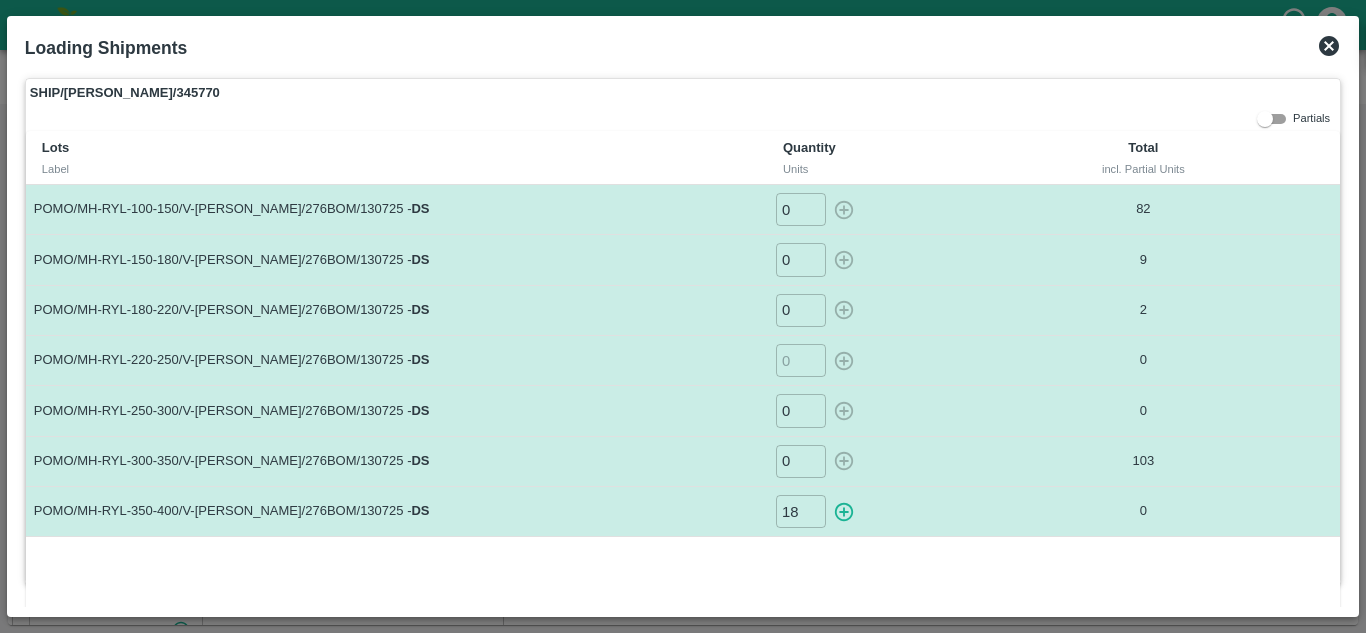 type on "0" 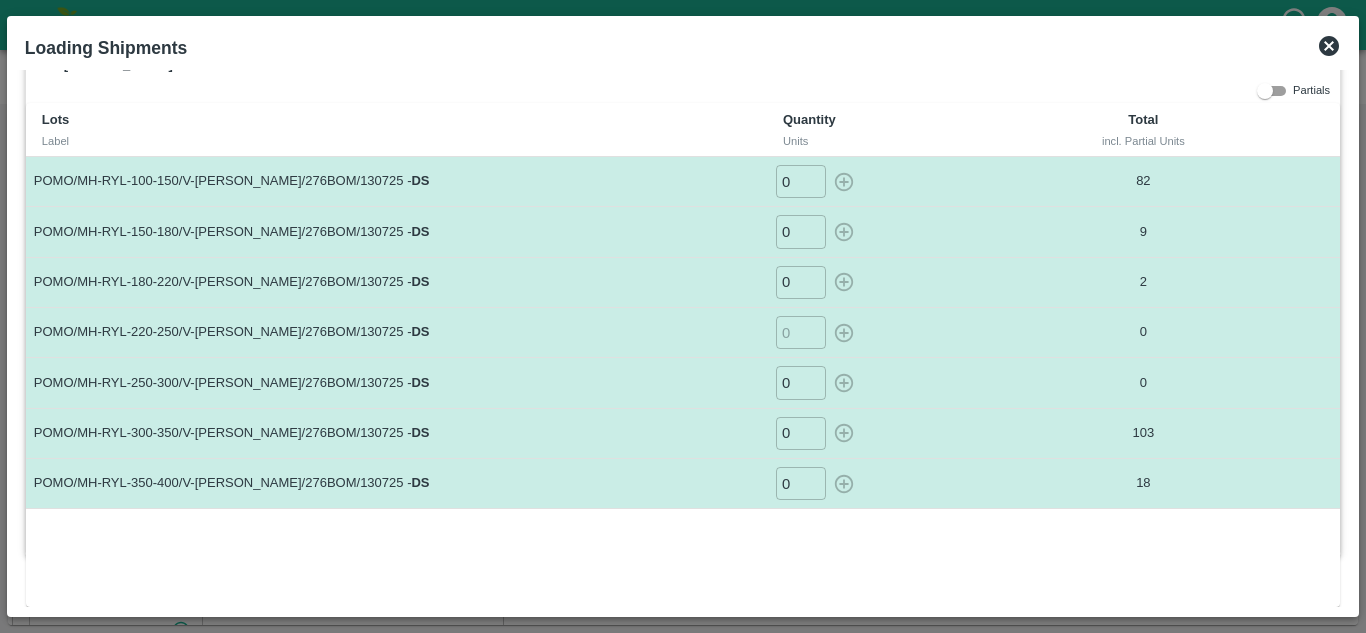 scroll, scrollTop: 0, scrollLeft: 0, axis: both 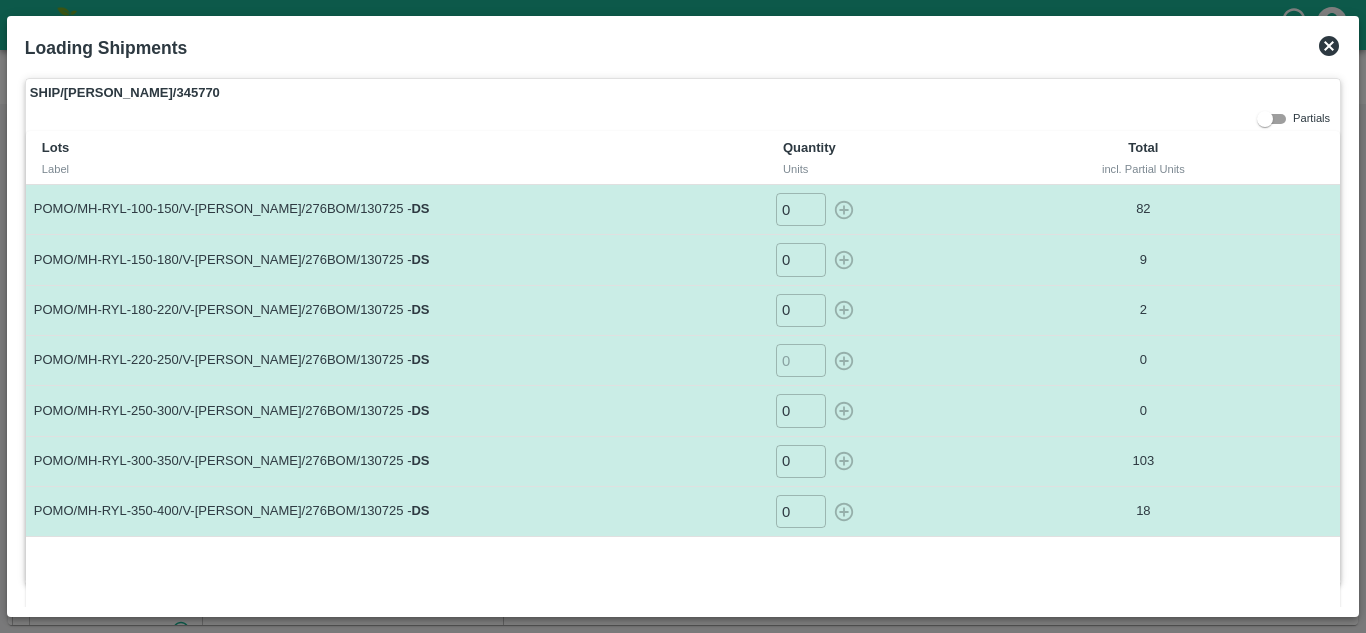 click 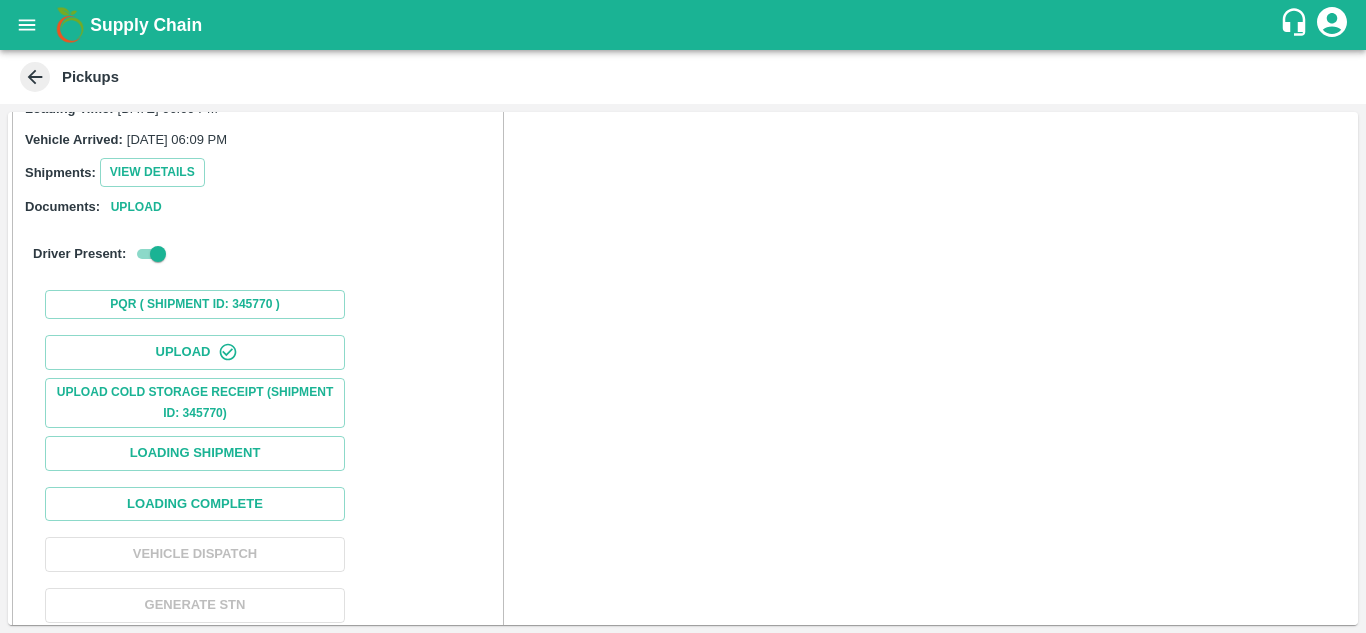 scroll, scrollTop: 337, scrollLeft: 0, axis: vertical 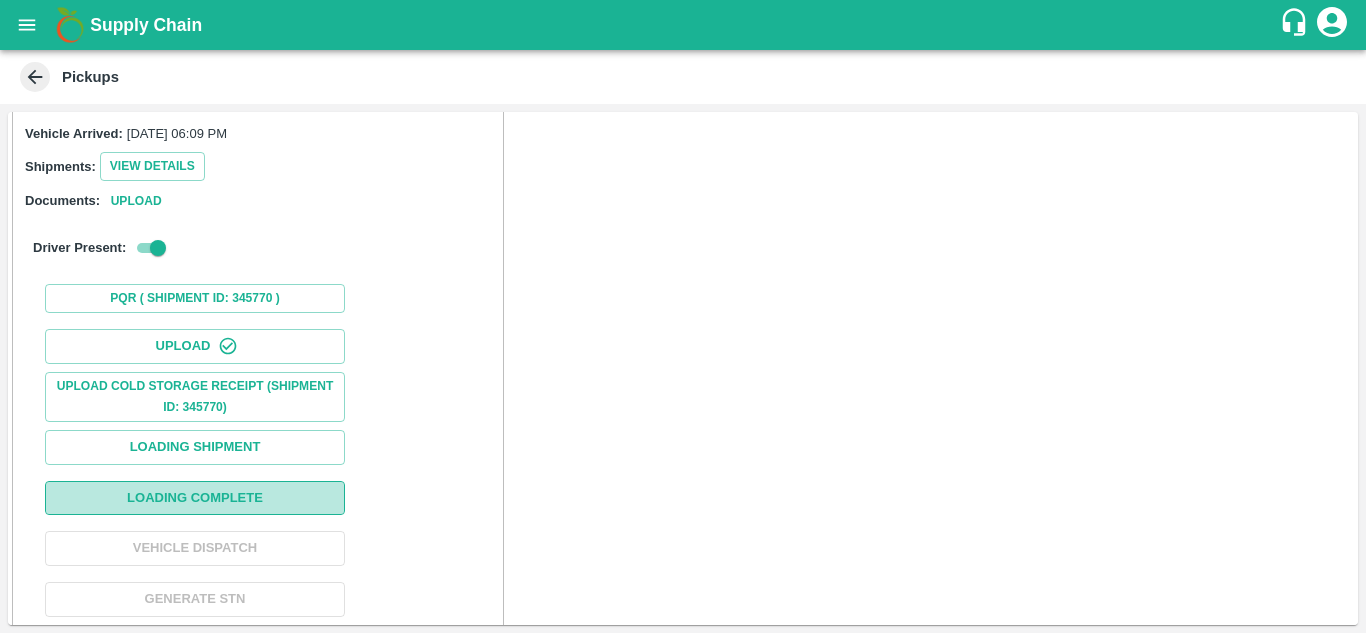 click on "Loading Complete" at bounding box center [195, 498] 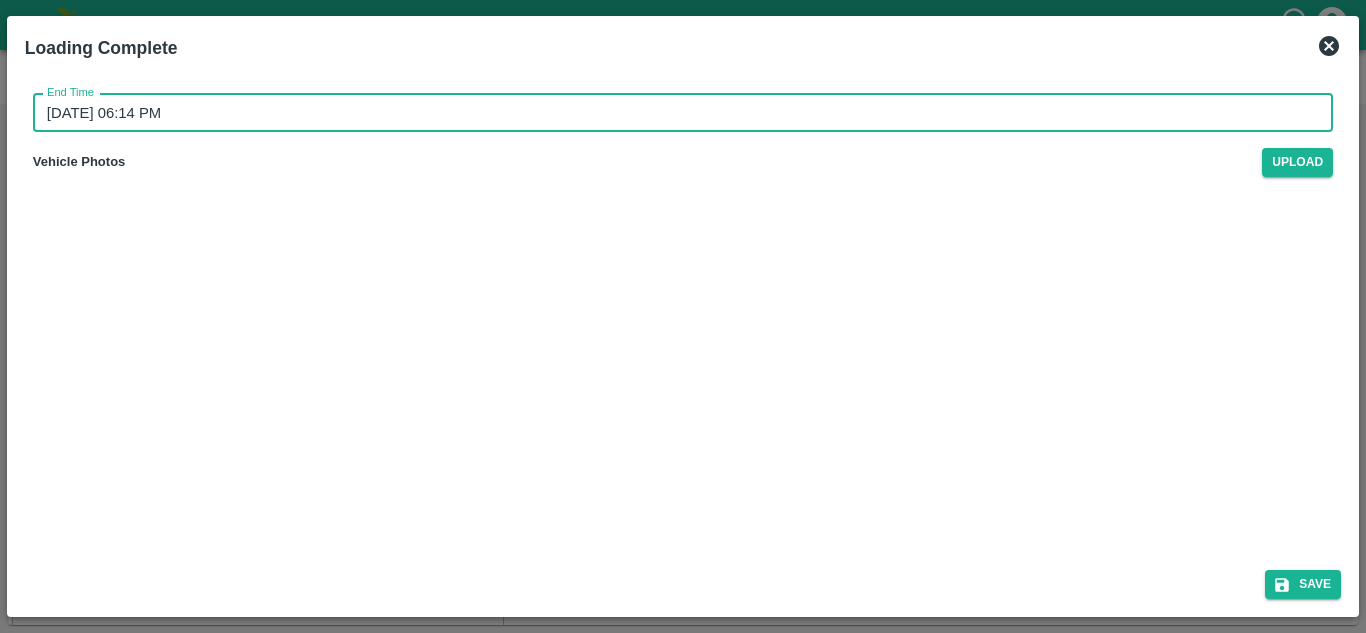 click on "15/07/2025 06:14 PM" at bounding box center (676, 113) 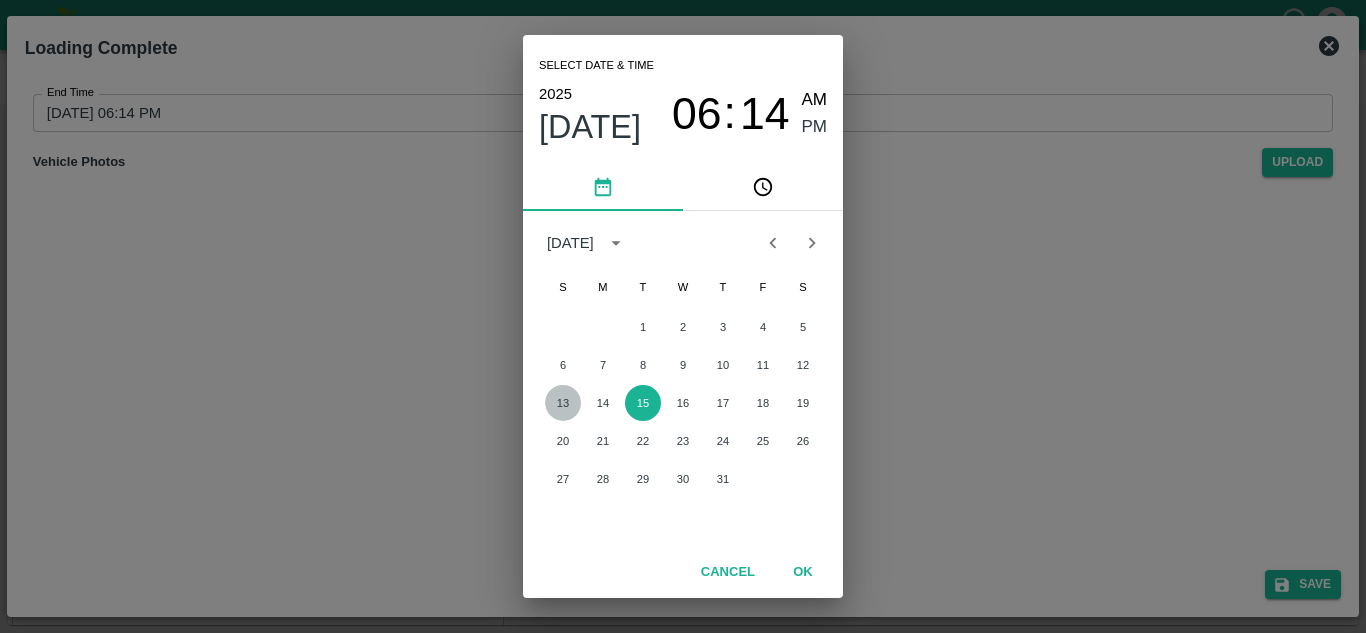 click on "13" at bounding box center (563, 403) 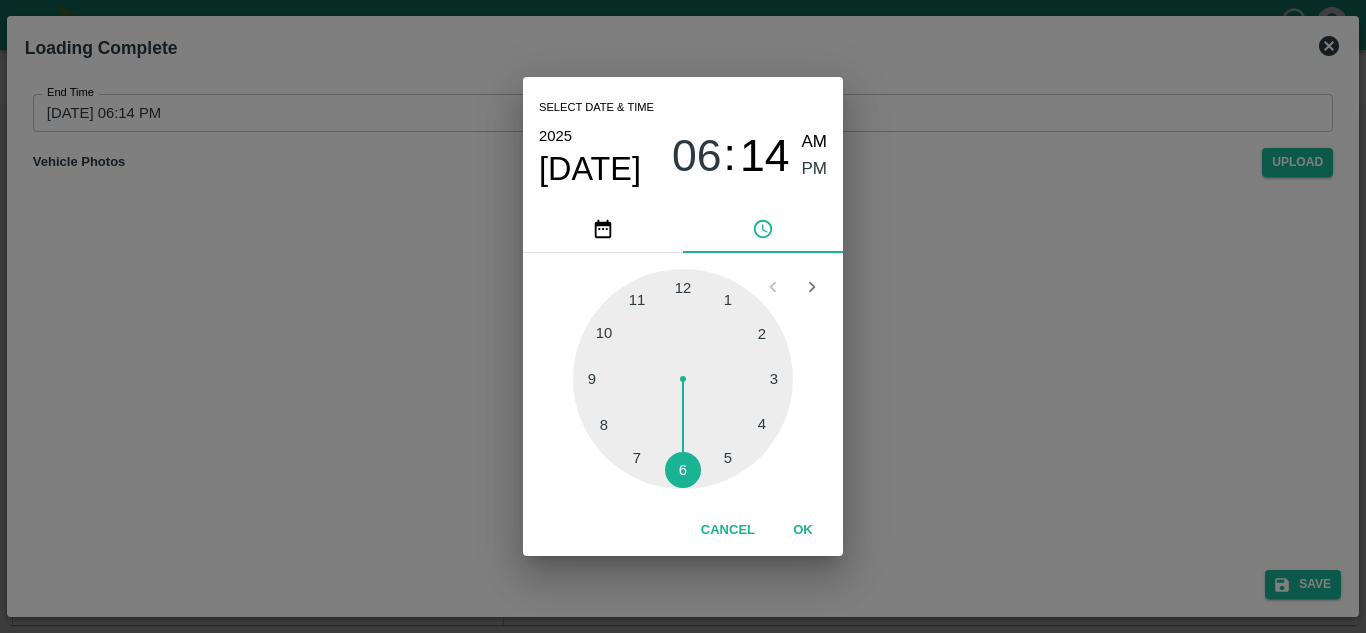 click on "OK" at bounding box center (803, 530) 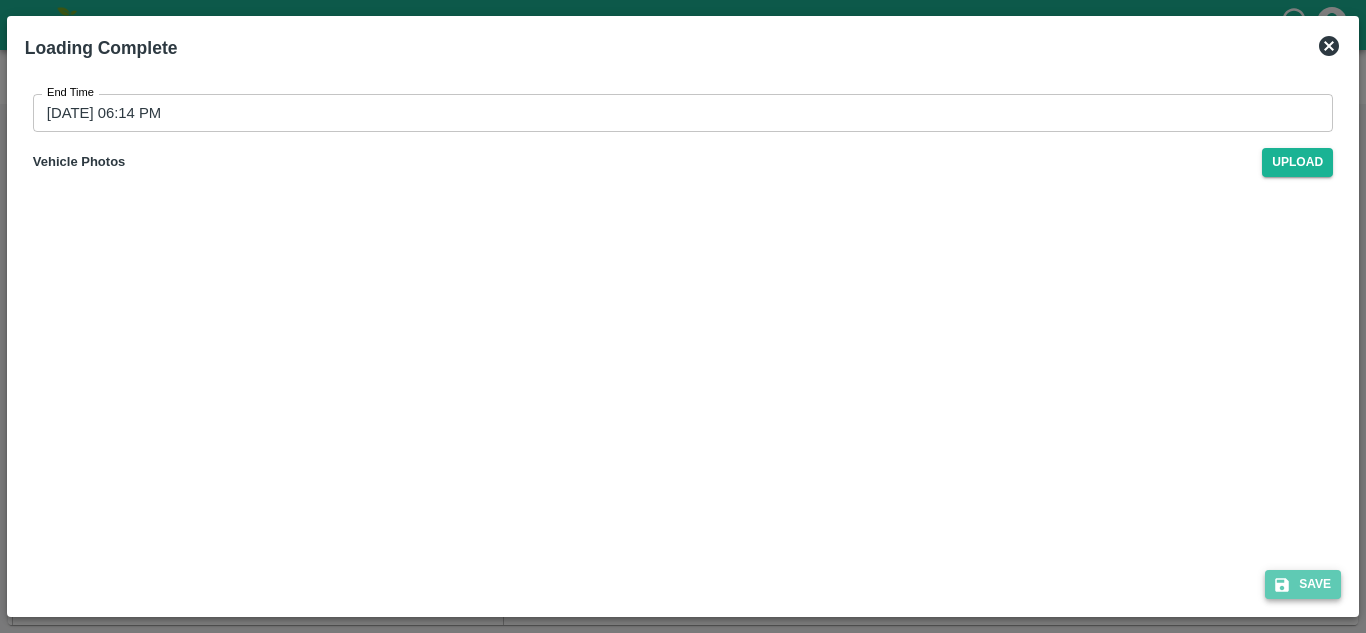 click on "Save" at bounding box center (1303, 584) 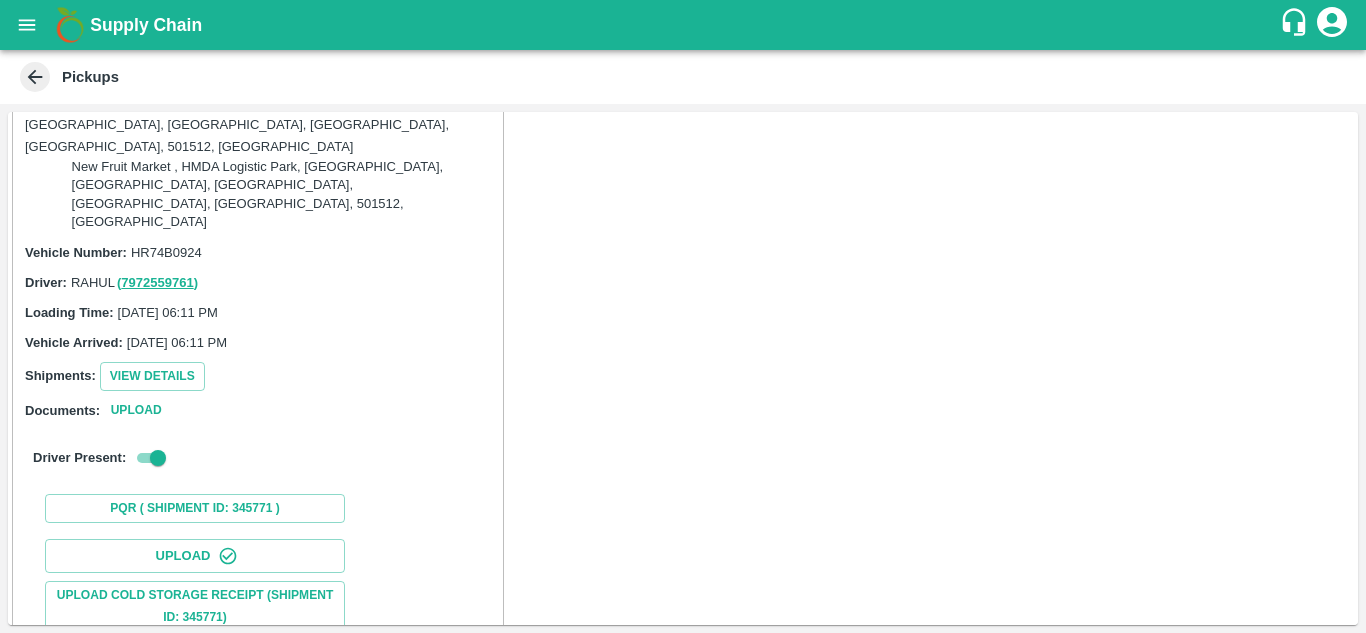 scroll, scrollTop: 1204, scrollLeft: 0, axis: vertical 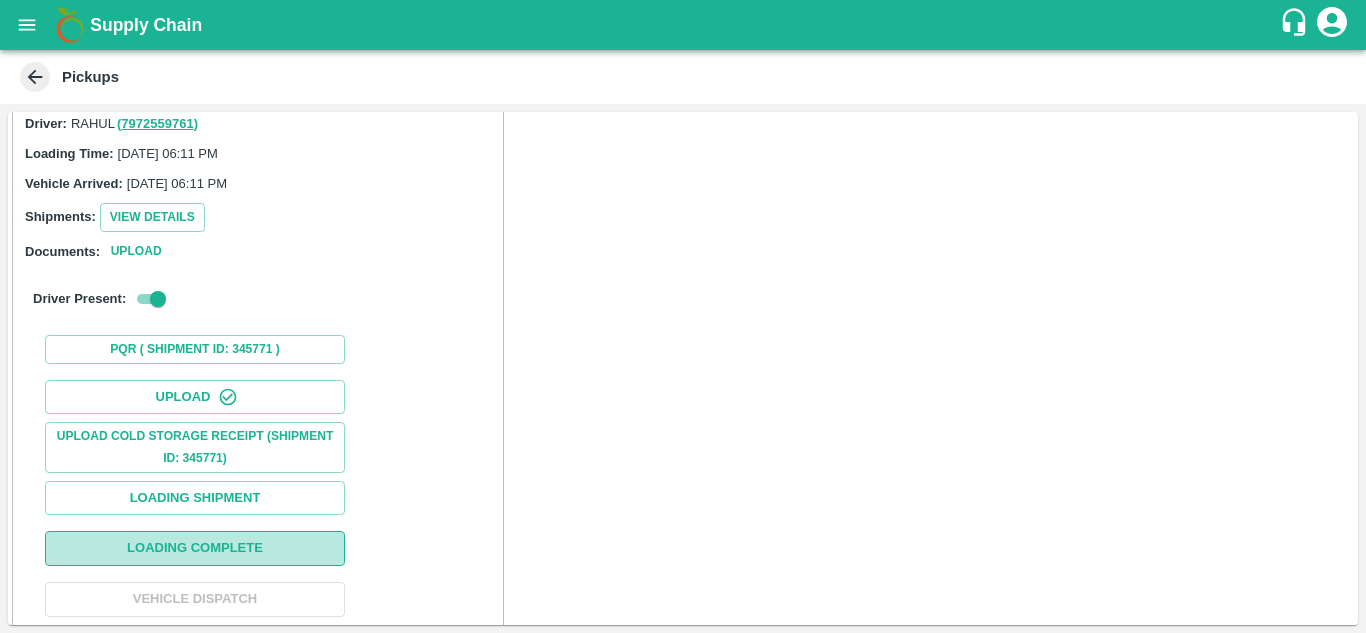 click on "Loading Complete" at bounding box center [195, 548] 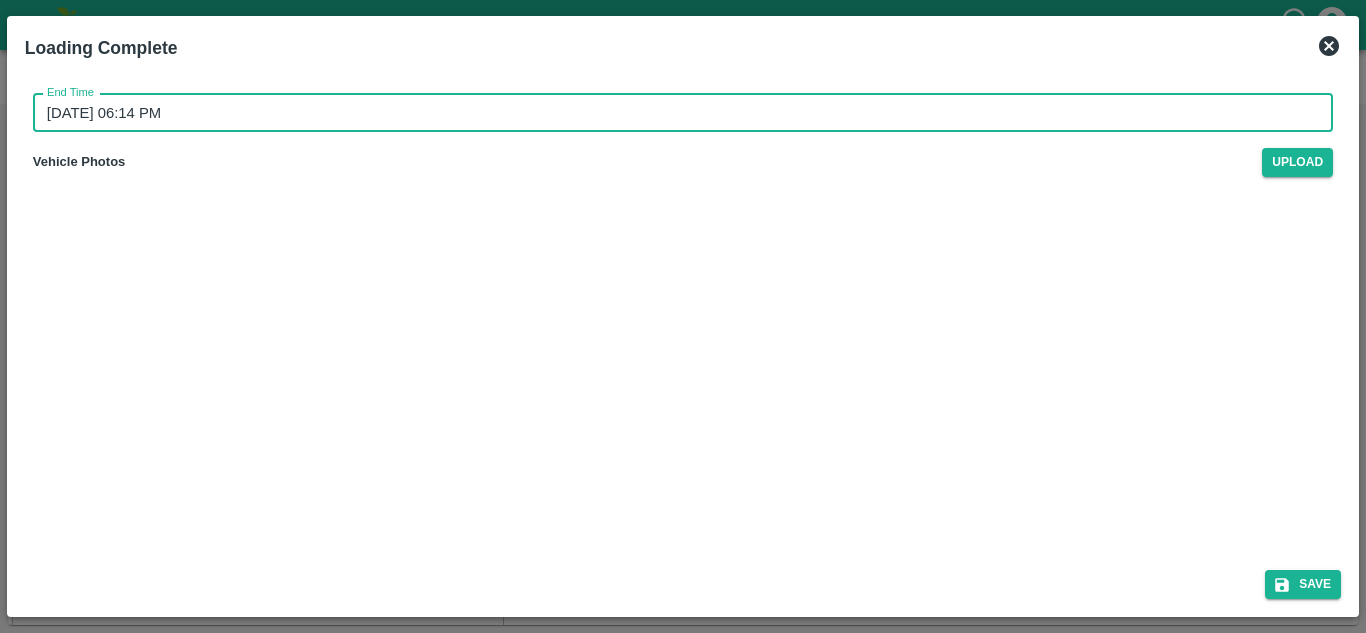 click on "15/07/2025 06:14 PM" at bounding box center [676, 113] 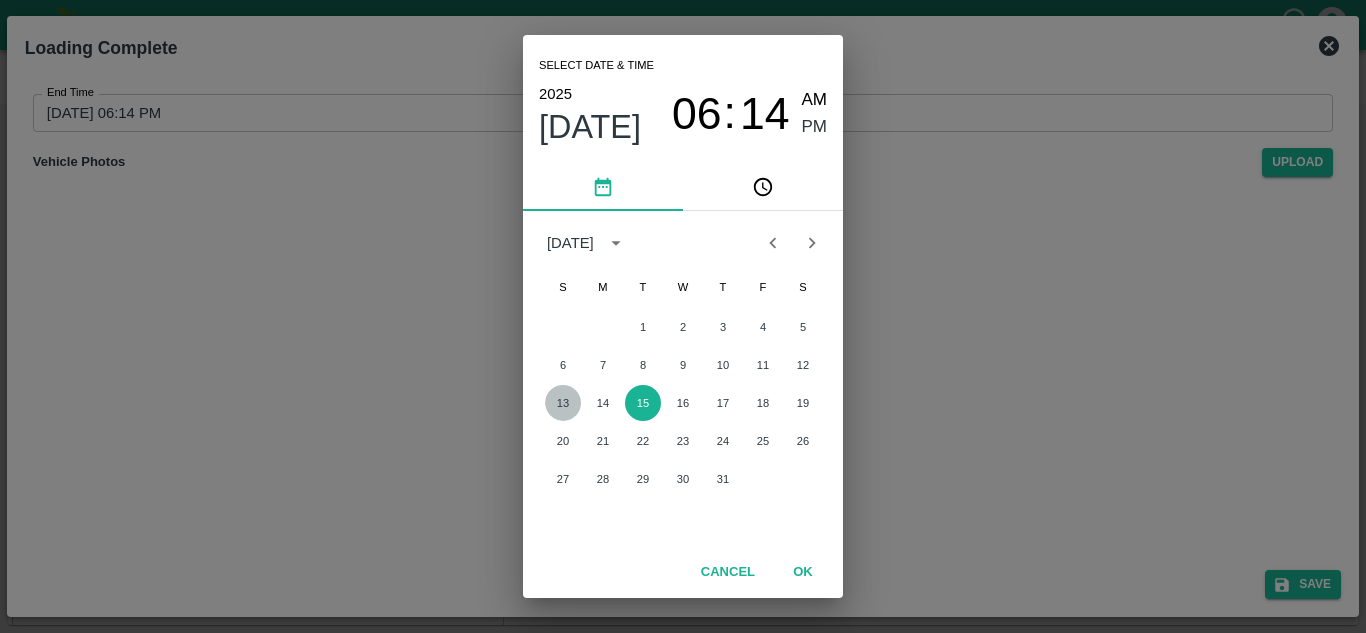 click on "13" at bounding box center (563, 403) 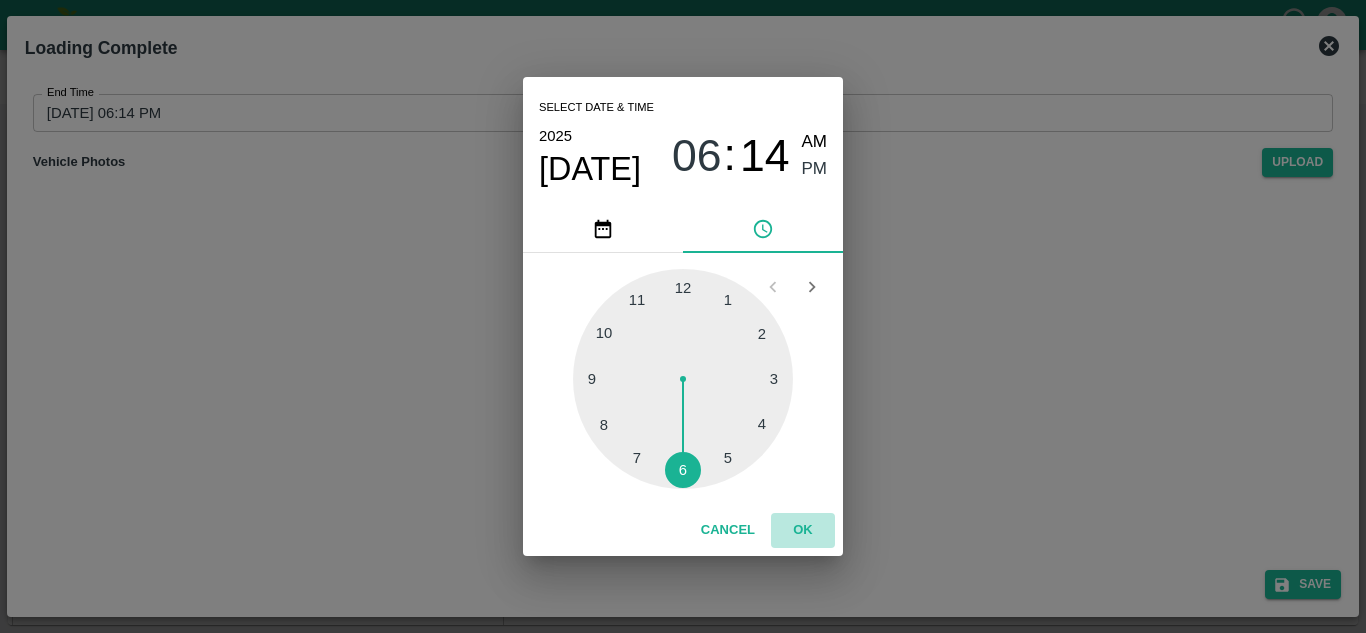 click on "OK" at bounding box center [803, 530] 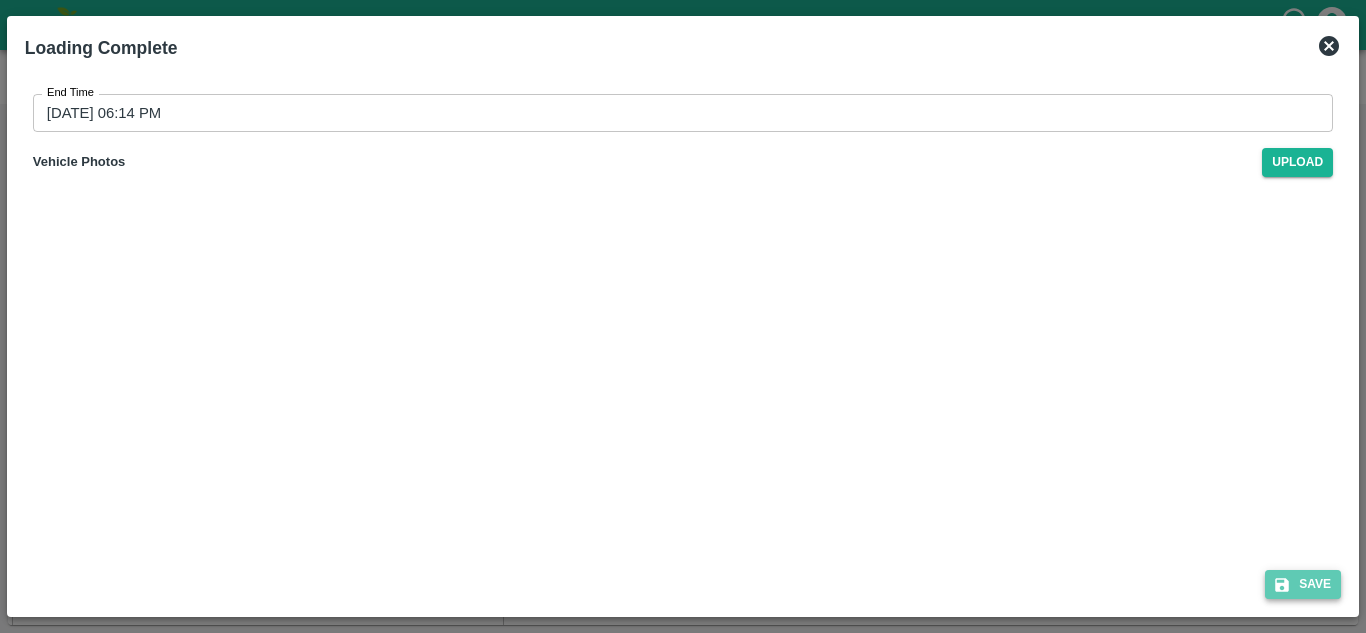 click 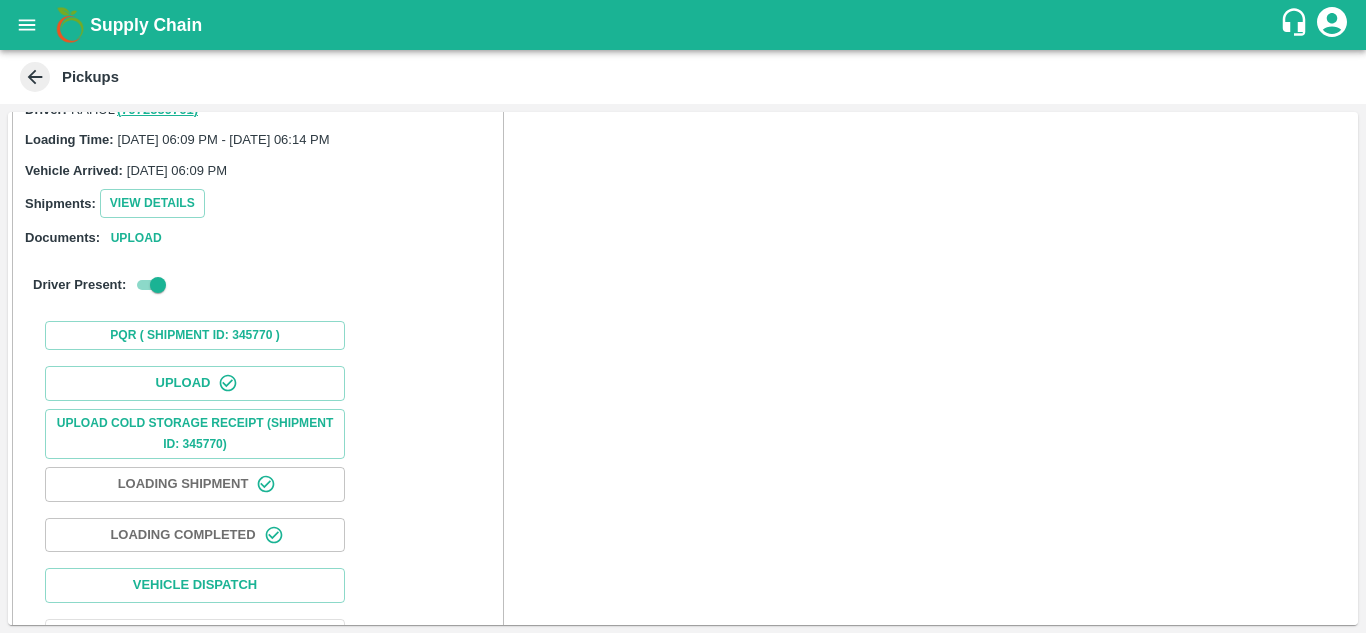 scroll, scrollTop: 342, scrollLeft: 0, axis: vertical 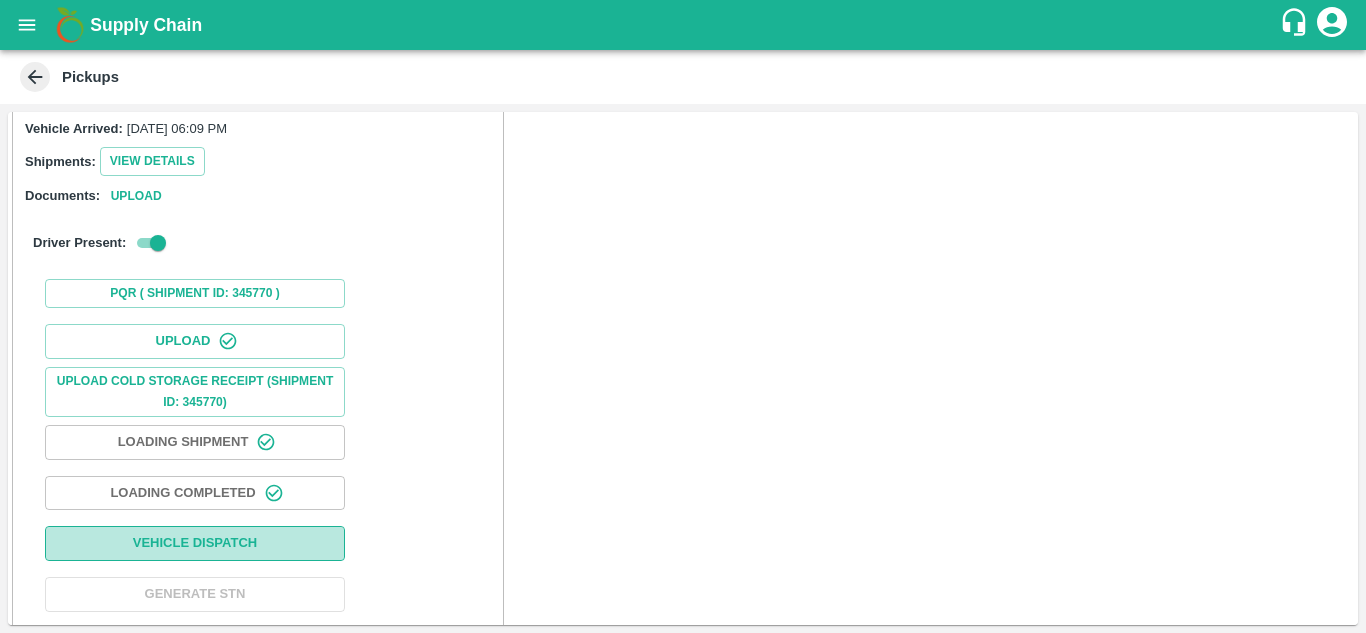 click on "Vehicle Dispatch" at bounding box center (195, 543) 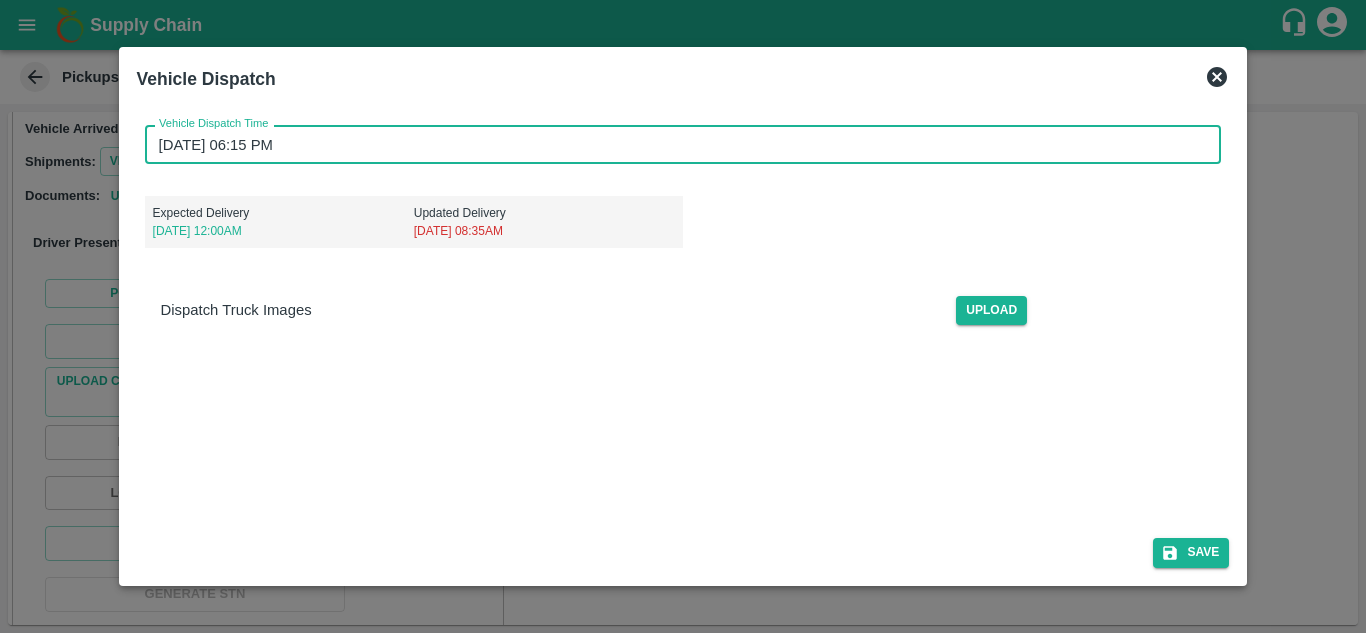 click on "15/07/2025 06:15 PM" at bounding box center (676, 144) 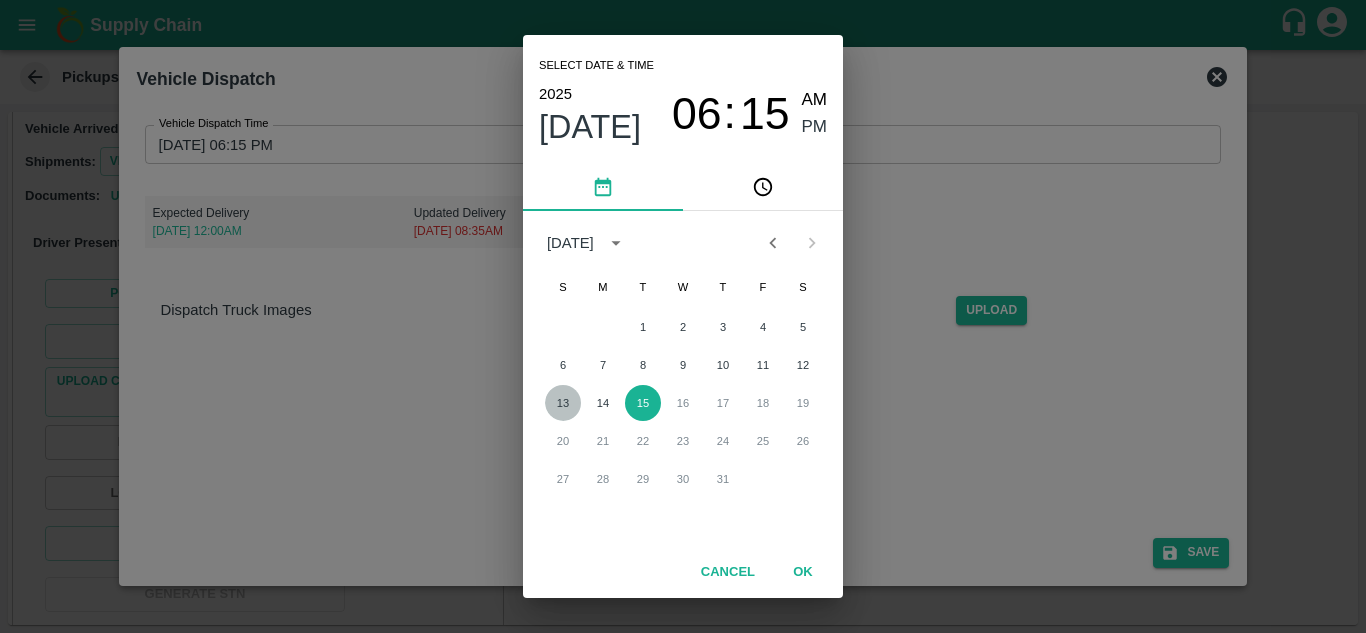 click on "13" at bounding box center [563, 403] 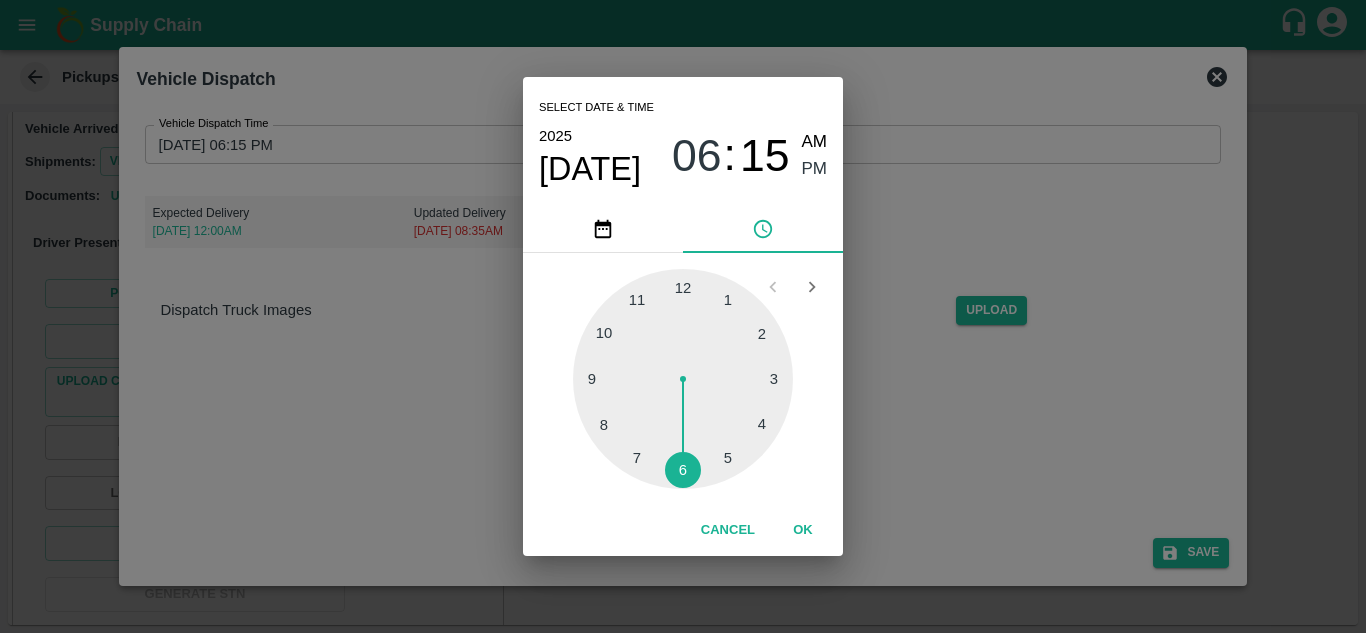 click on "OK" at bounding box center [803, 530] 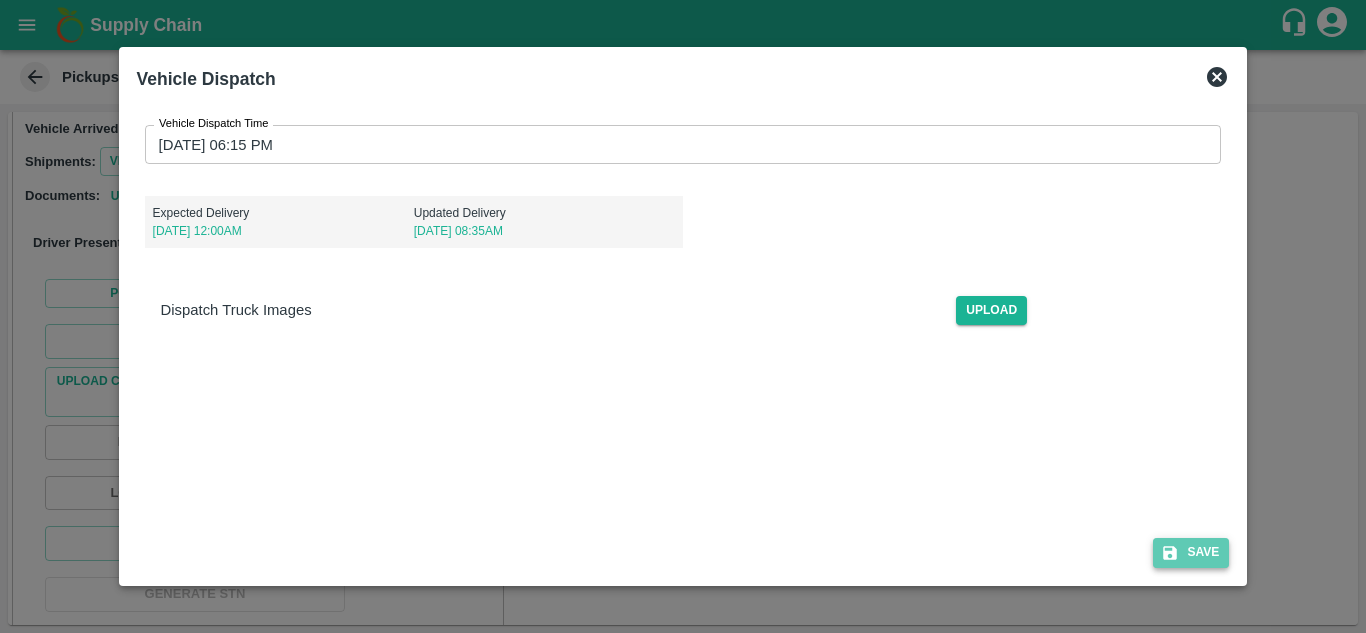 click 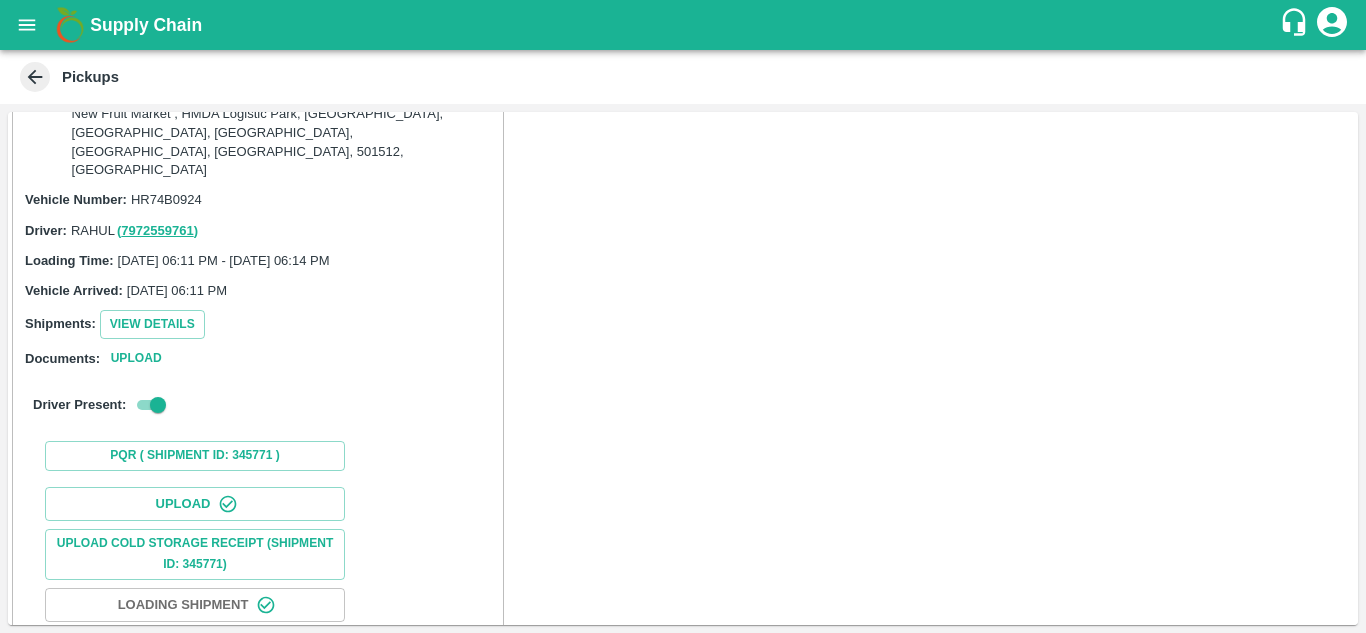 scroll, scrollTop: 1206, scrollLeft: 0, axis: vertical 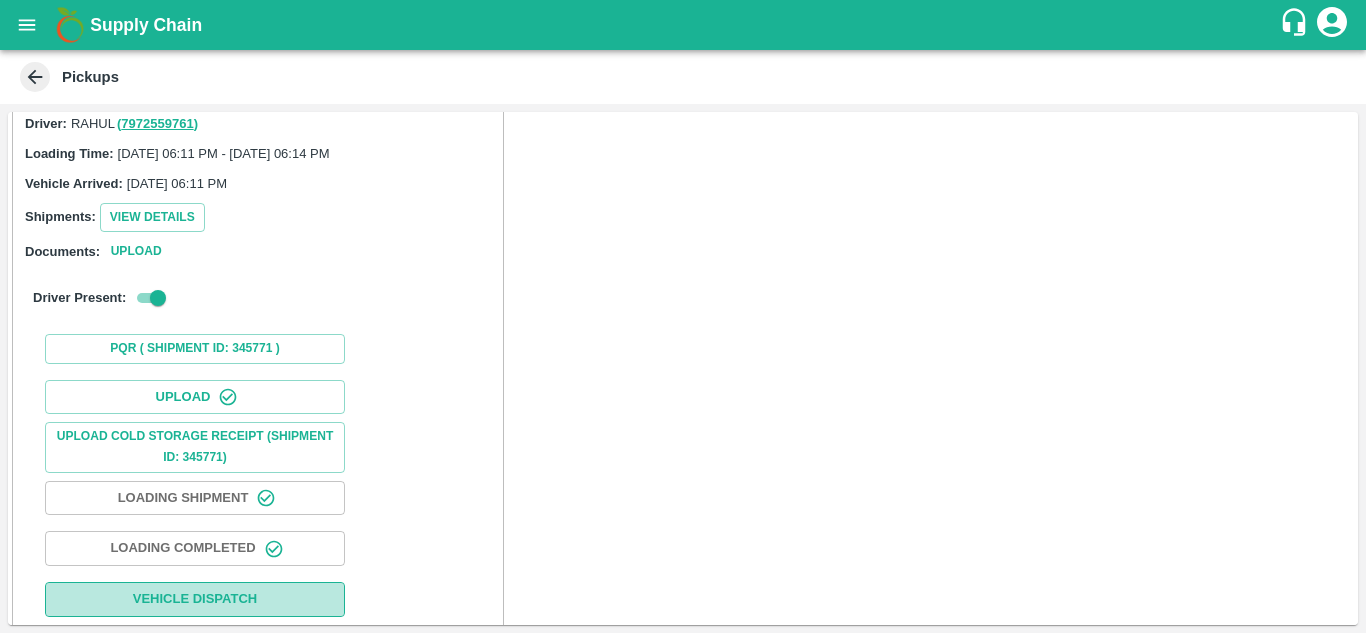 click on "Vehicle Dispatch" at bounding box center (195, 599) 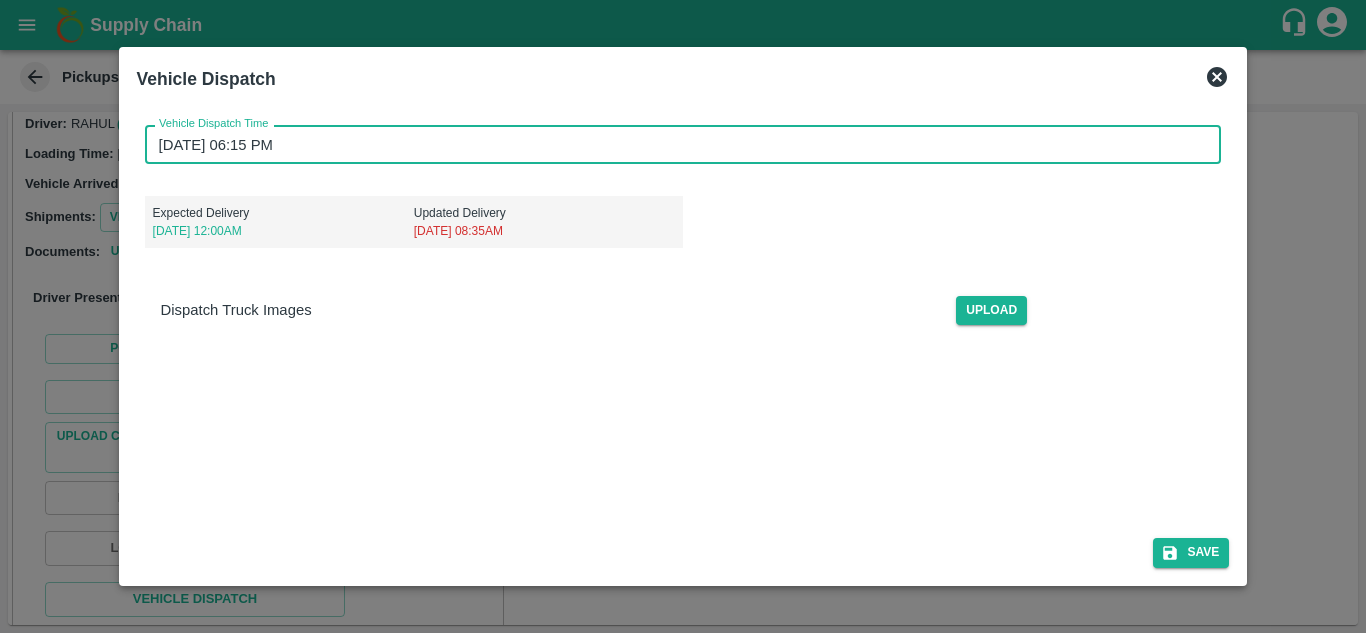 click on "15/07/2025 06:15 PM" at bounding box center (676, 144) 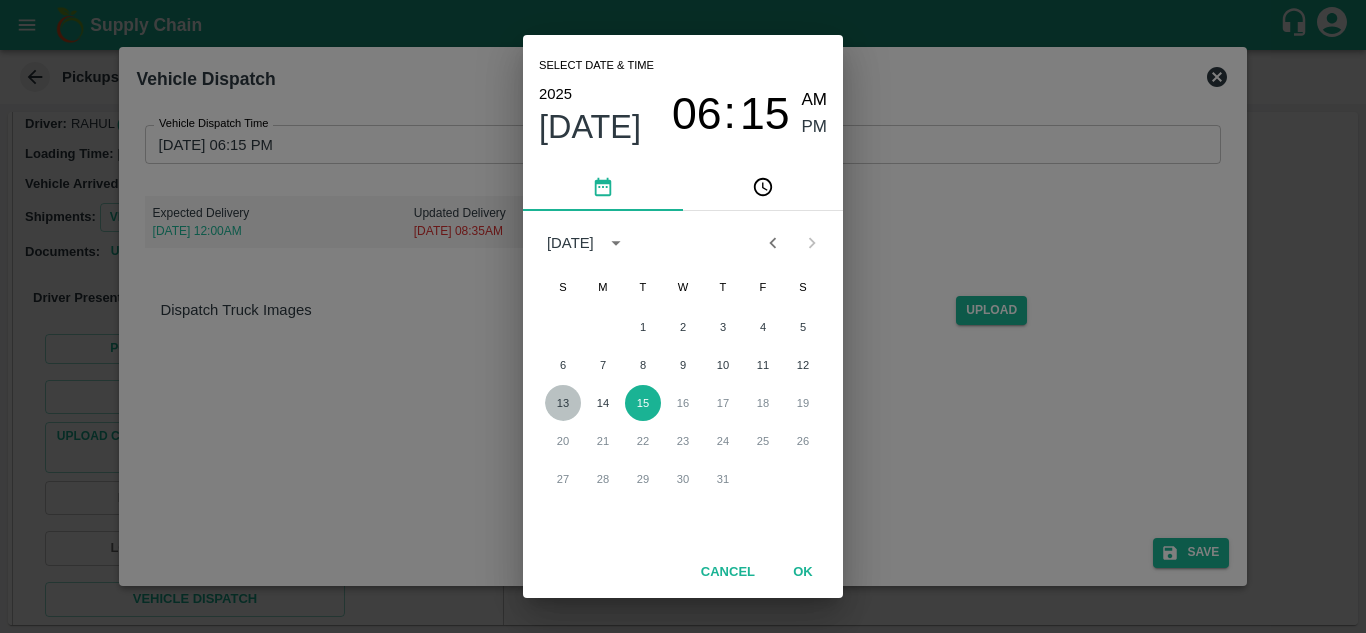 click on "13" at bounding box center [563, 403] 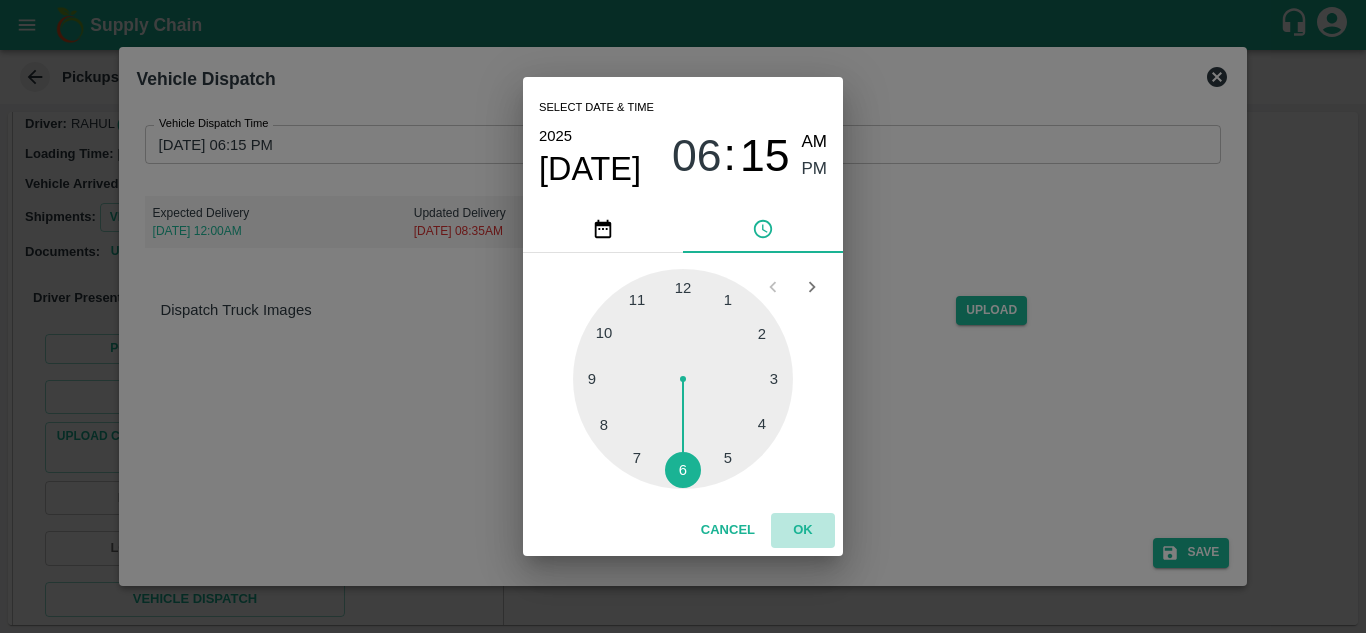 click on "OK" at bounding box center [803, 530] 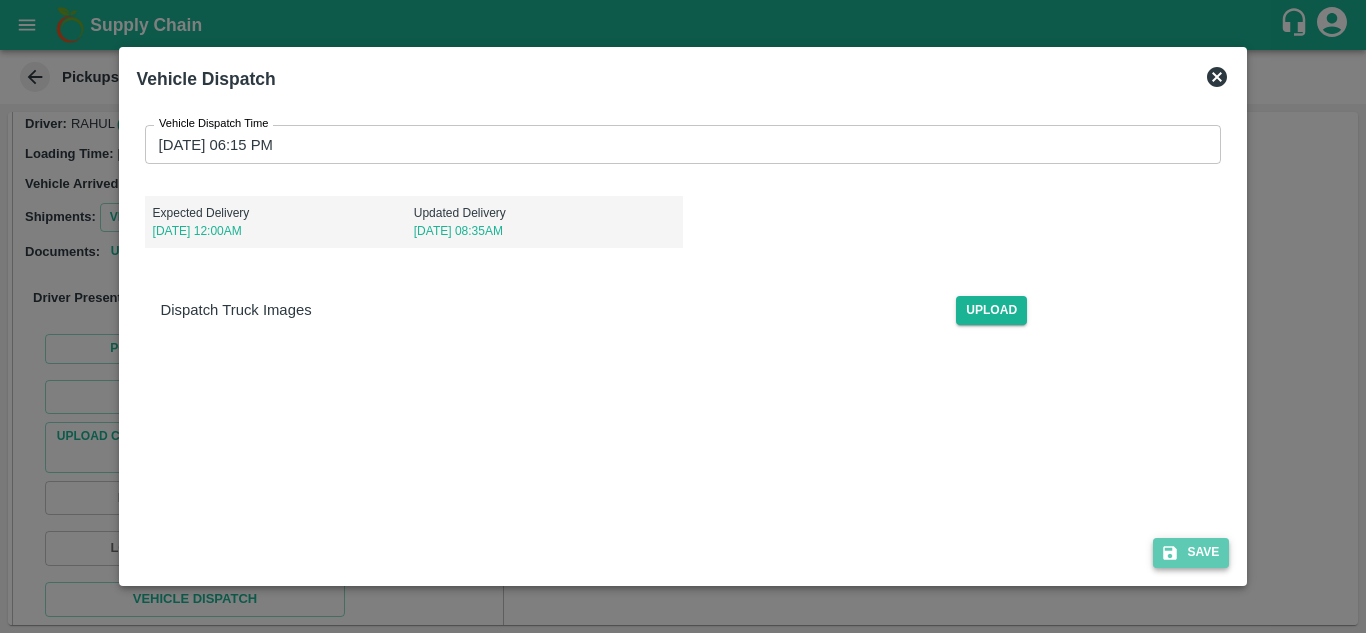 click 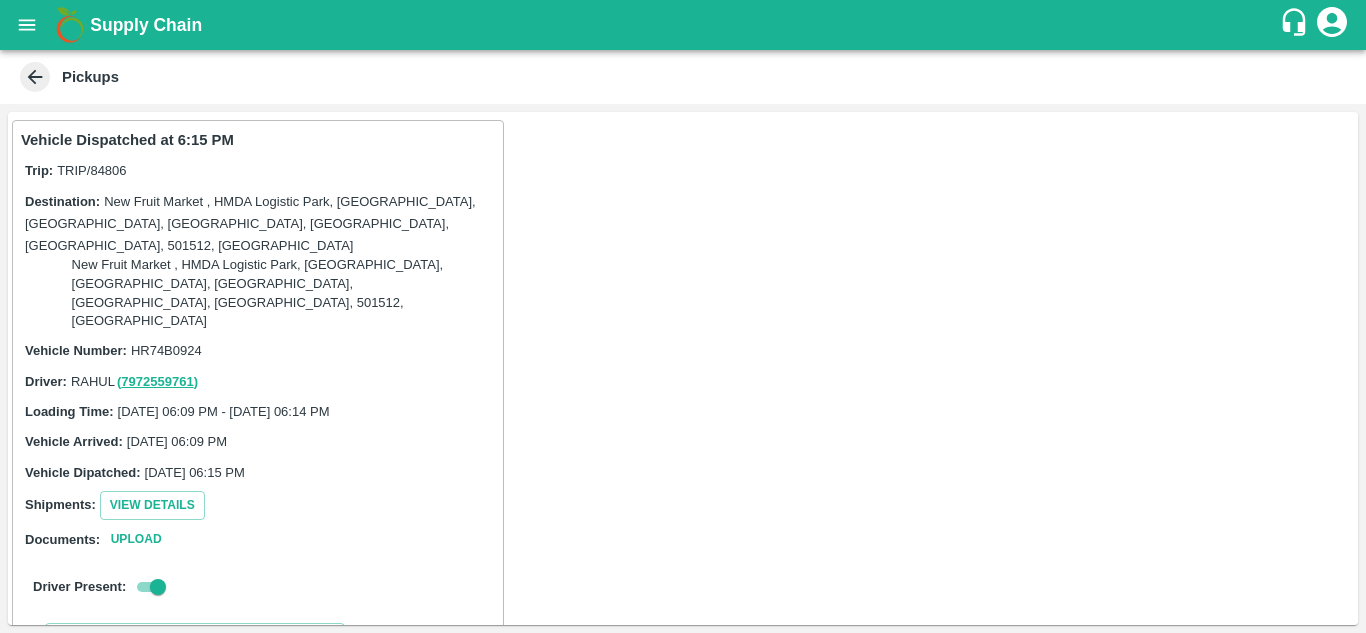 scroll, scrollTop: 1, scrollLeft: 0, axis: vertical 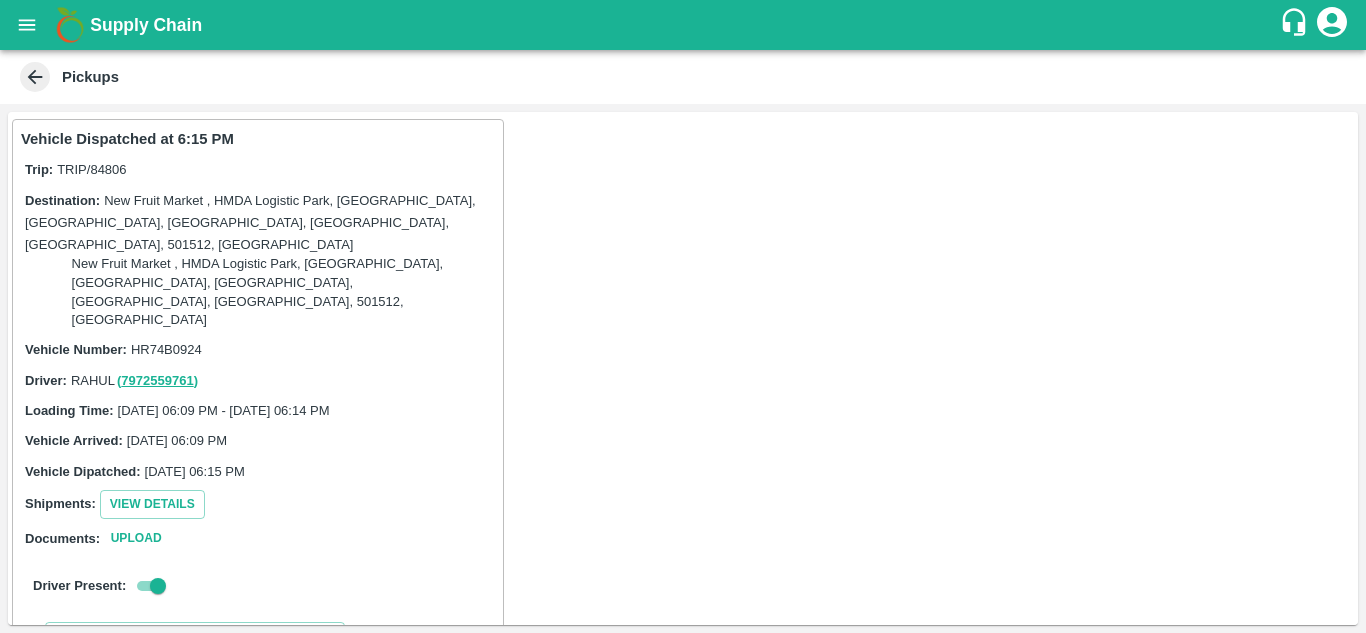 click 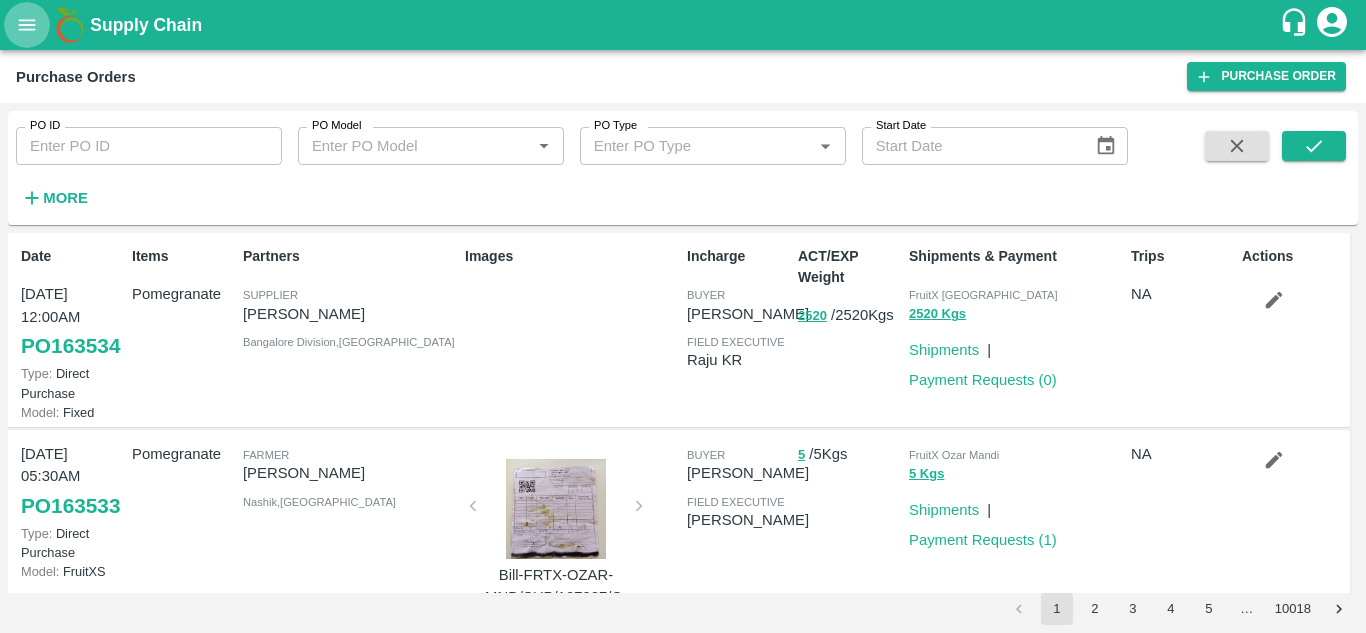click 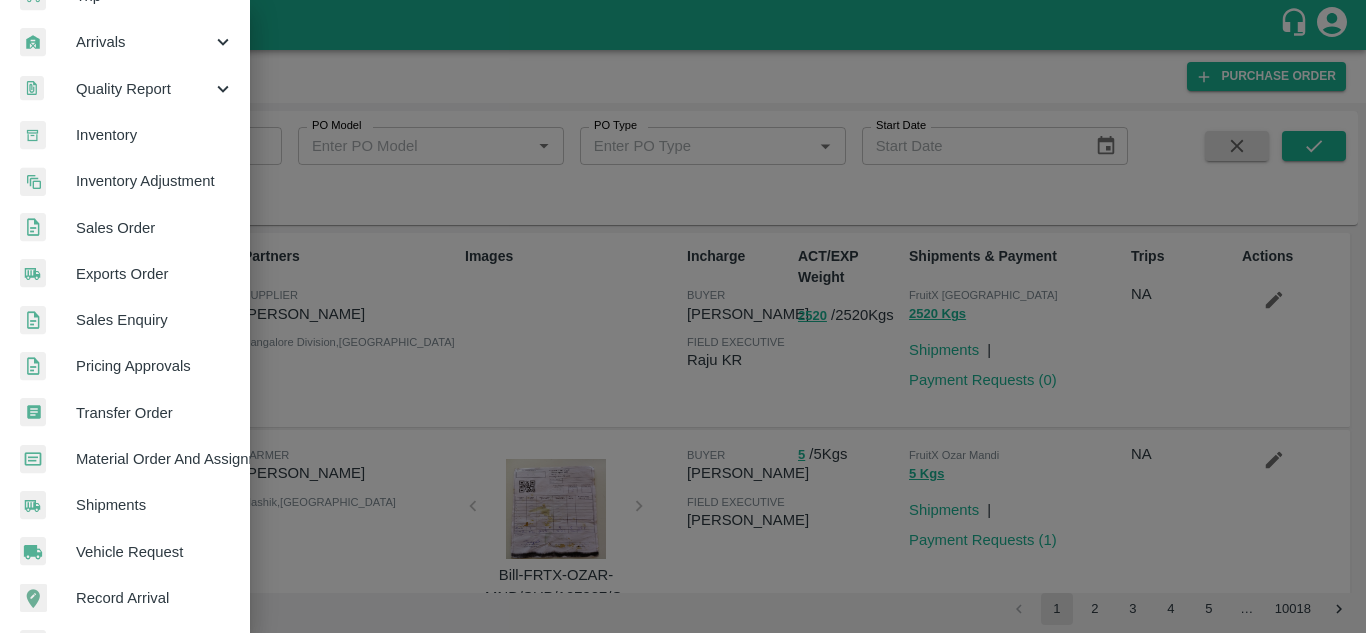 scroll, scrollTop: 278, scrollLeft: 0, axis: vertical 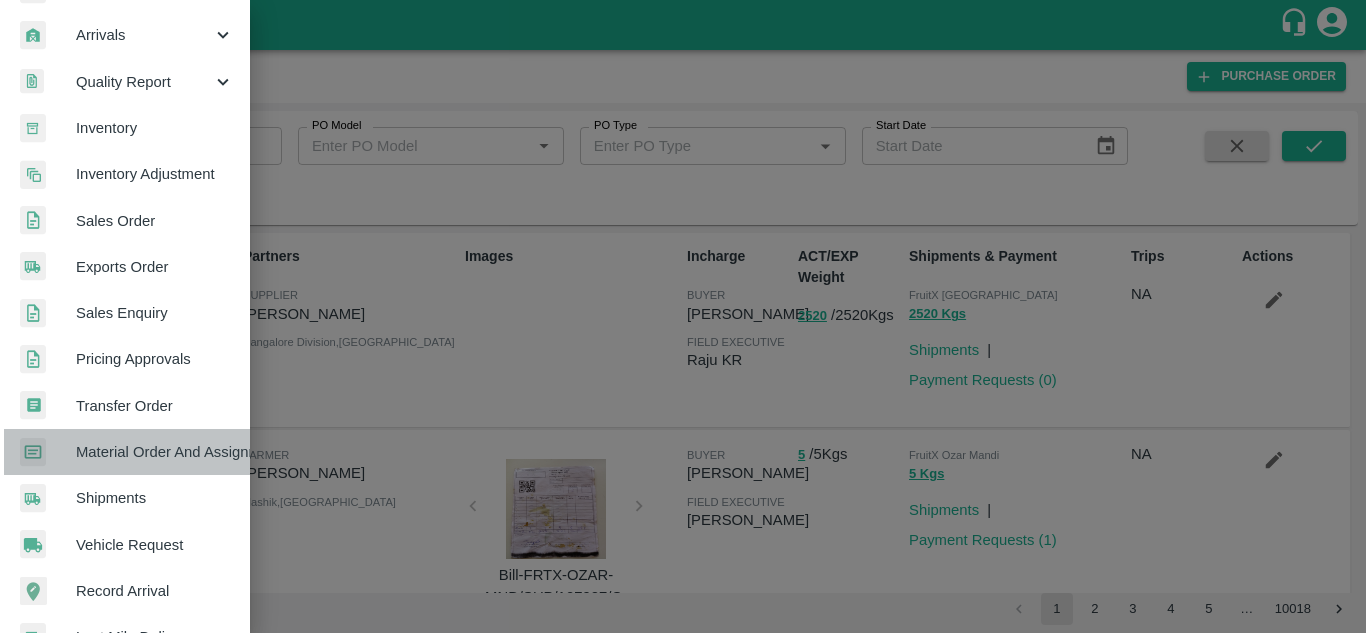 click on "Material Order And Assignment" at bounding box center [155, 452] 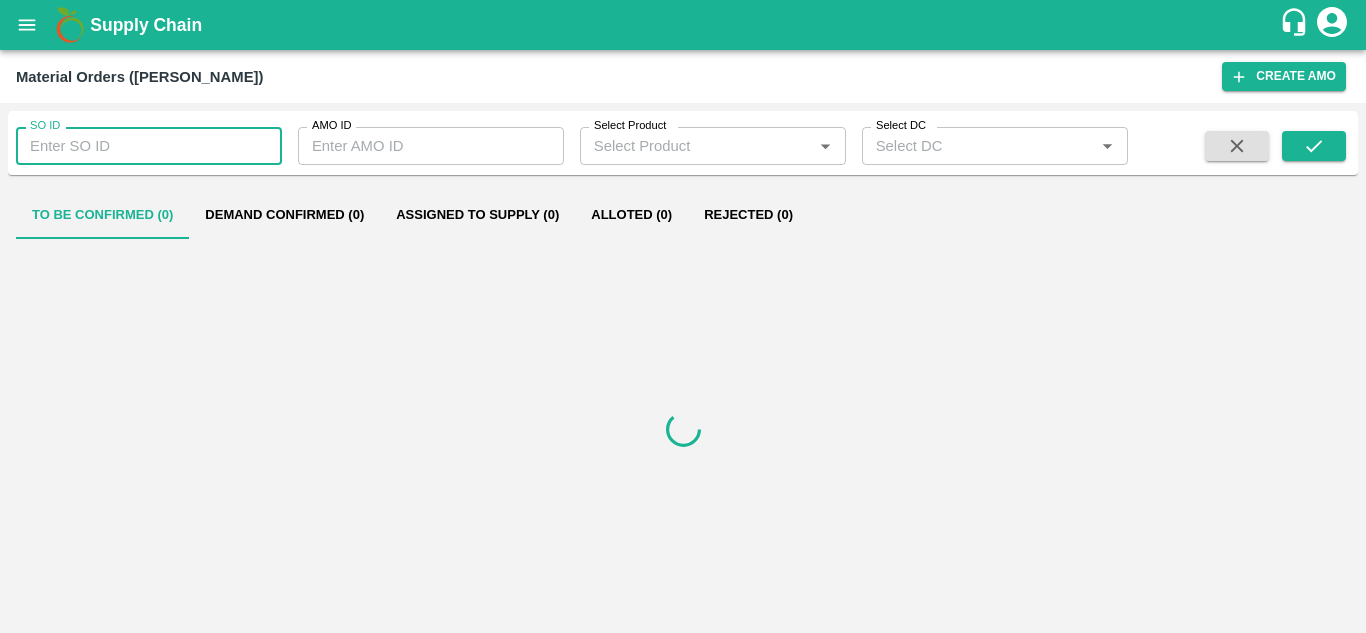 click on "SO ID" at bounding box center [149, 146] 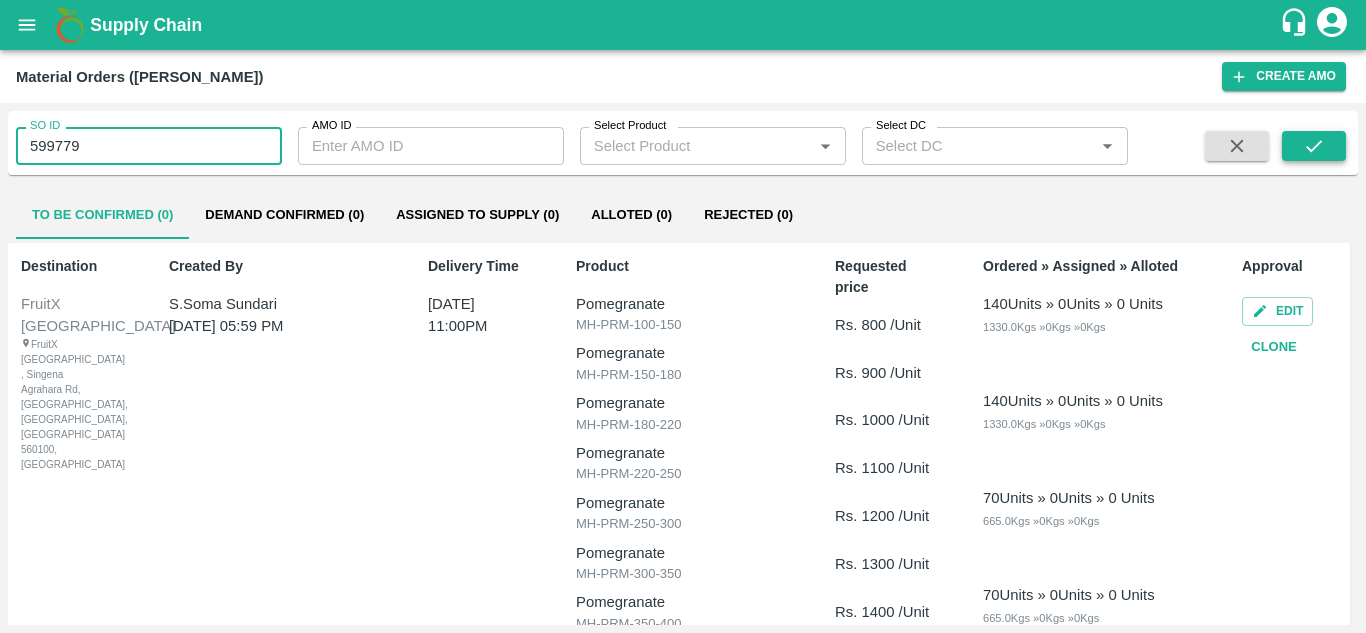 type on "599779" 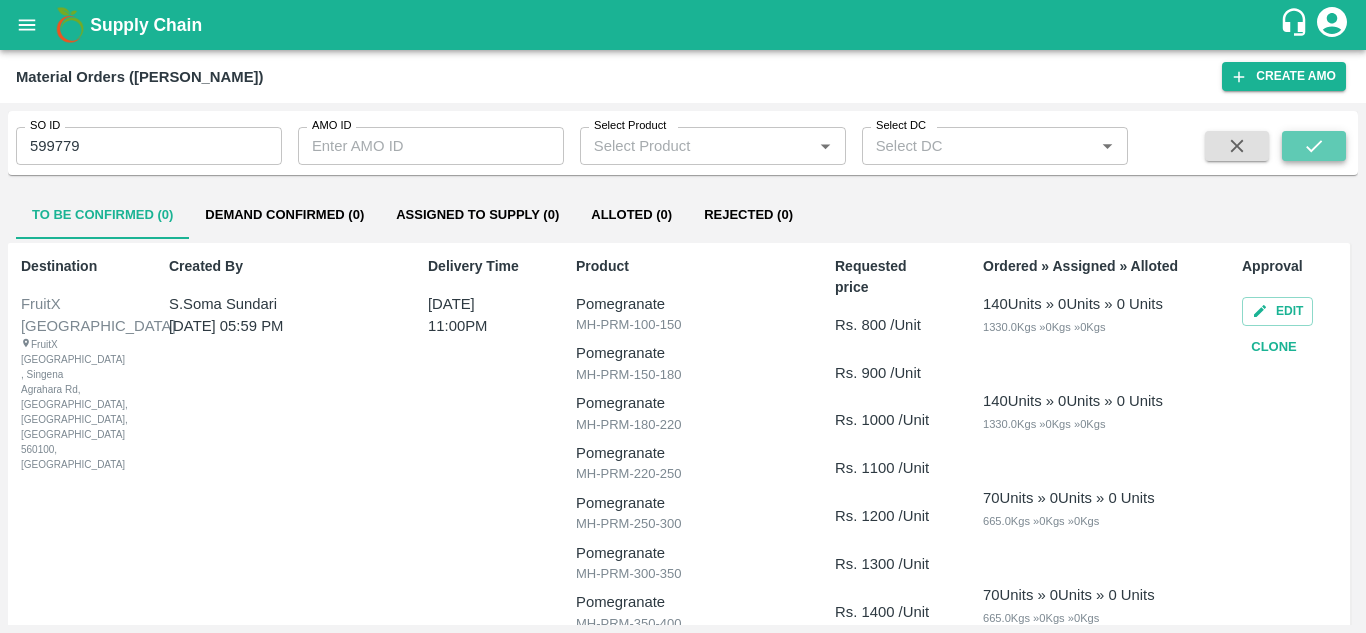 click 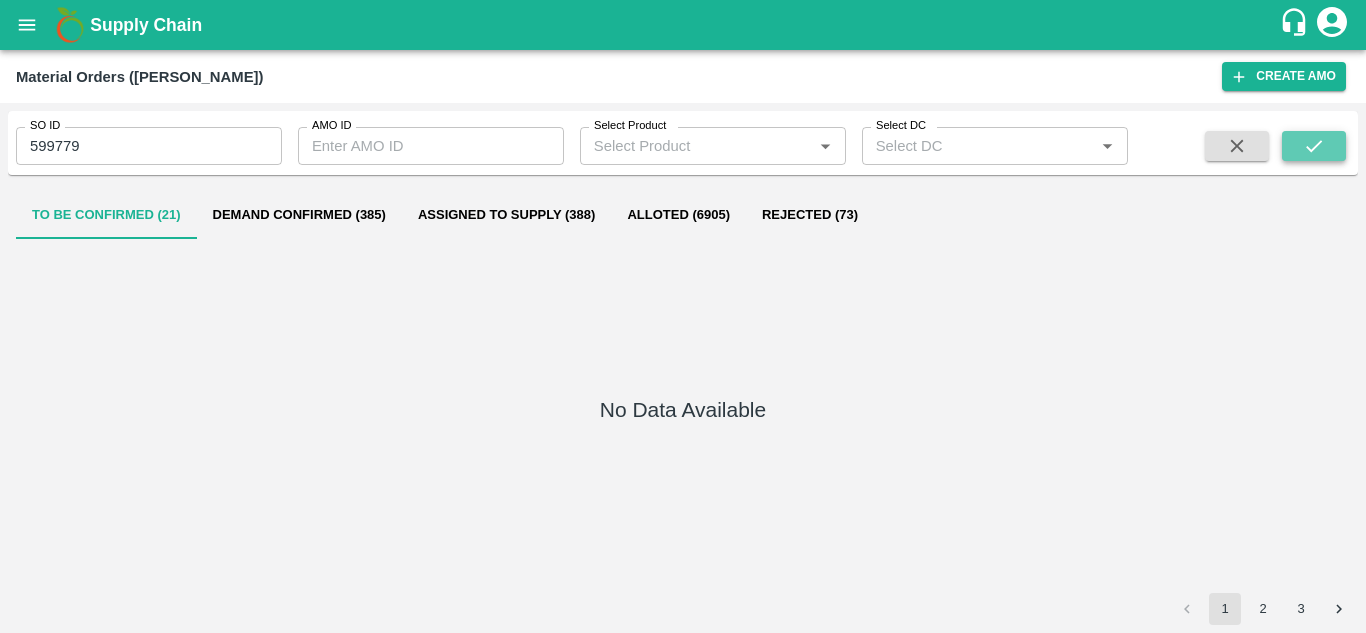 click 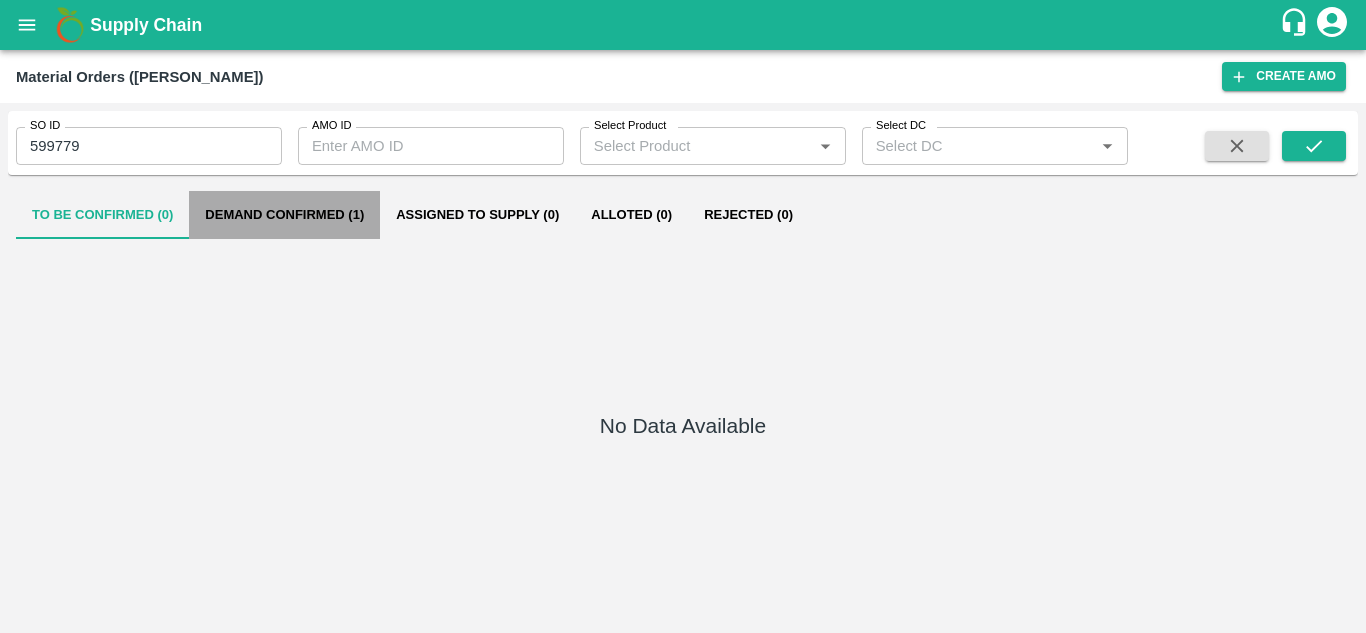 click on "Demand Confirmed (1)" at bounding box center [284, 215] 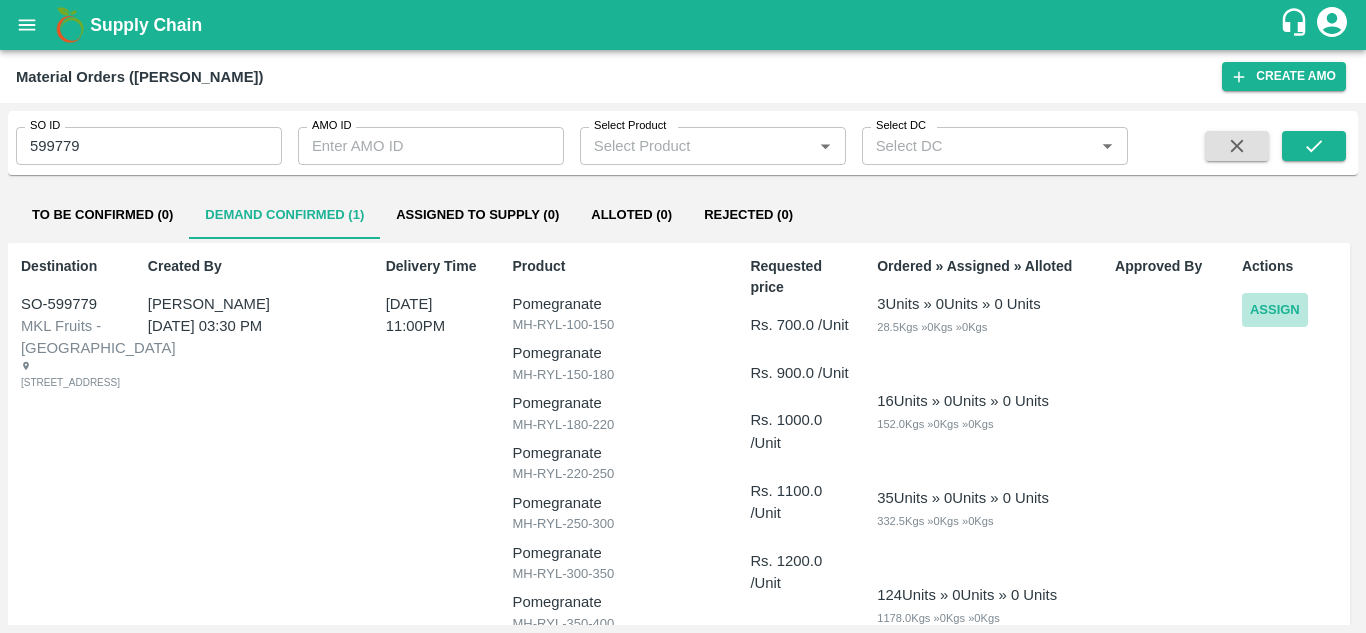 click on "Assign" at bounding box center (1275, 310) 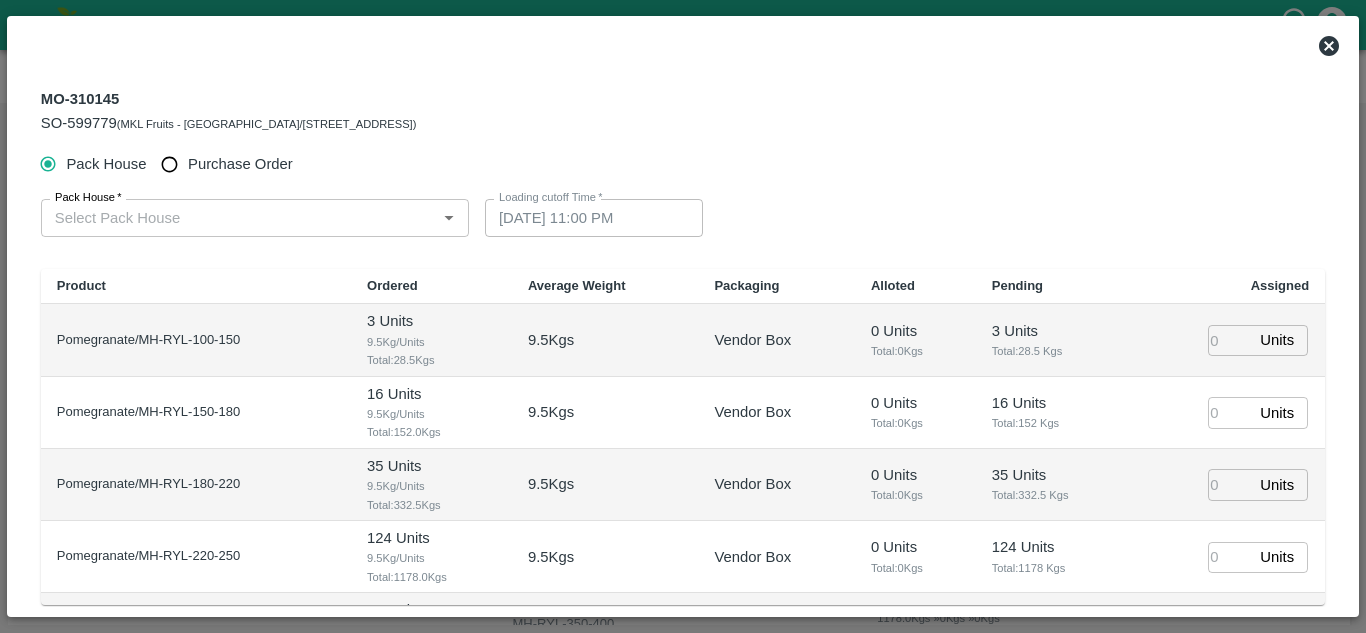 type 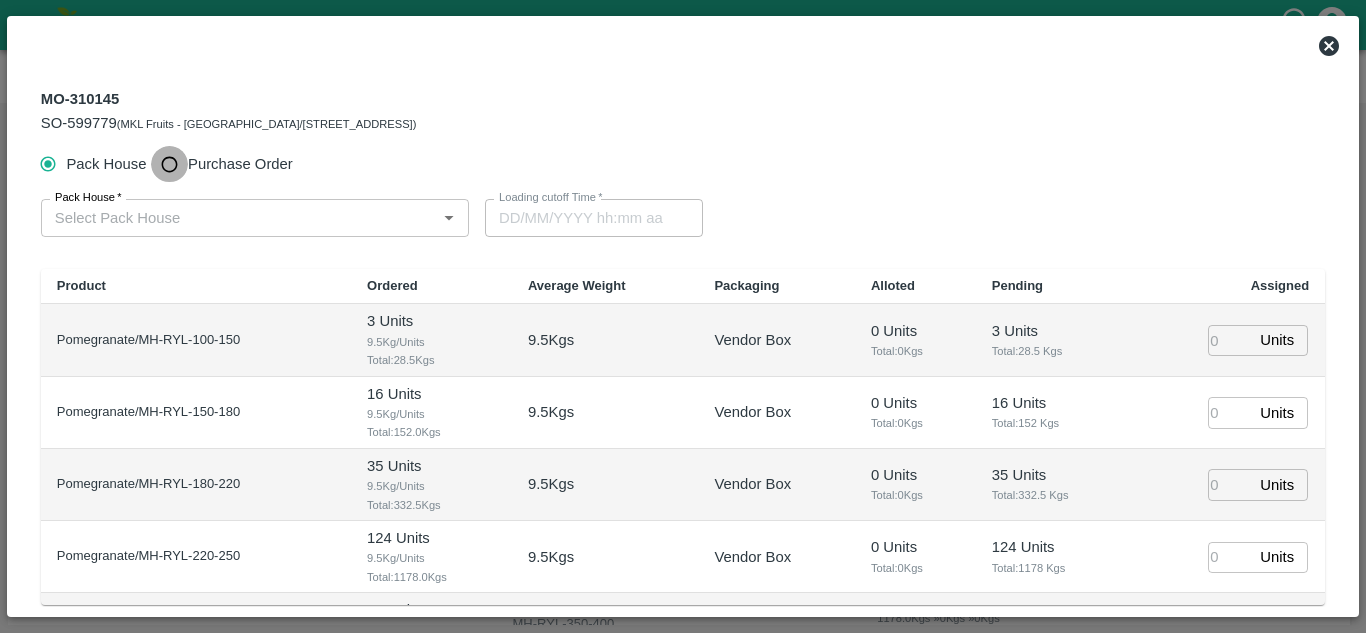 click on "Purchase Order" at bounding box center [169, 164] 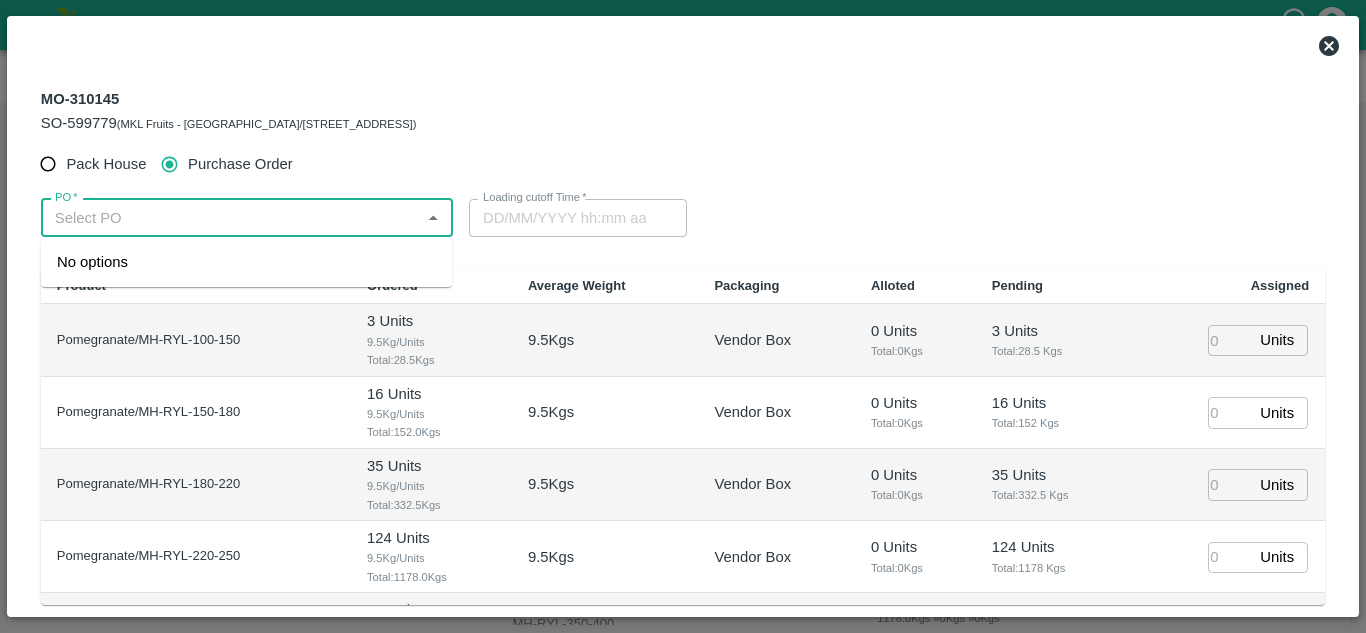 click on "PO   *" at bounding box center [230, 218] 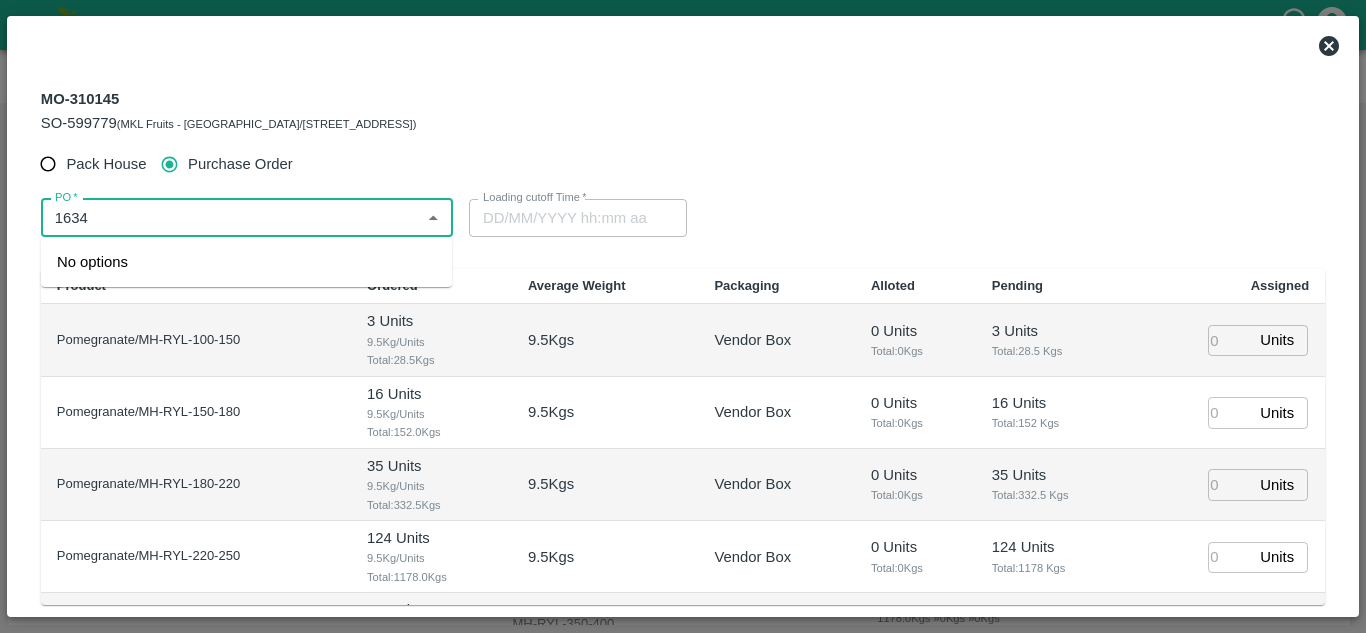 type on "1634" 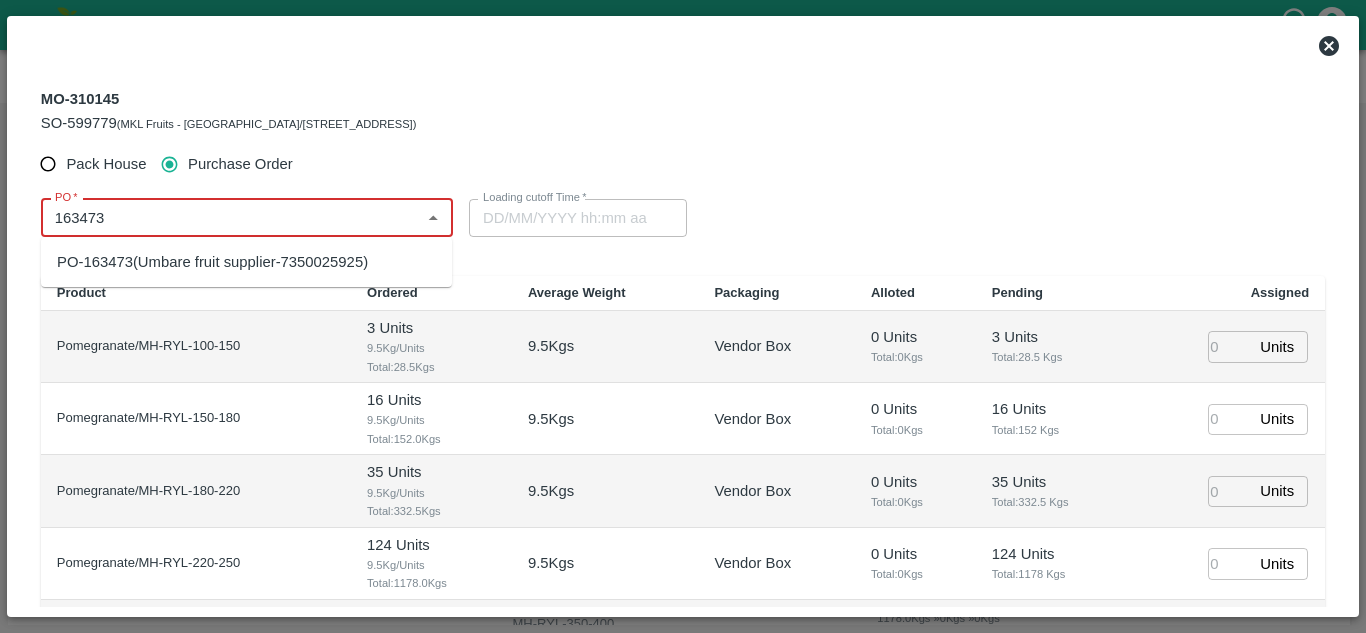 click on "PO-163473(Umbare fruit supplier-7350025925)" at bounding box center [212, 262] 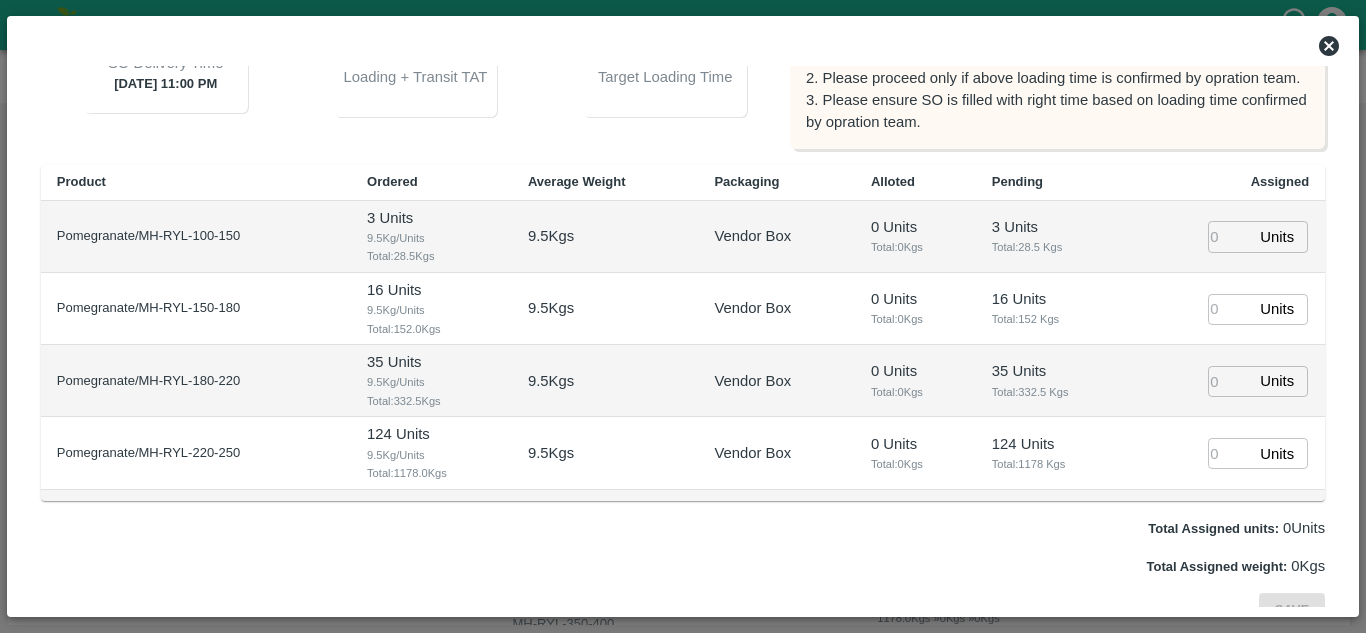 scroll, scrollTop: 300, scrollLeft: 0, axis: vertical 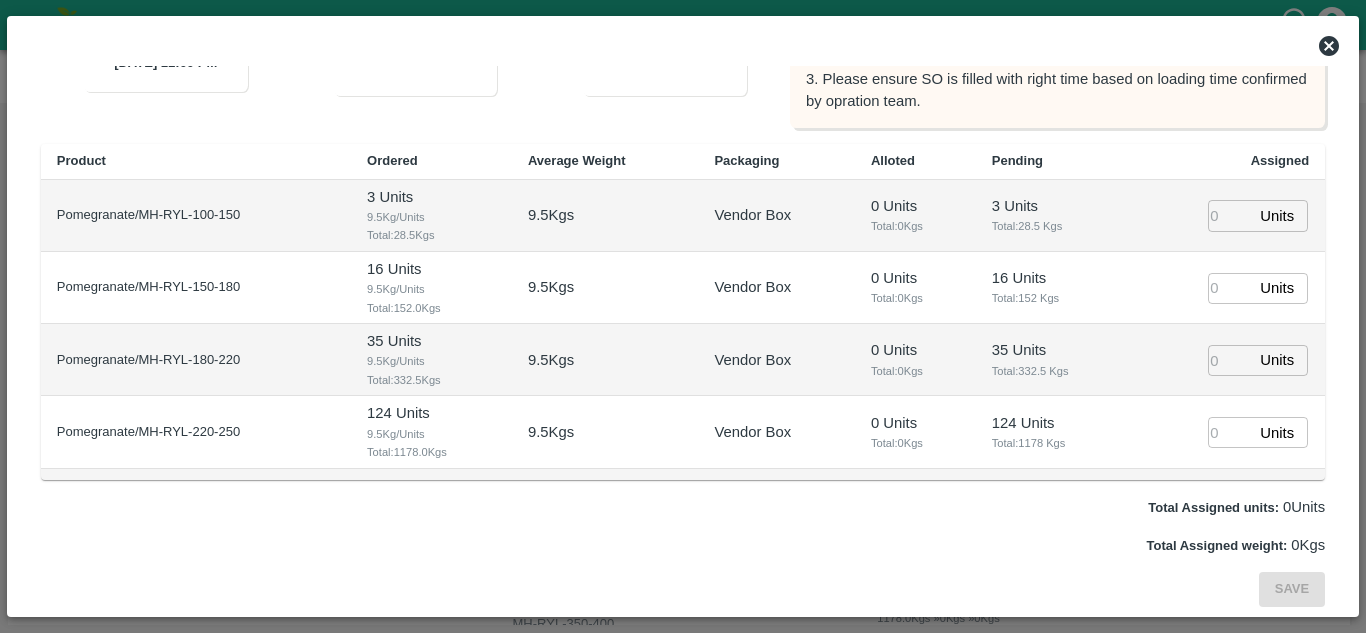 type on "PO-163473(Umbare fruit supplier-7350025925)" 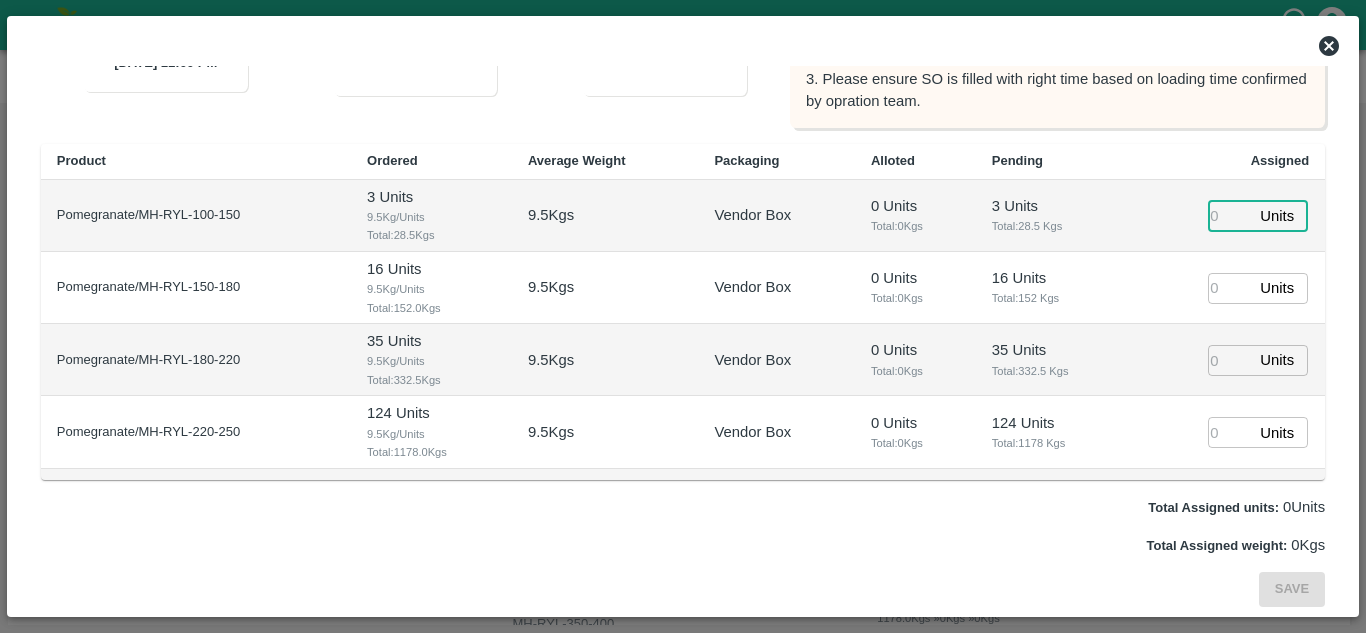 click at bounding box center [1230, 215] 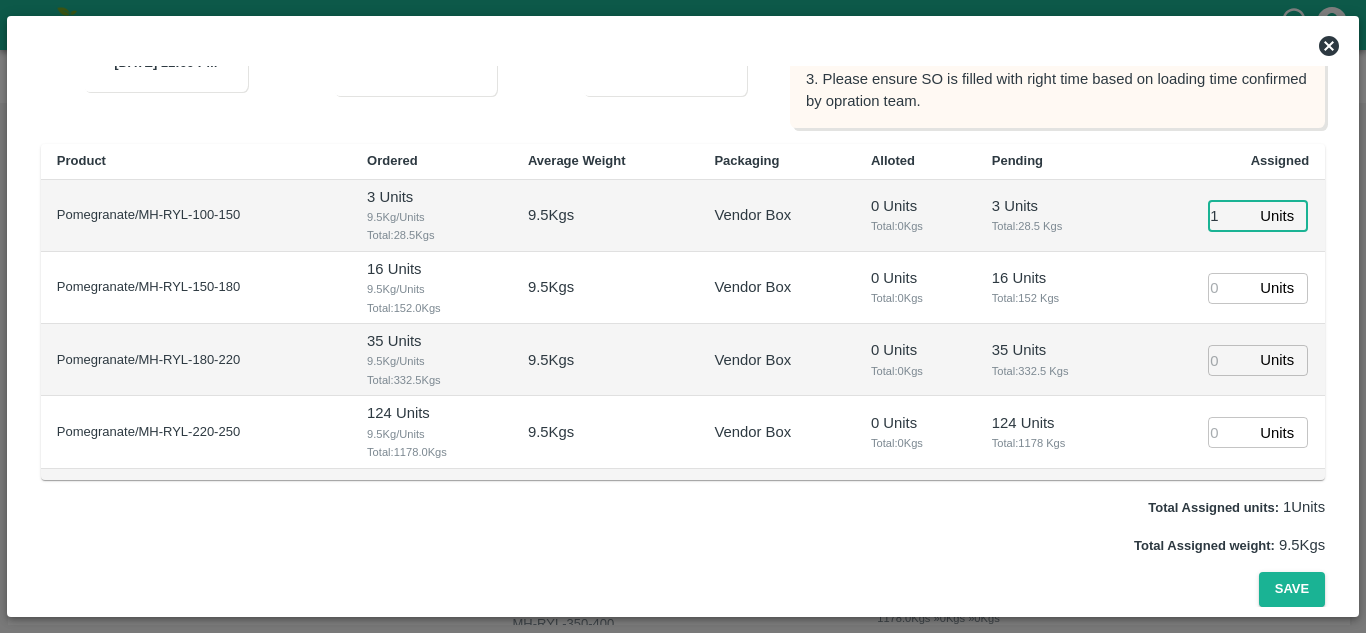 type on "1" 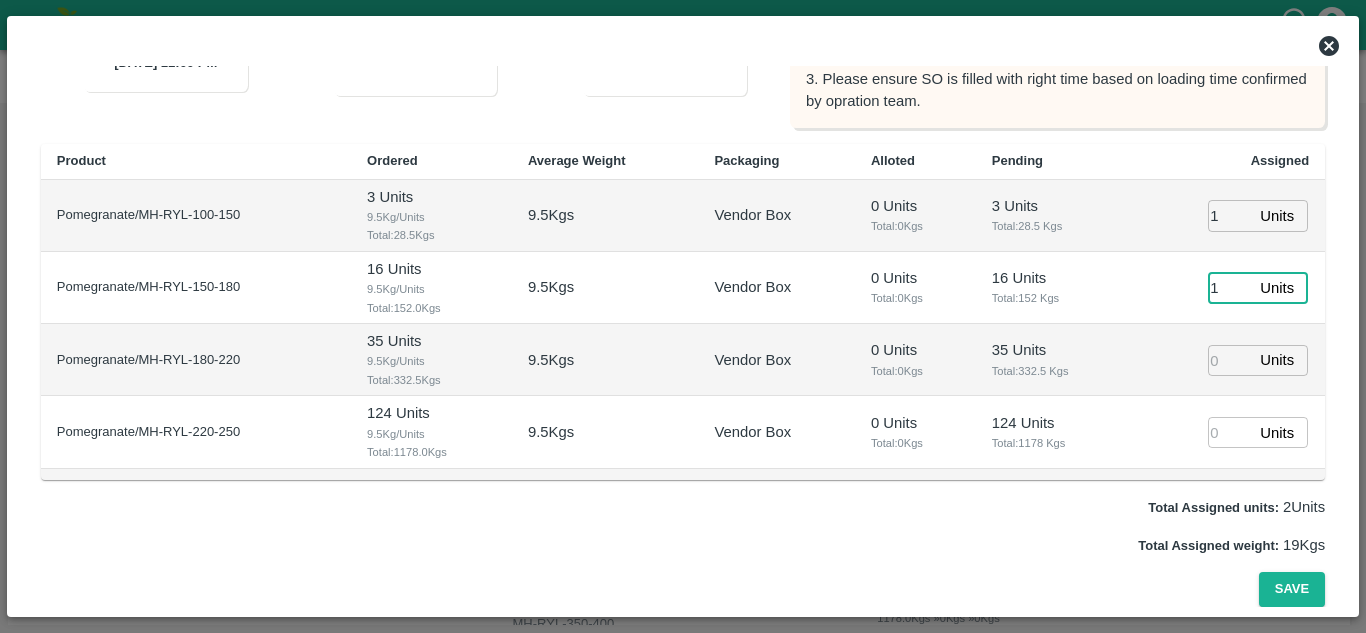 click on "1" at bounding box center (1230, 288) 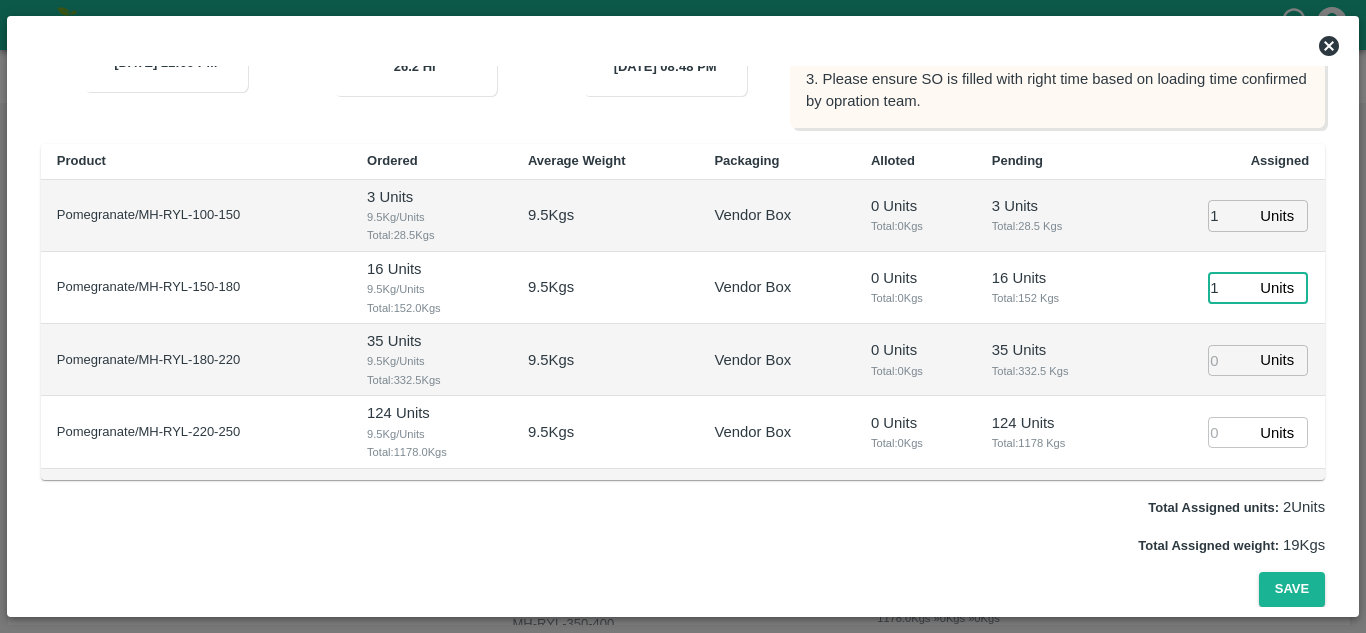 type on "1" 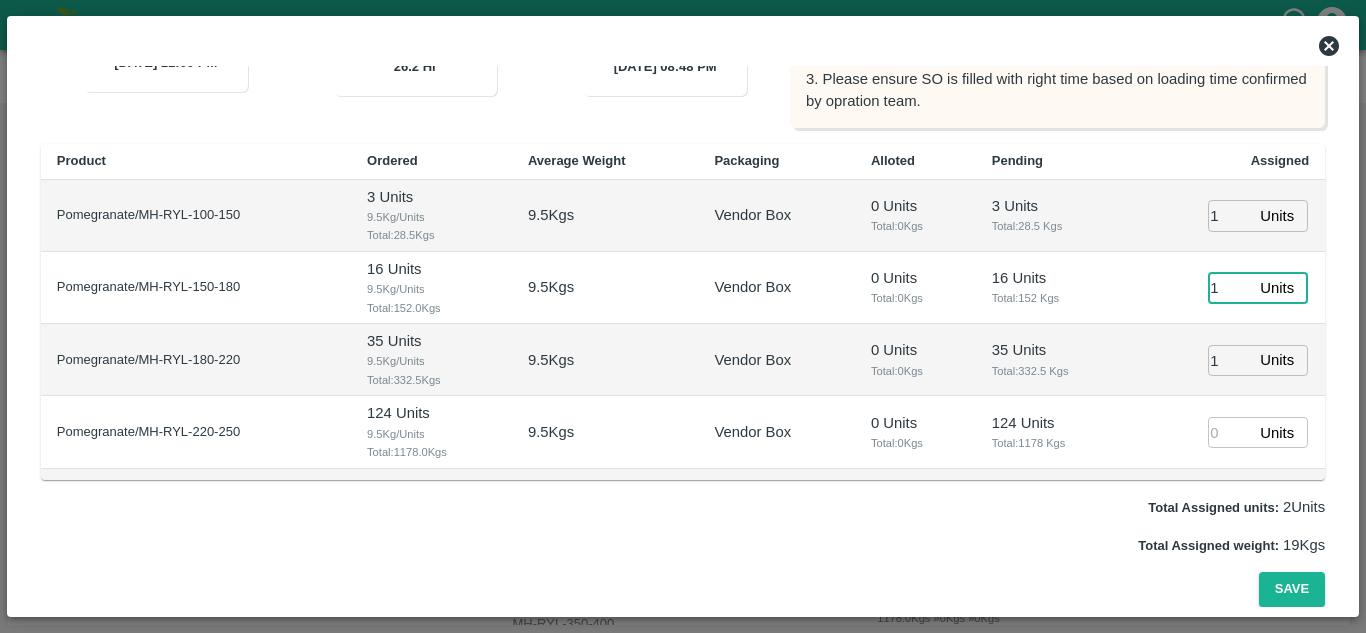 click on "1" at bounding box center (1230, 360) 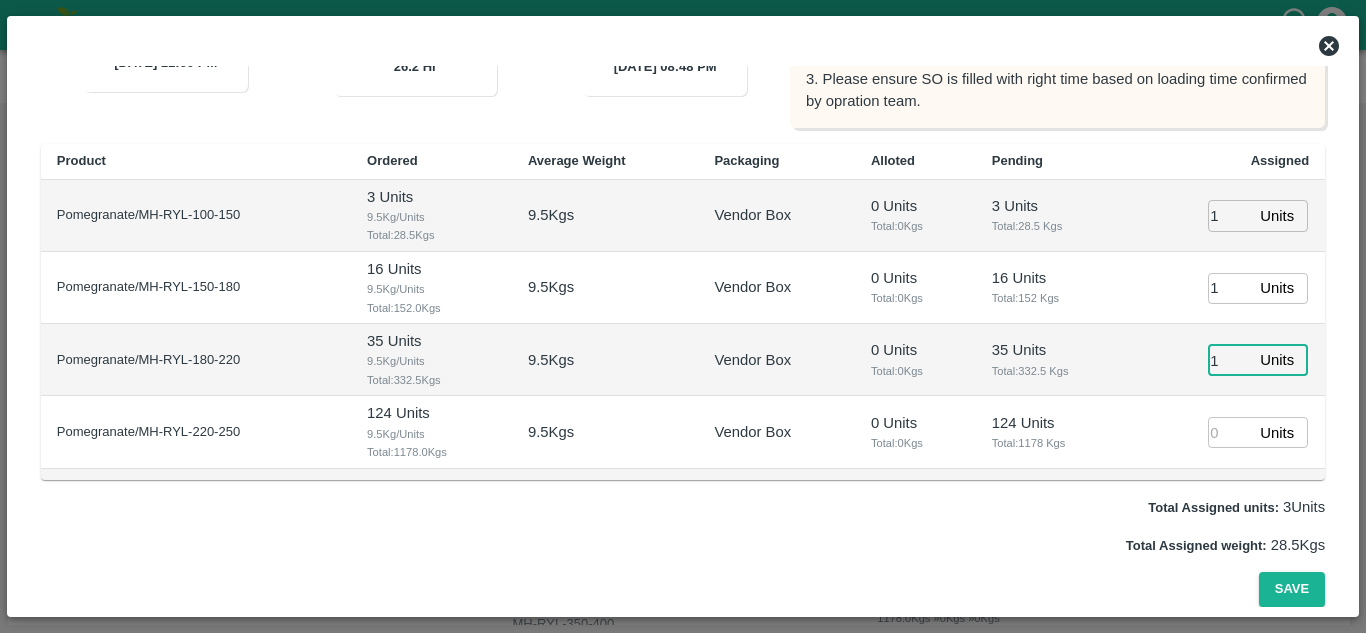 type on "1" 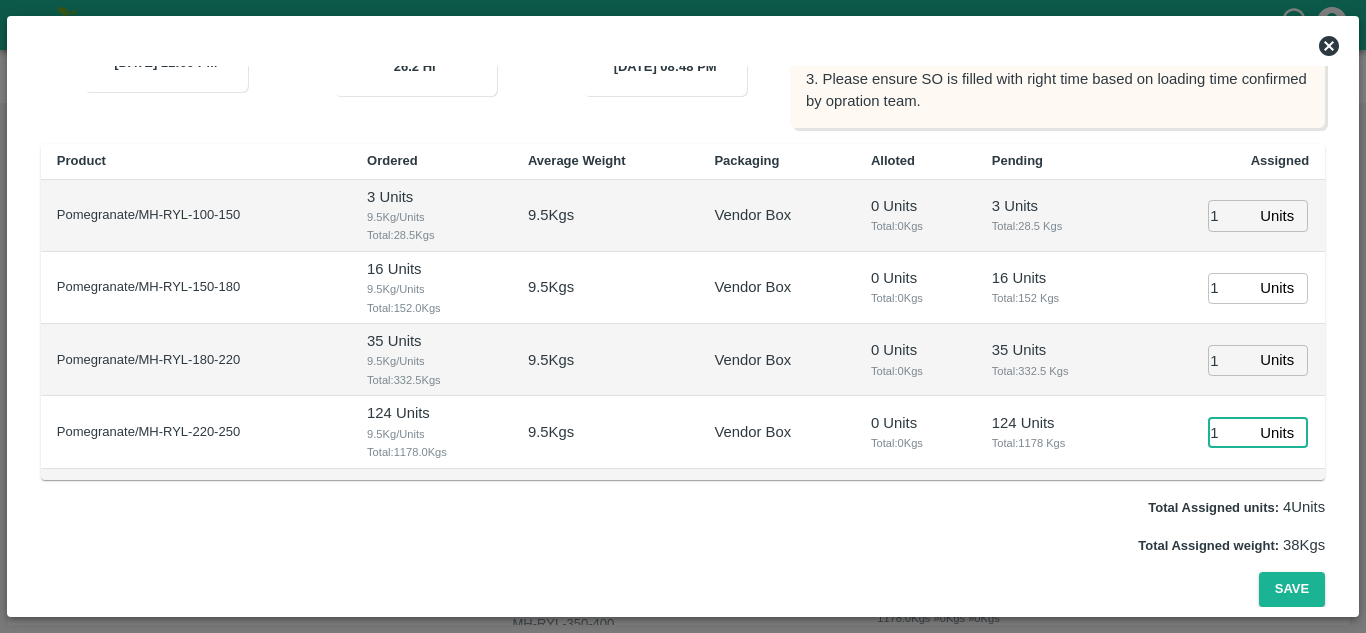 click on "1" at bounding box center (1230, 432) 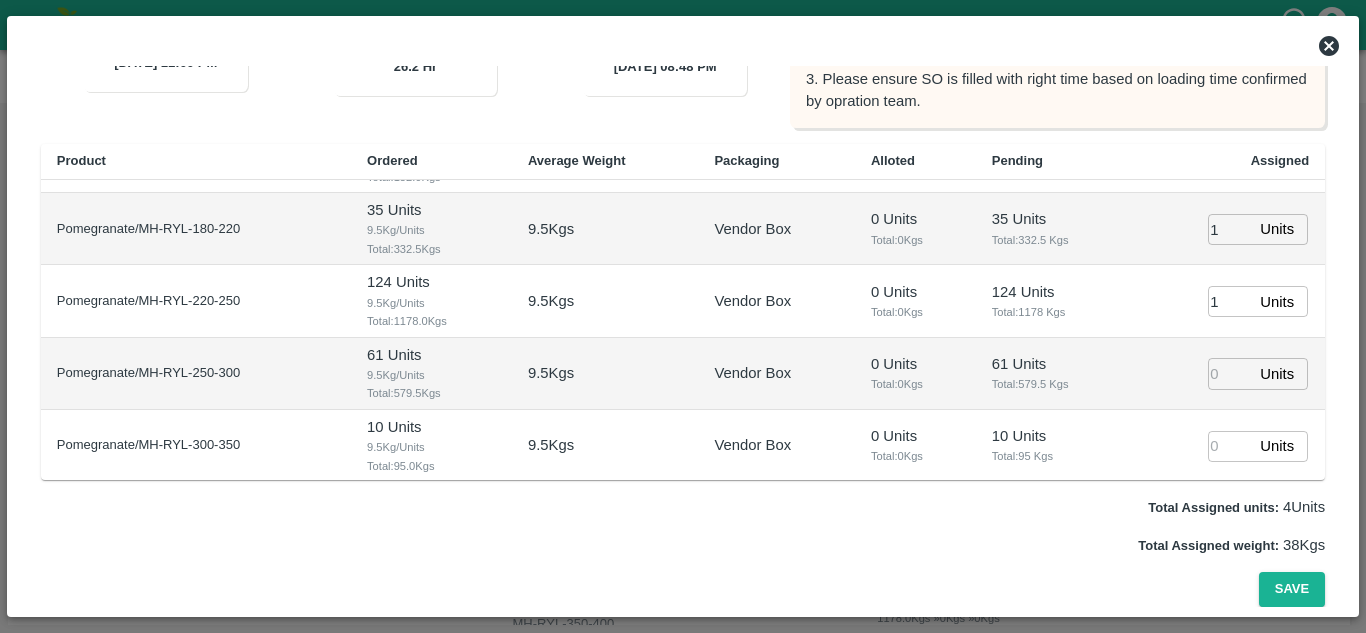 scroll, scrollTop: 169, scrollLeft: 0, axis: vertical 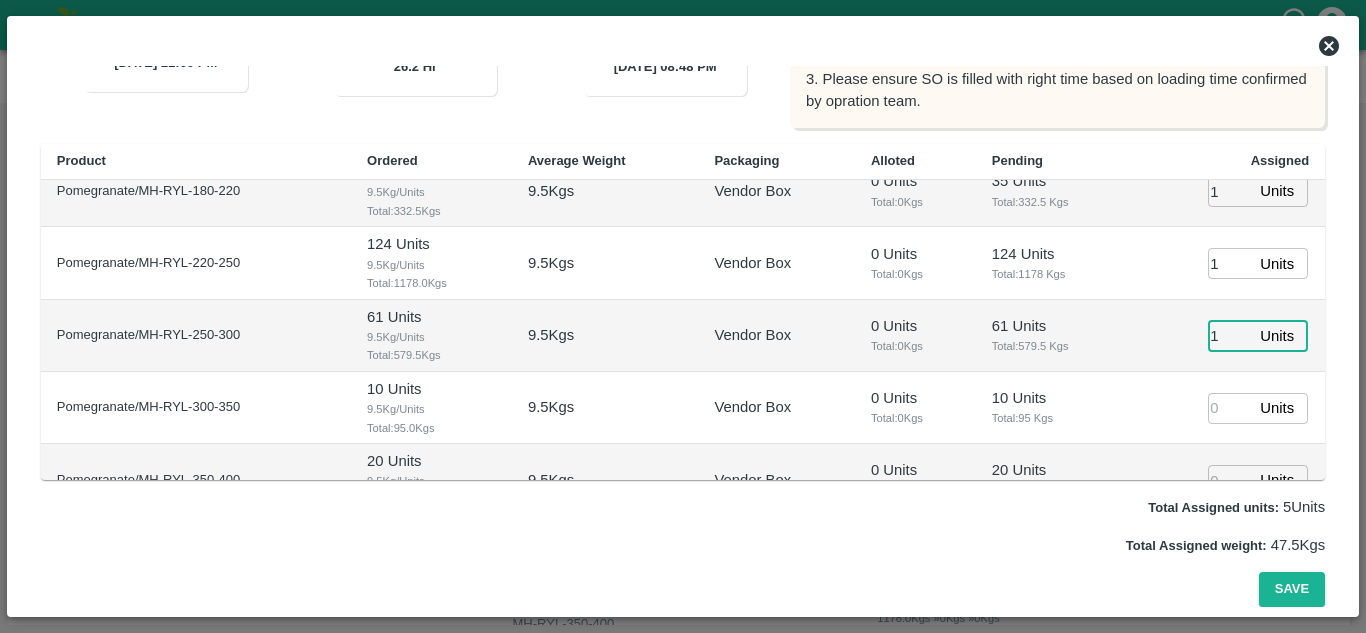 click on "1" at bounding box center [1230, 335] 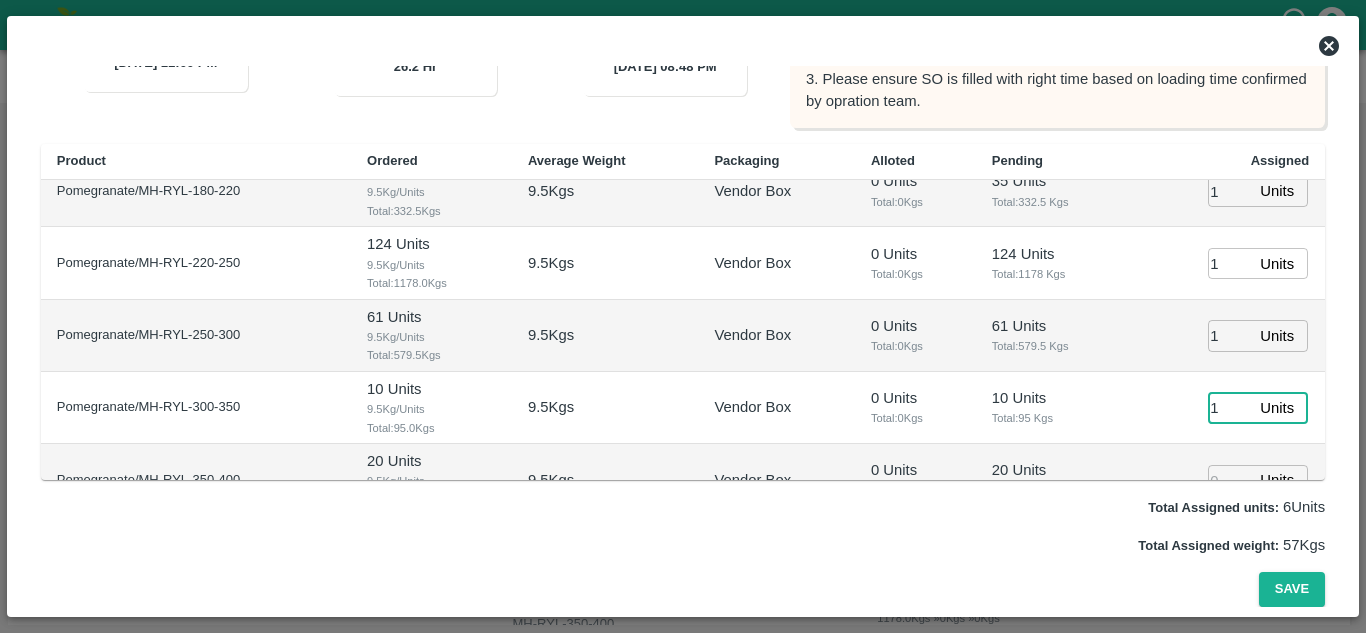 click on "1" at bounding box center (1230, 408) 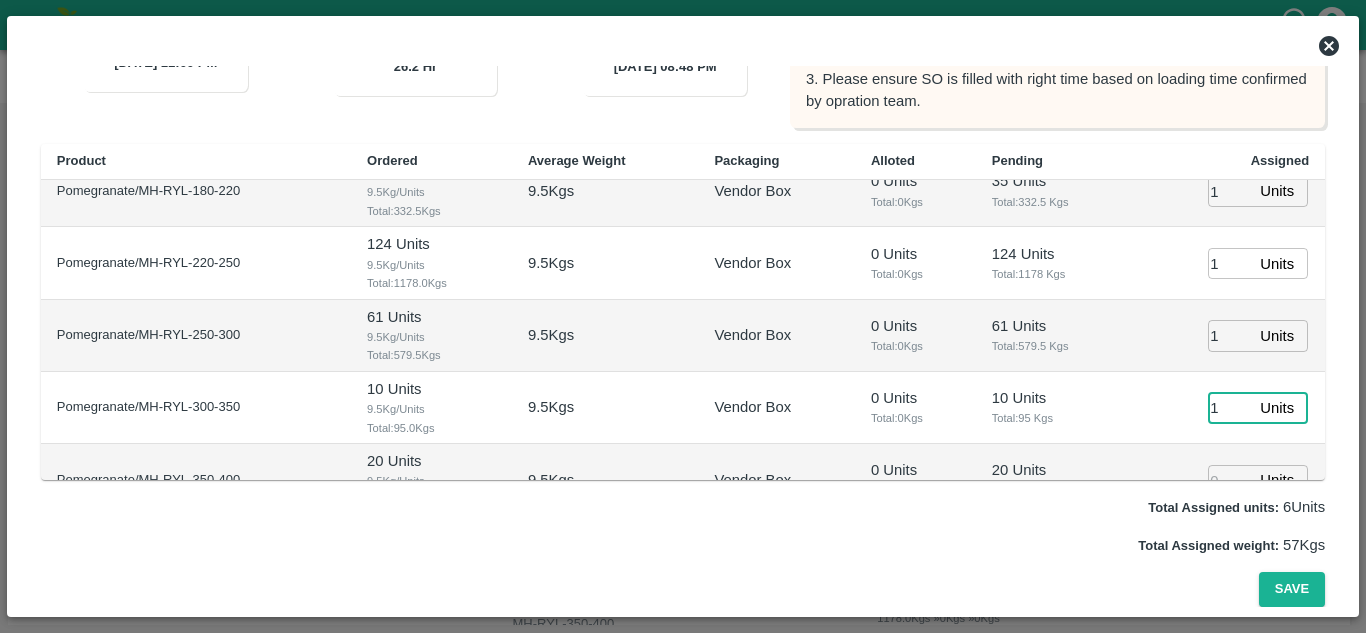 scroll, scrollTop: 350, scrollLeft: 0, axis: vertical 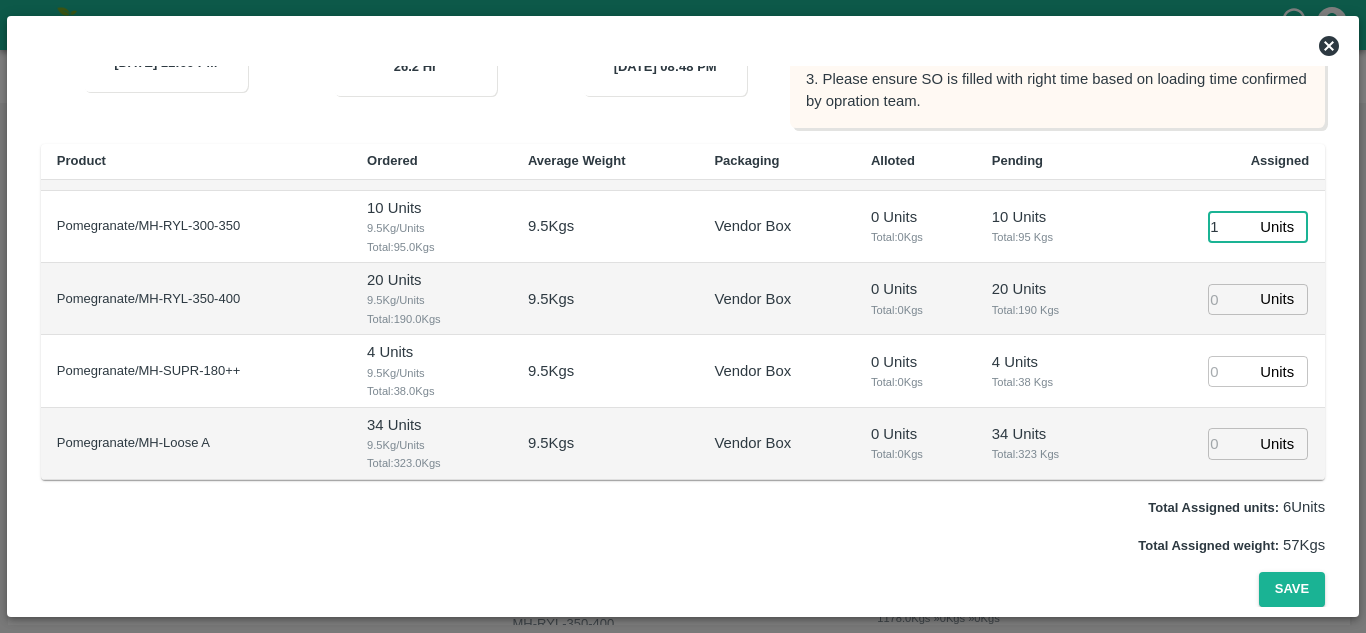 type on "1" 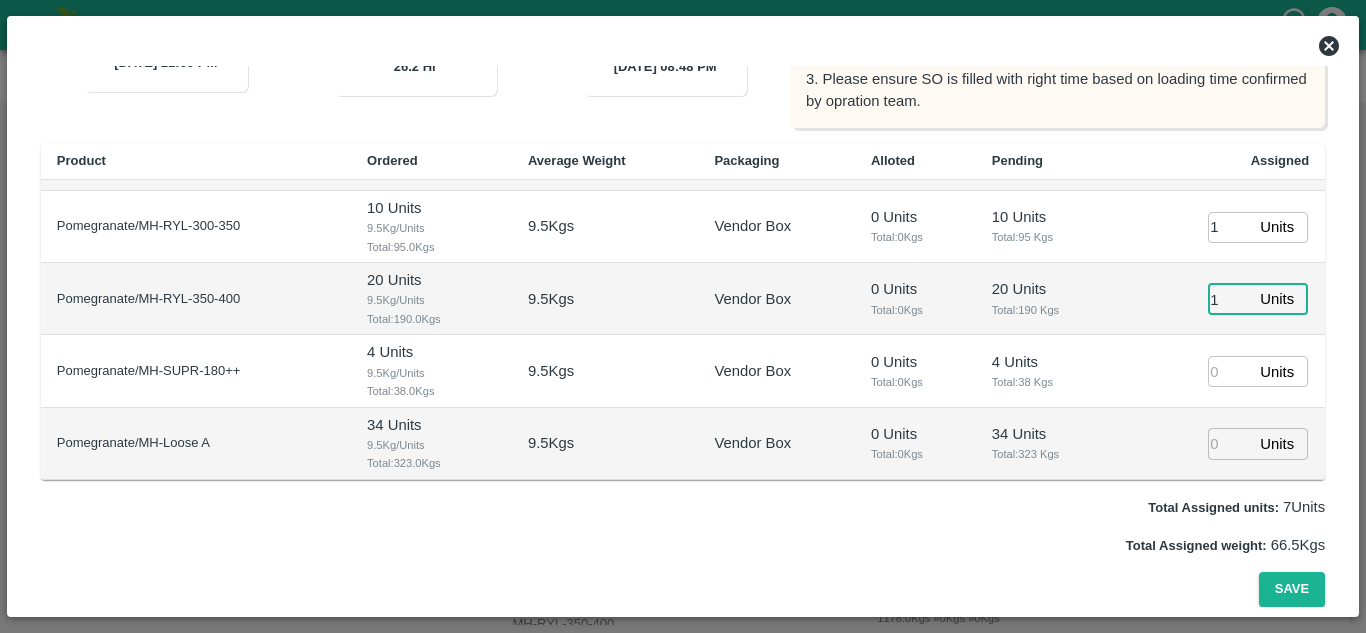 click on "1" at bounding box center [1230, 299] 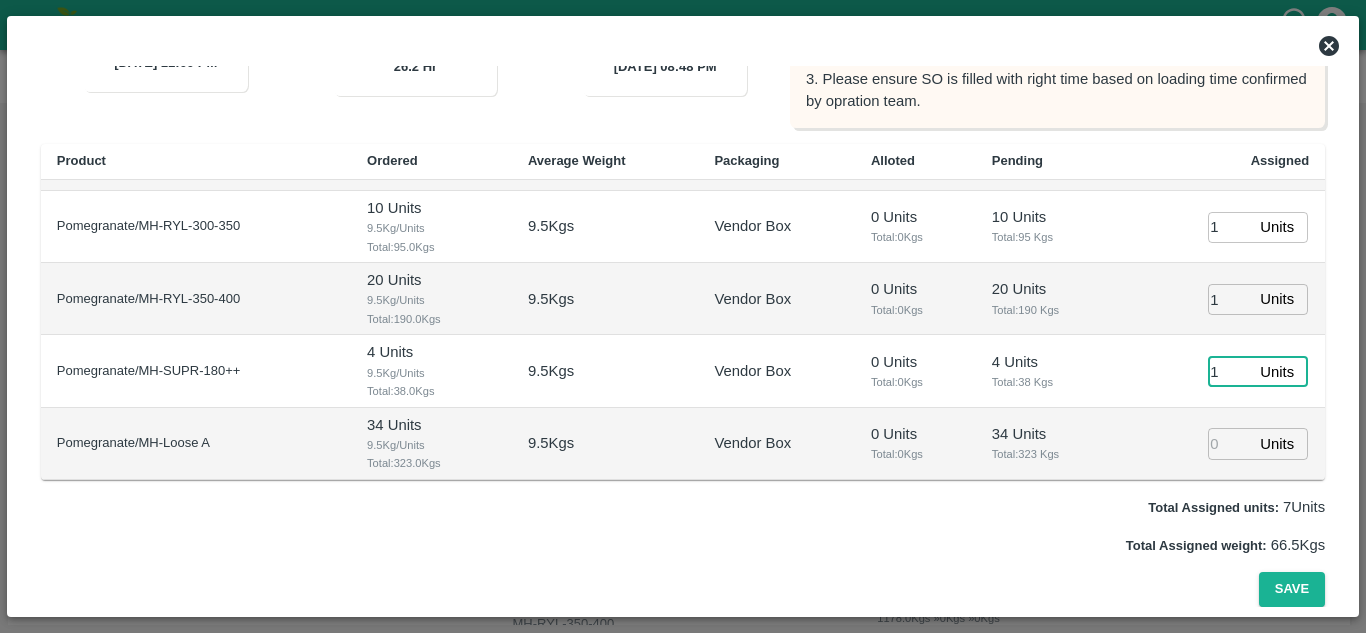 click on "1" at bounding box center (1230, 371) 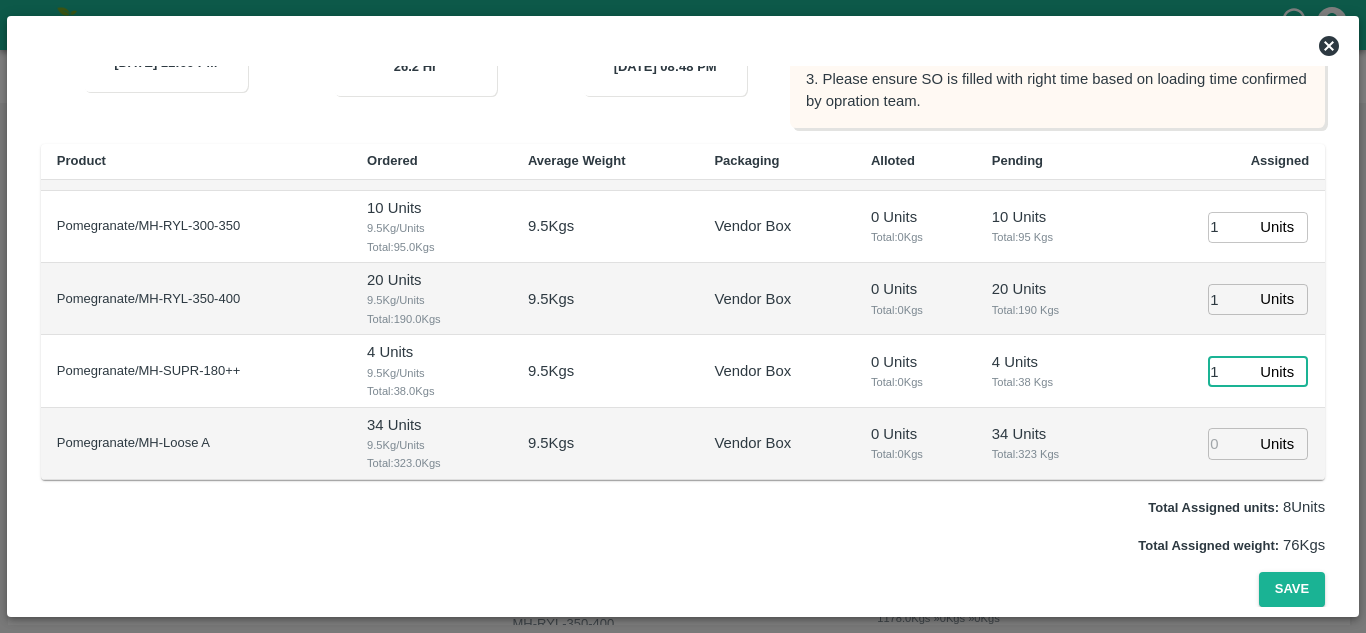 type on "1" 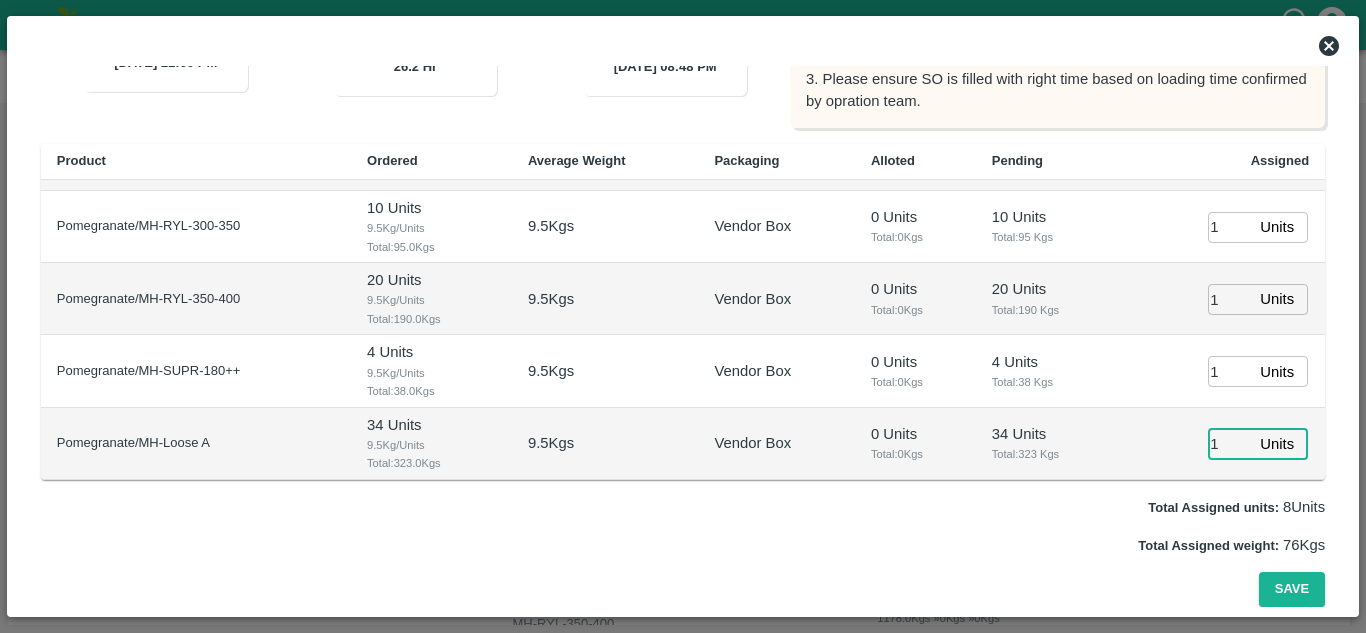 click on "1" at bounding box center (1230, 443) 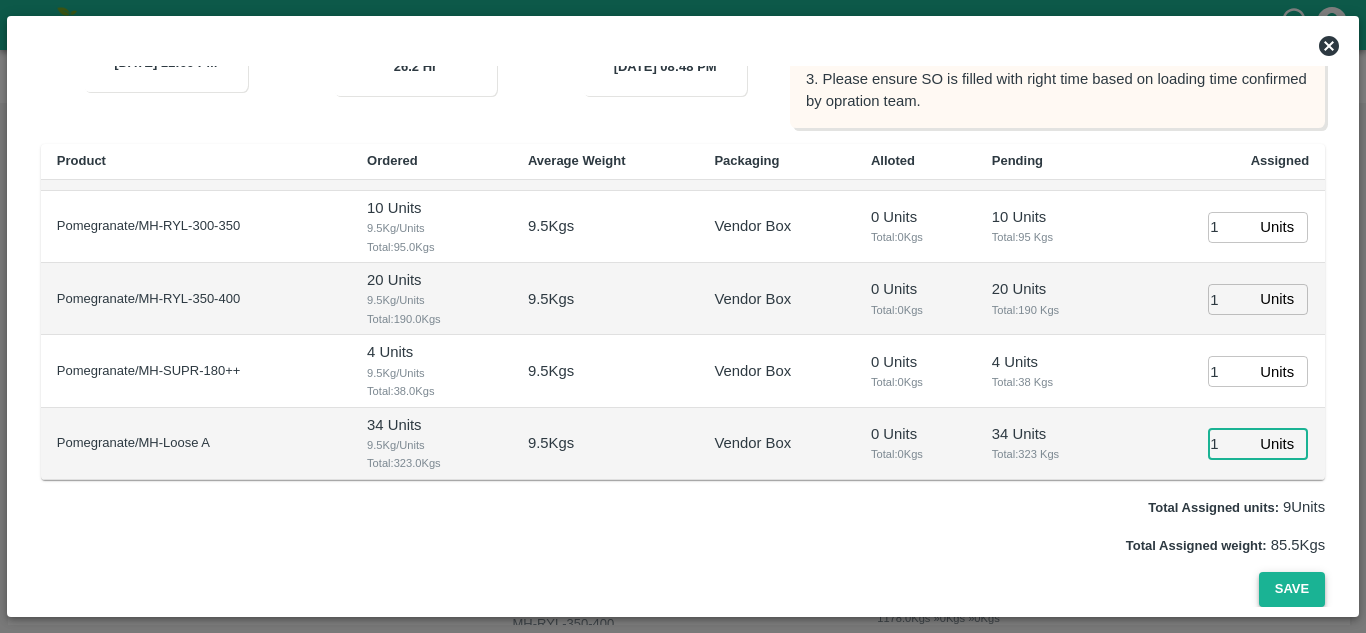 type on "1" 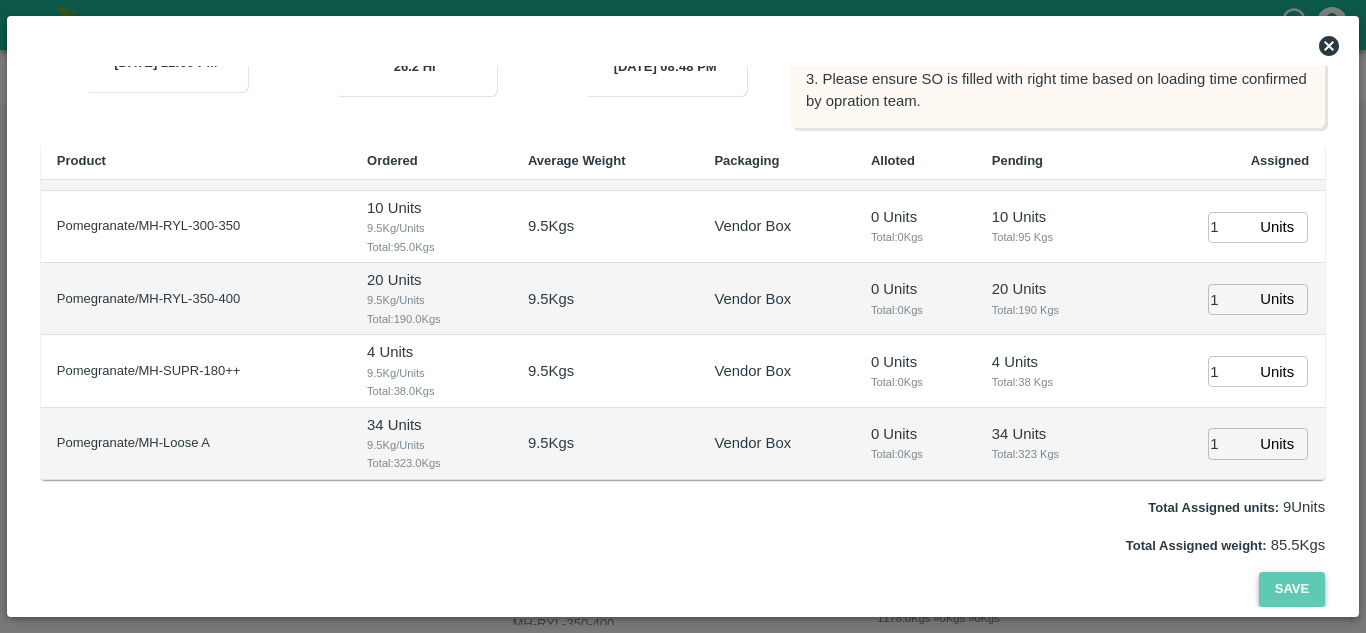 click on "Save" at bounding box center [1292, 589] 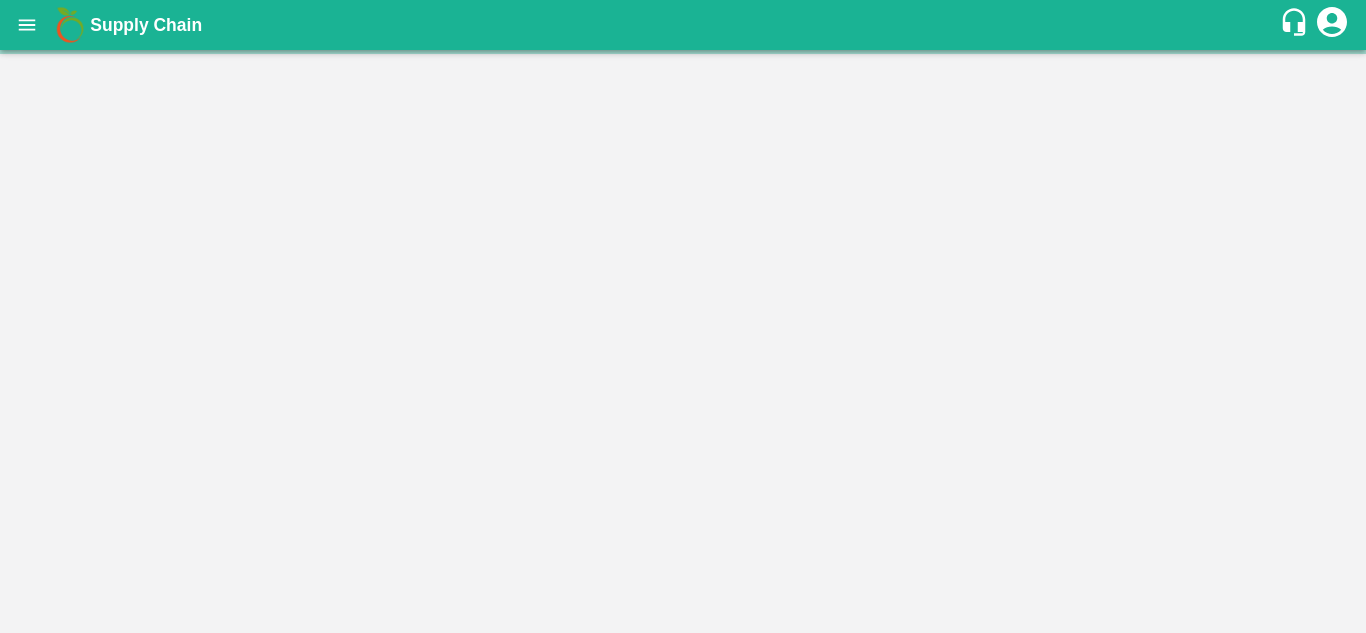 scroll, scrollTop: 0, scrollLeft: 0, axis: both 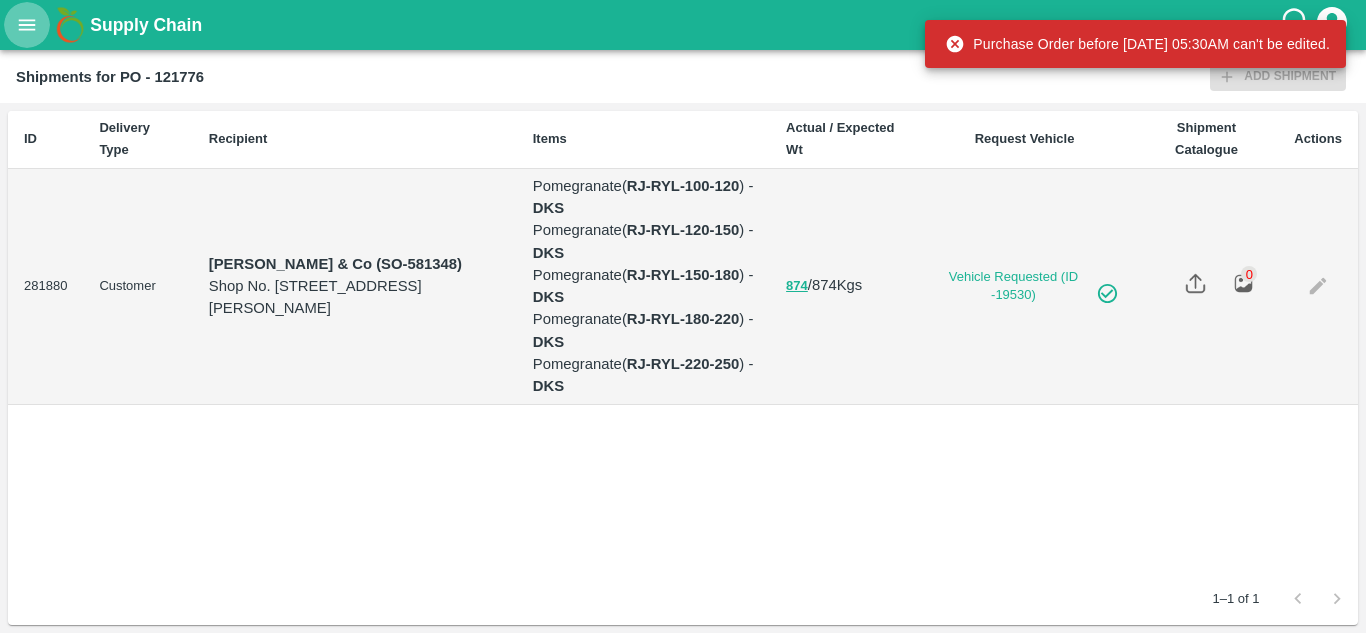 click at bounding box center [27, 25] 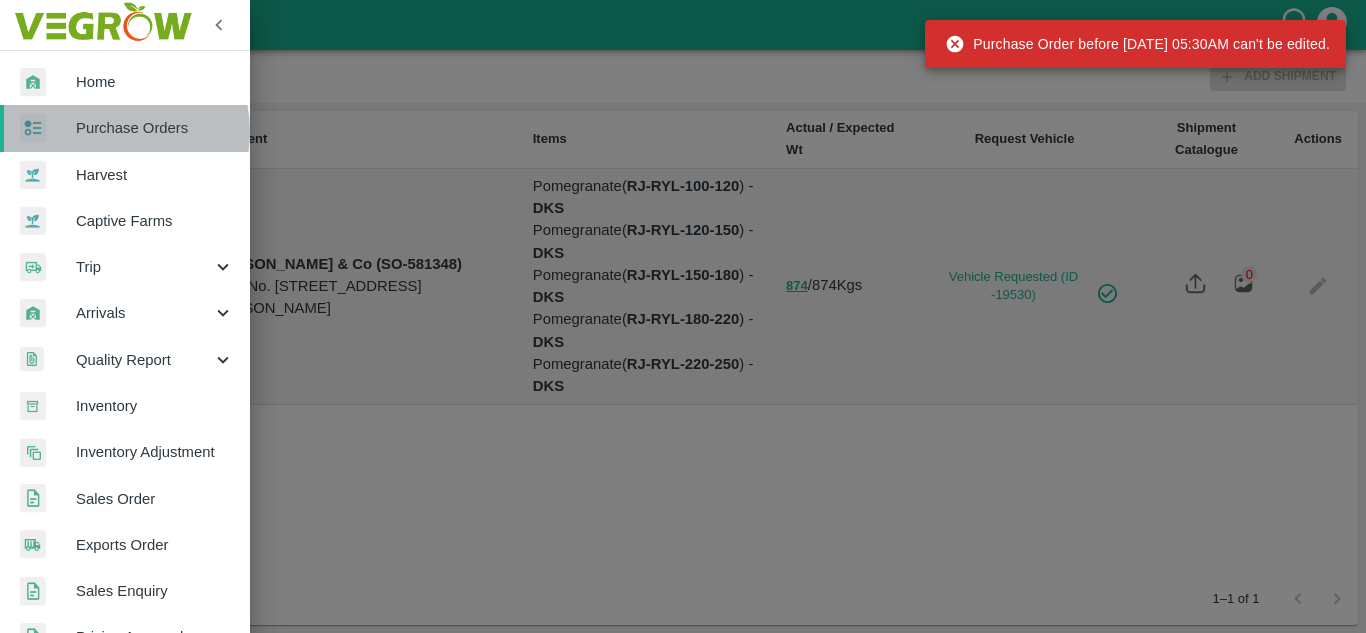 click on "Purchase Orders" at bounding box center (155, 128) 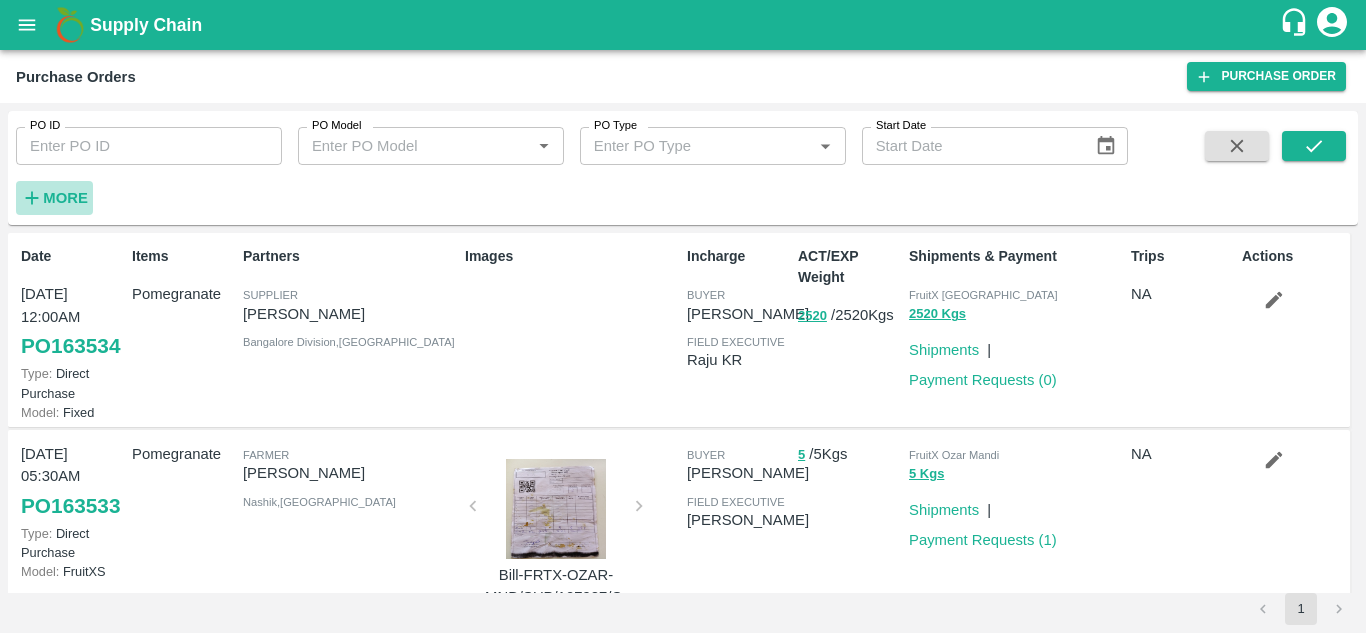 click on "More" at bounding box center [65, 198] 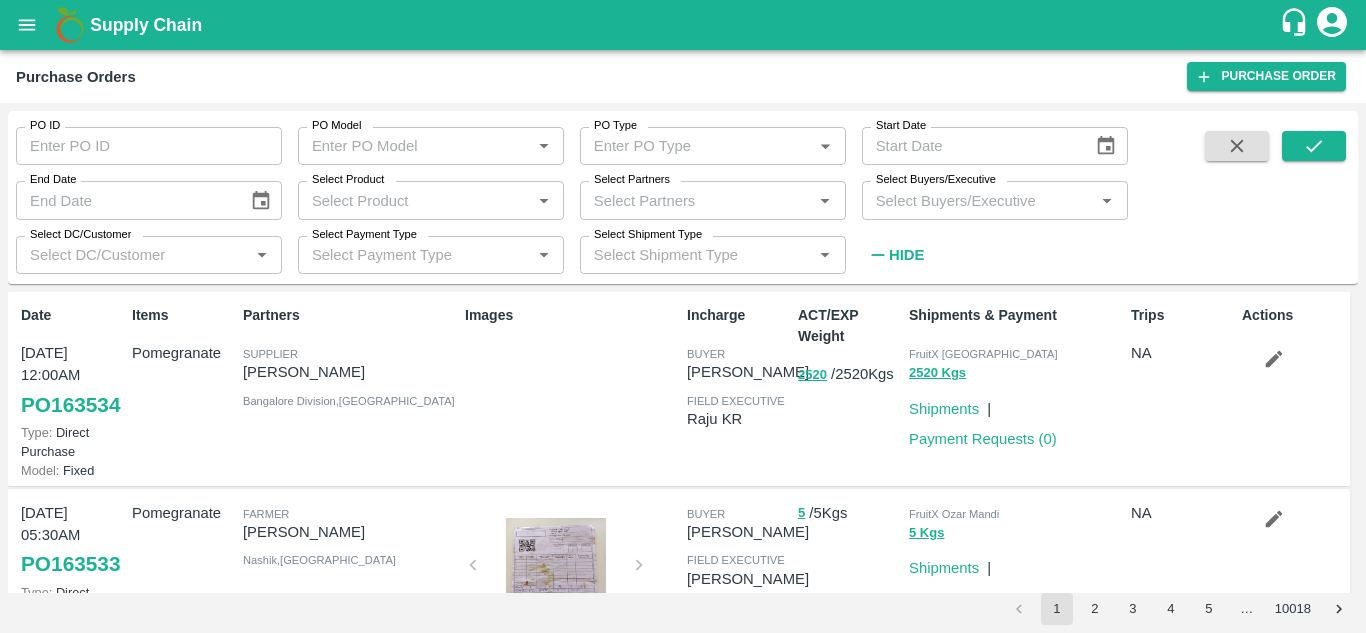 click on "Select Buyers/Executive" at bounding box center [978, 200] 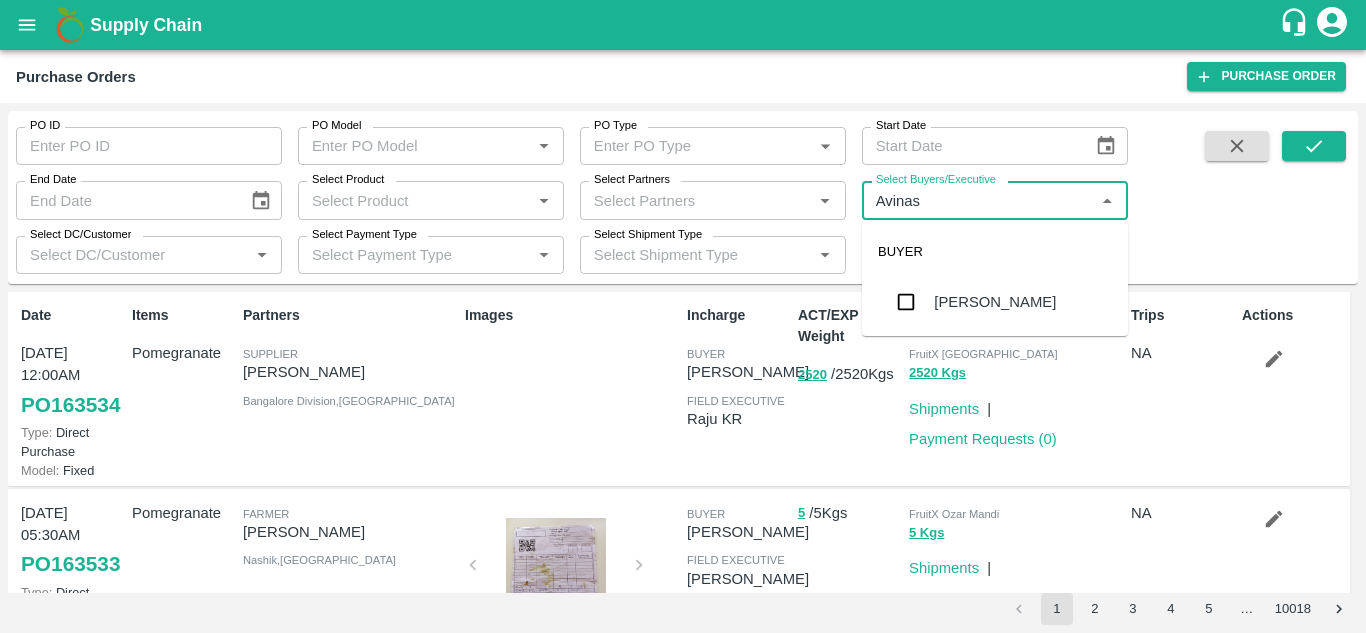 type on "Avinash" 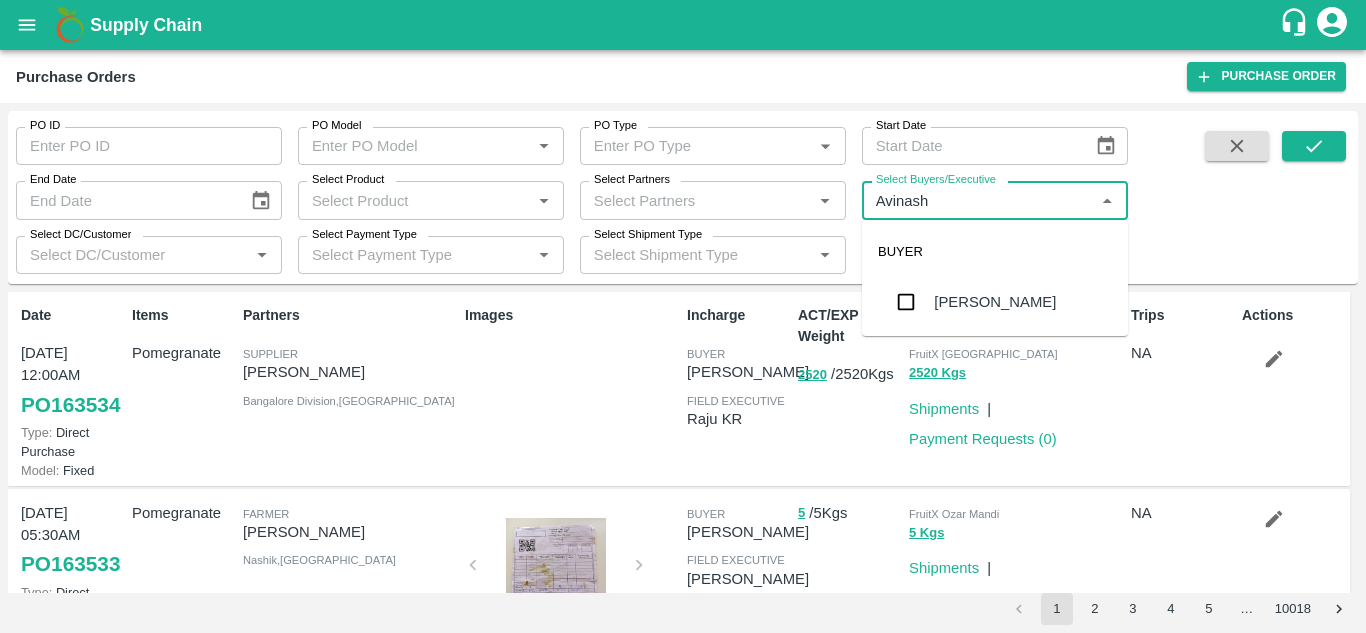 click on "[PERSON_NAME]" at bounding box center [995, 302] 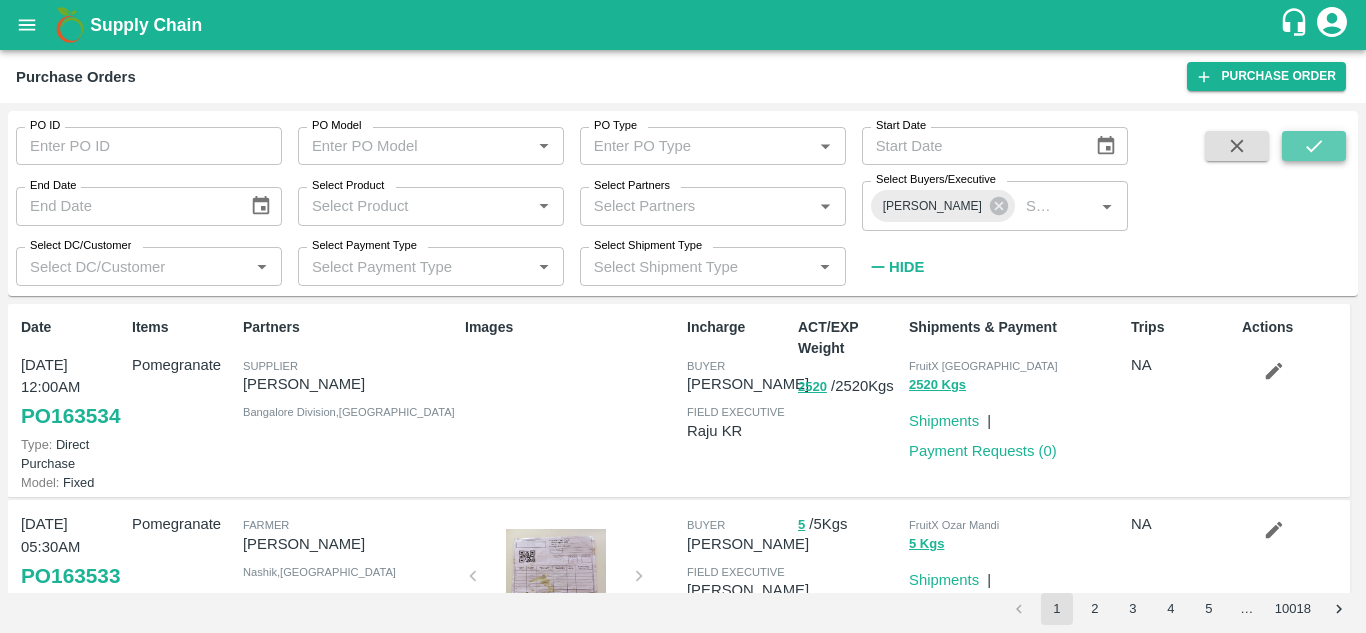 click 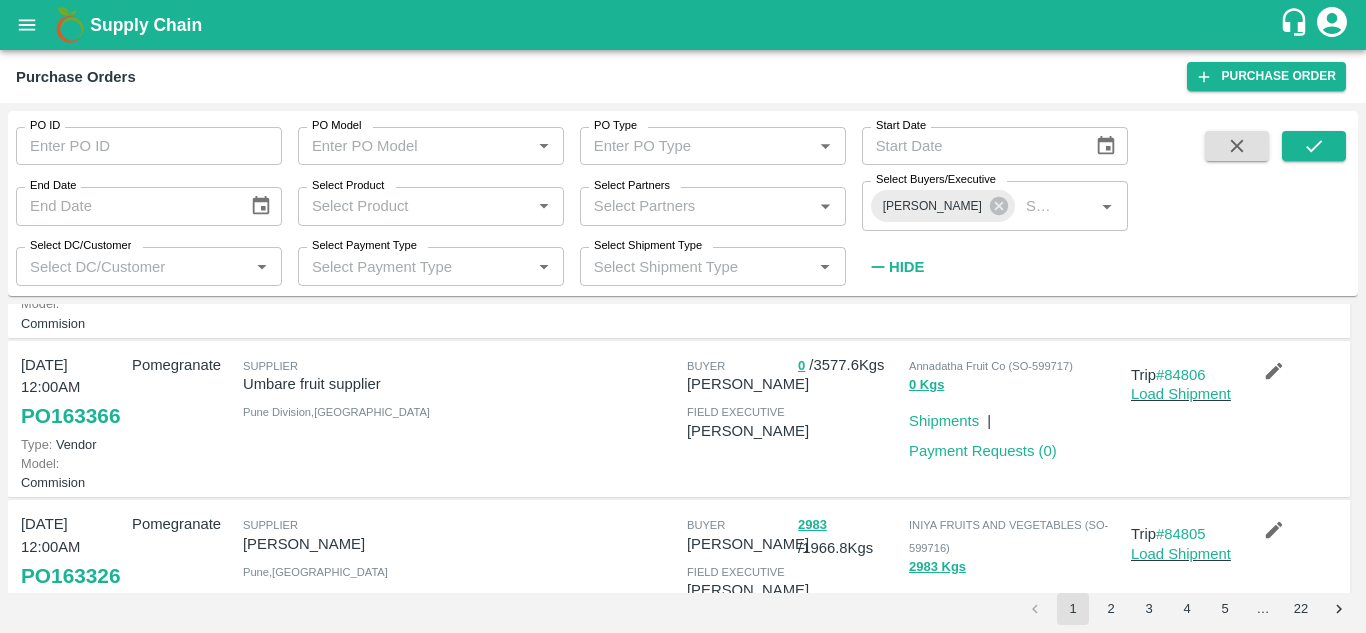 scroll, scrollTop: 320, scrollLeft: 0, axis: vertical 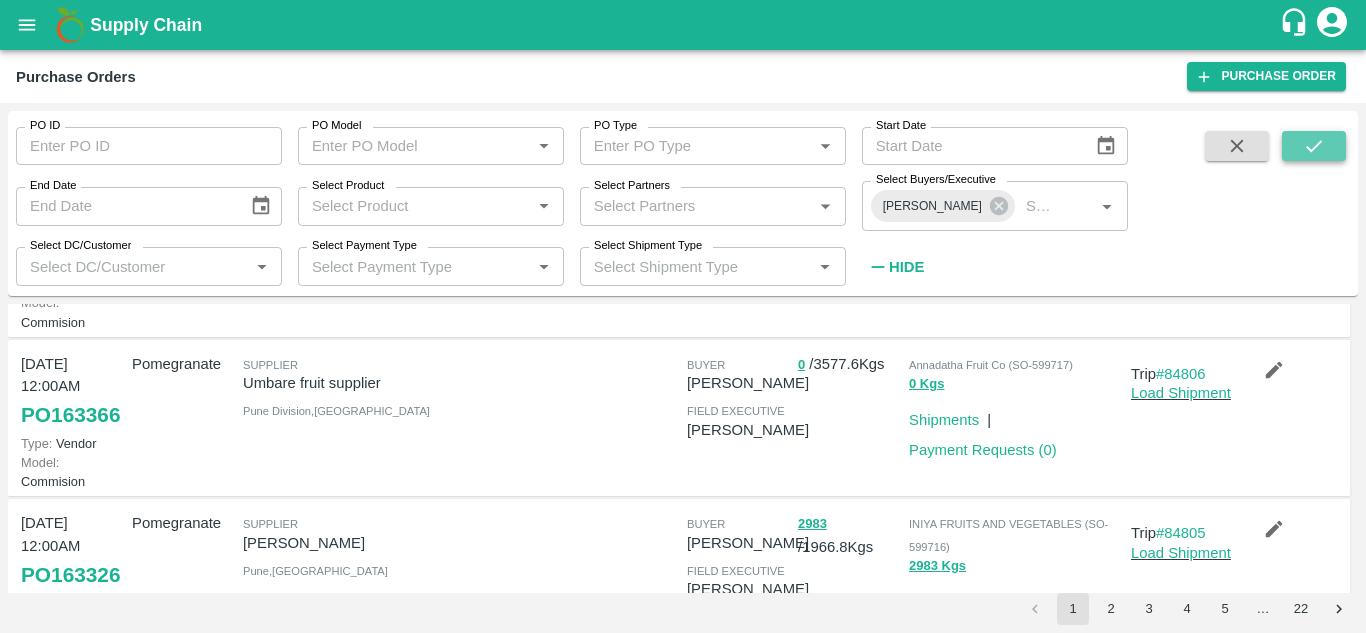 click at bounding box center (1314, 146) 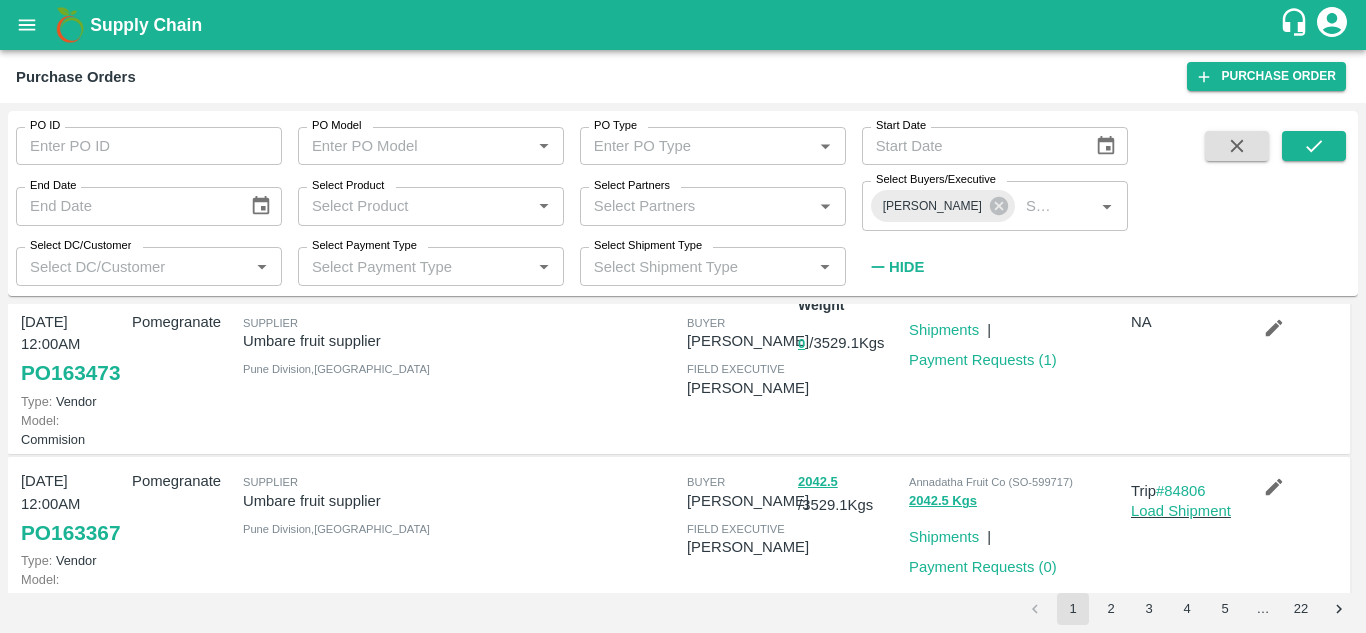 scroll, scrollTop: 0, scrollLeft: 0, axis: both 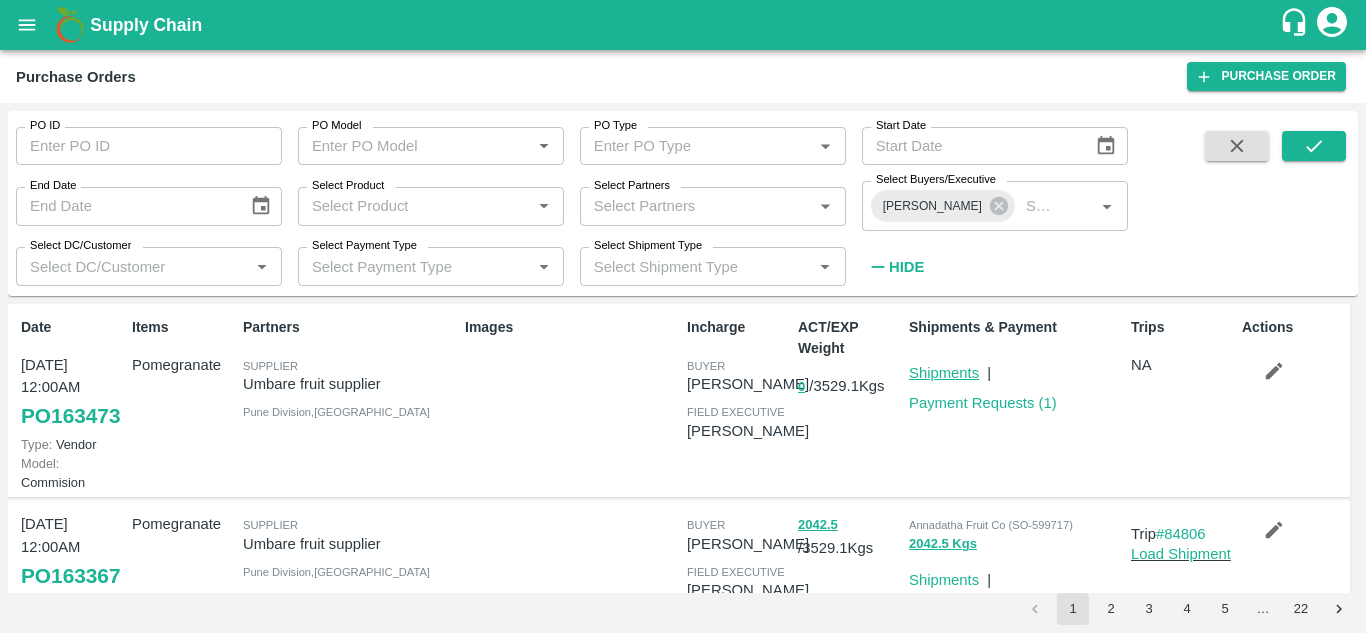 click on "Shipments" at bounding box center (944, 373) 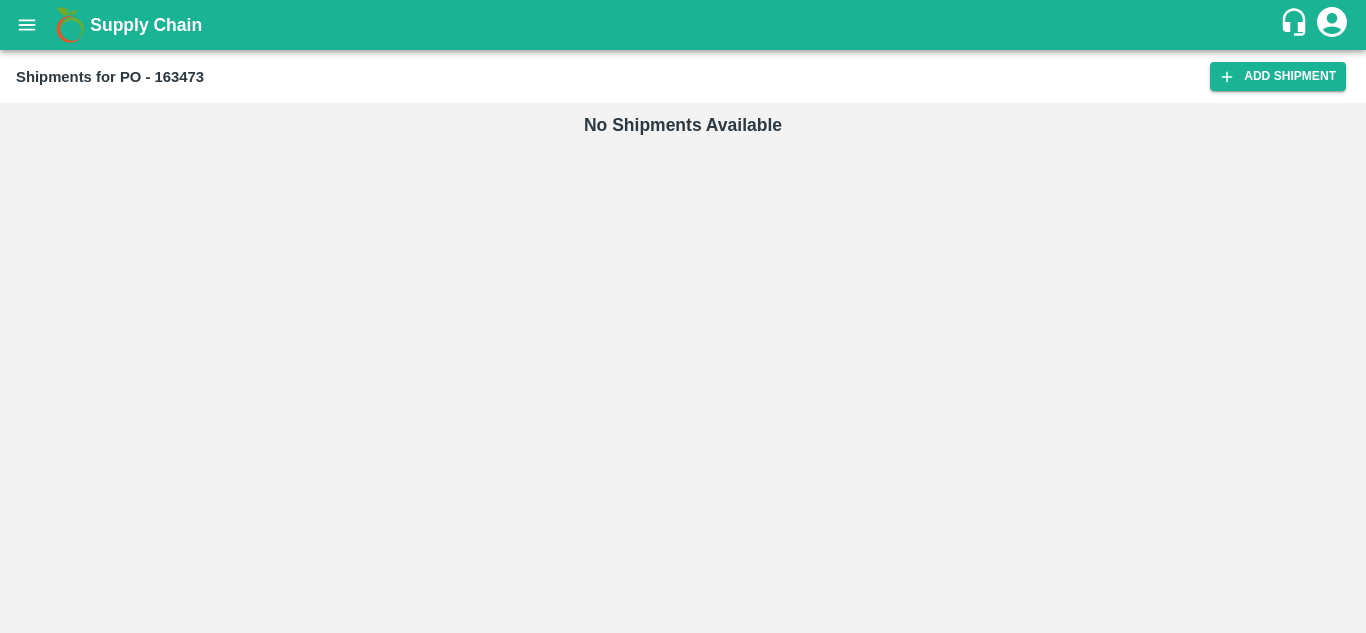 scroll, scrollTop: 0, scrollLeft: 0, axis: both 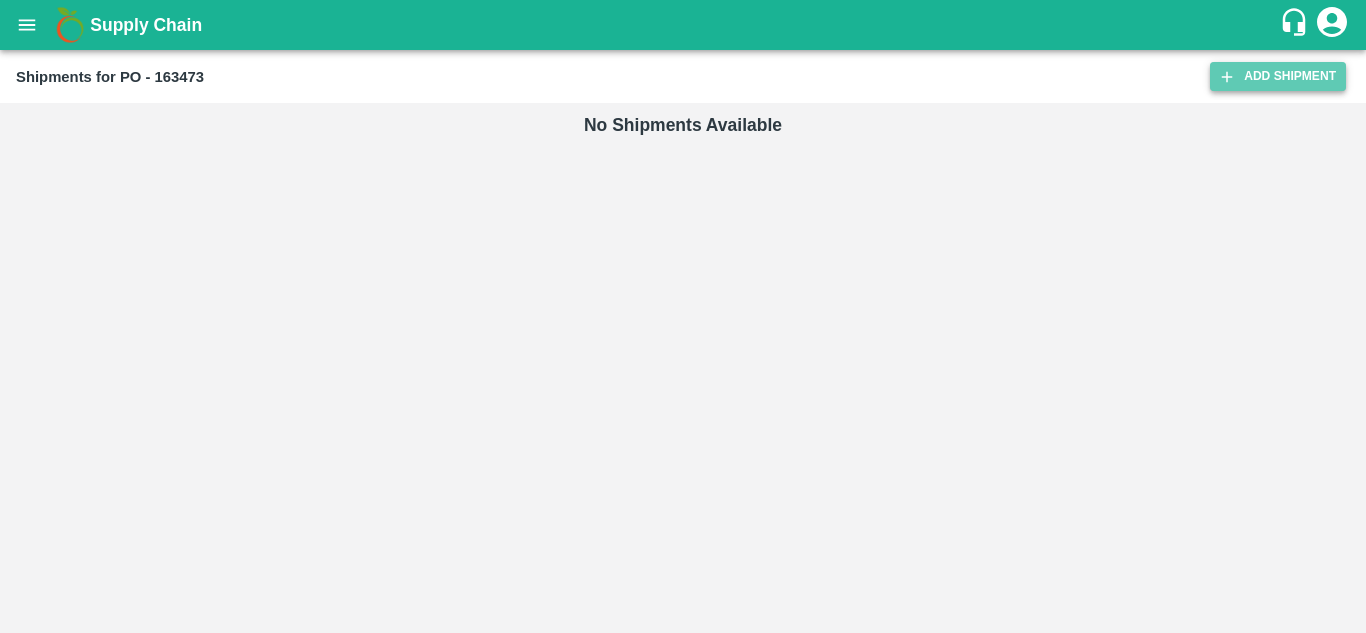 click on "Add Shipment" at bounding box center (1278, 76) 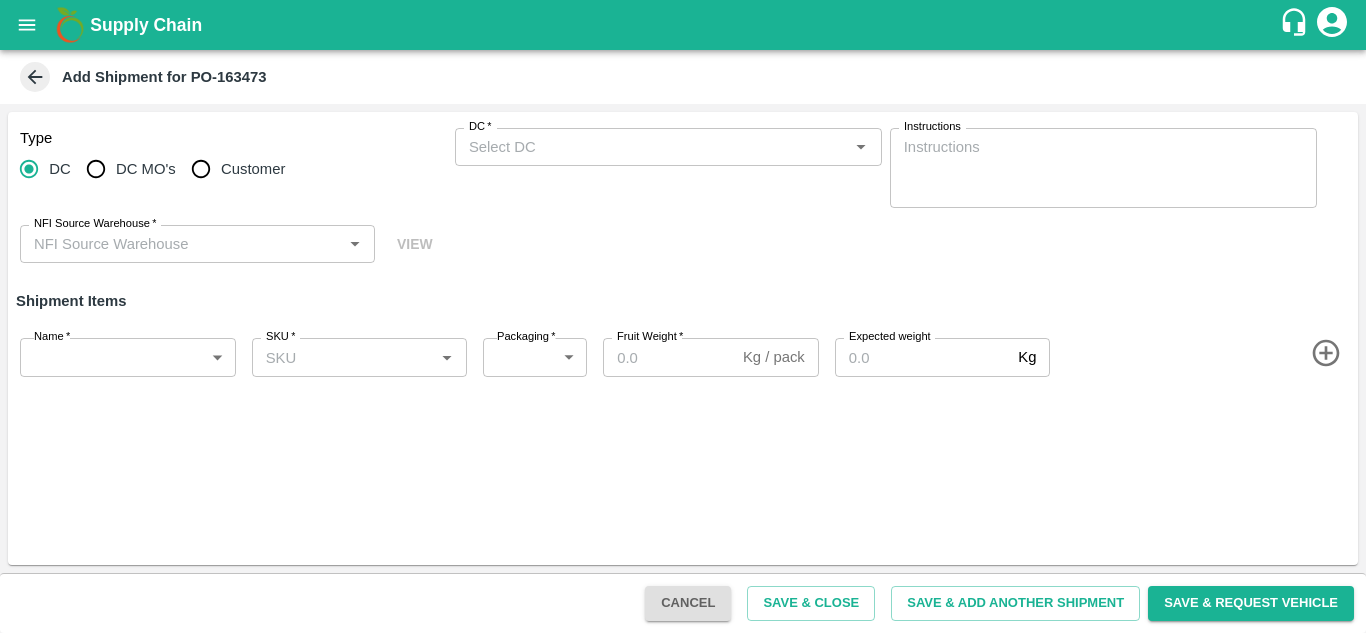 scroll, scrollTop: 0, scrollLeft: 0, axis: both 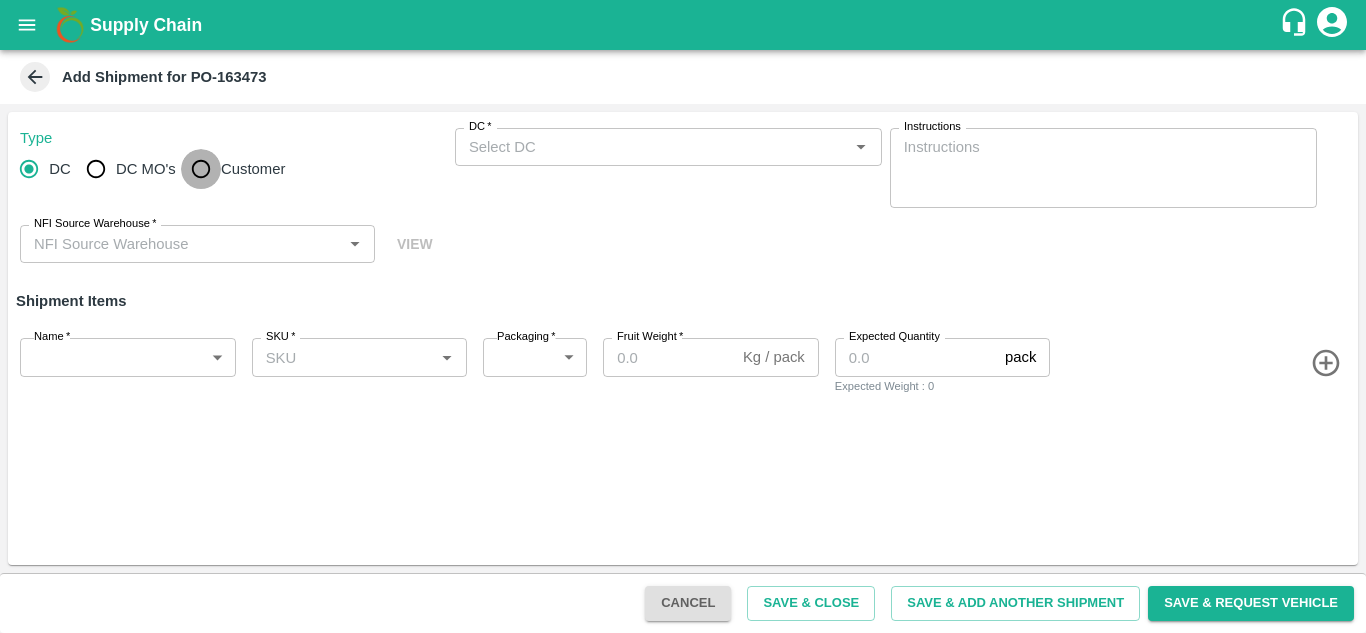 click on "Customer" at bounding box center (201, 169) 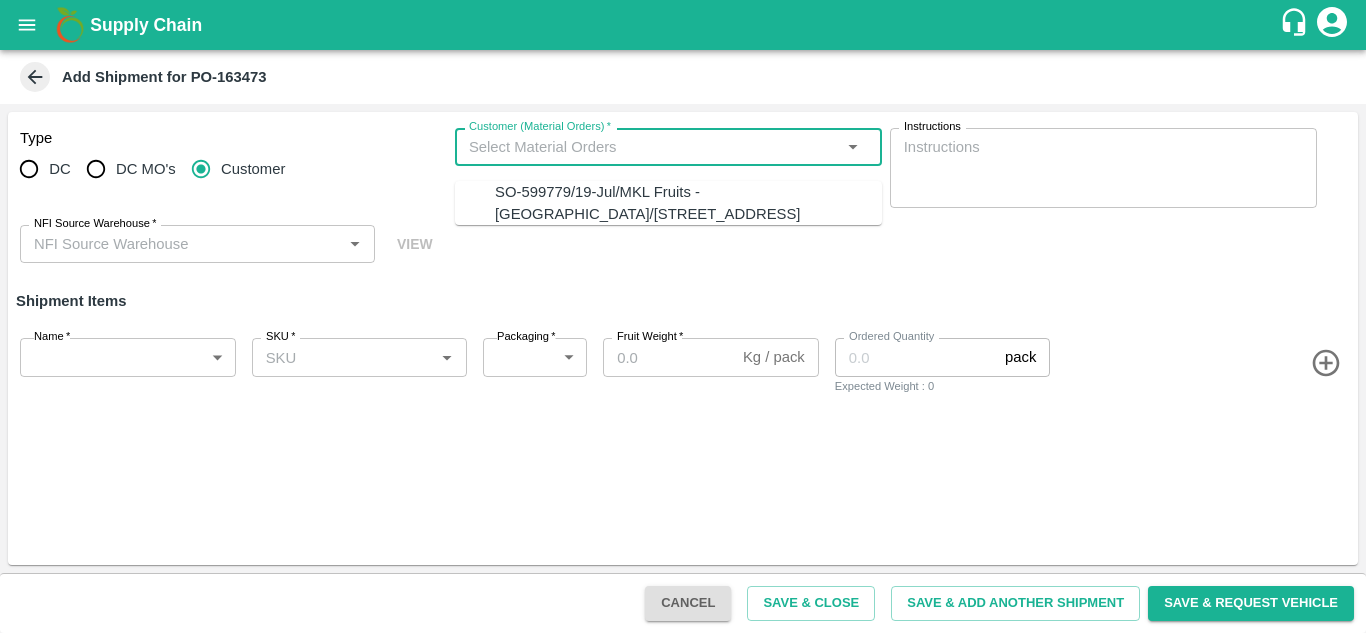 click on "Customer (Material Orders)   *" at bounding box center [652, 147] 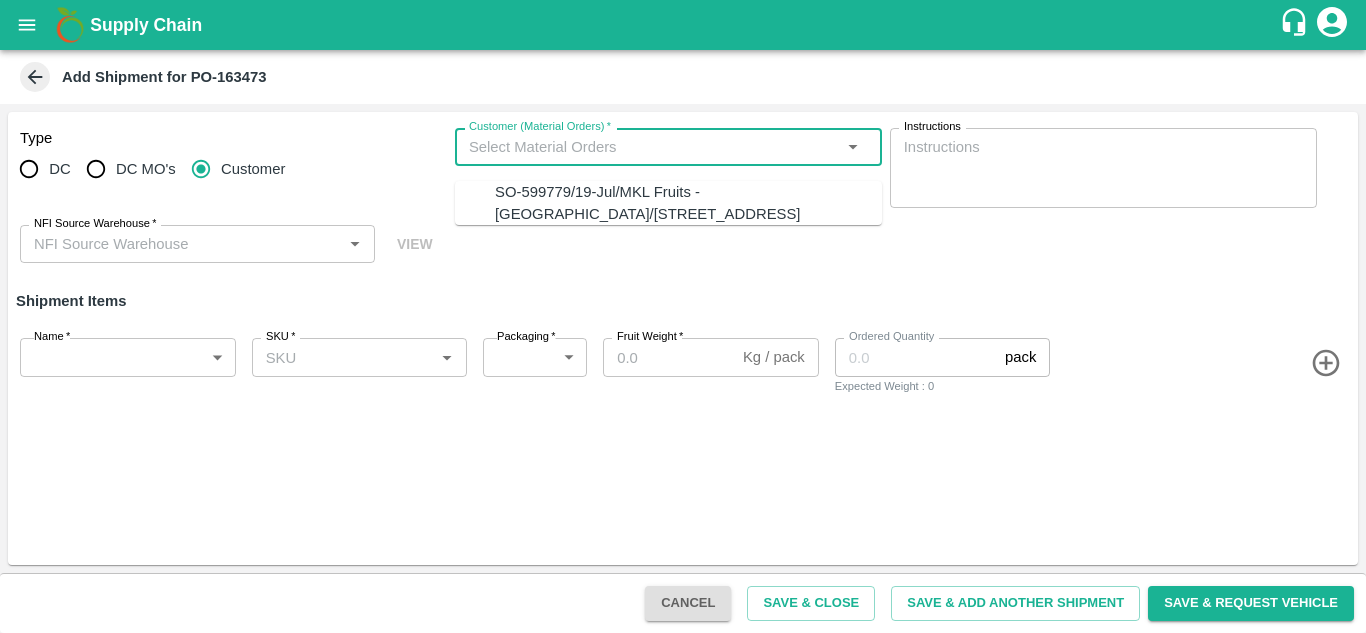 click on "SO-599779/19-Jul/MKL Fruits - [GEOGRAPHIC_DATA]/[STREET_ADDRESS]" at bounding box center [688, 203] 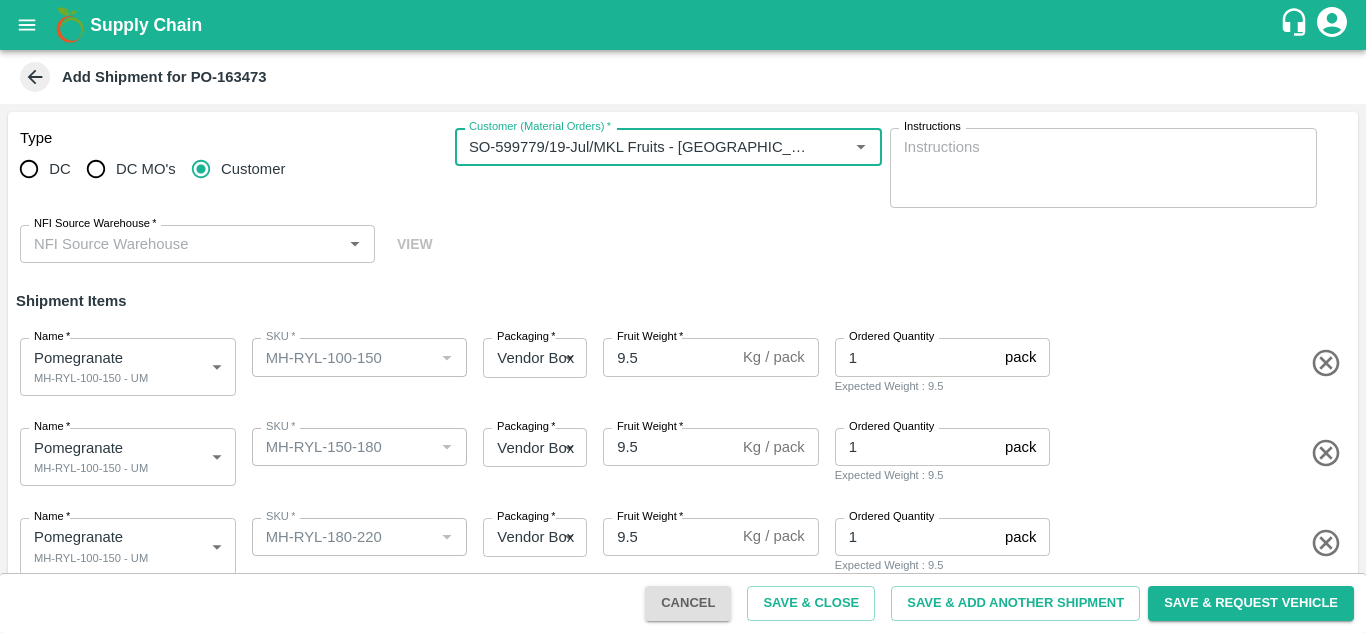 click on "NFI Source Warehouse   *" at bounding box center [181, 244] 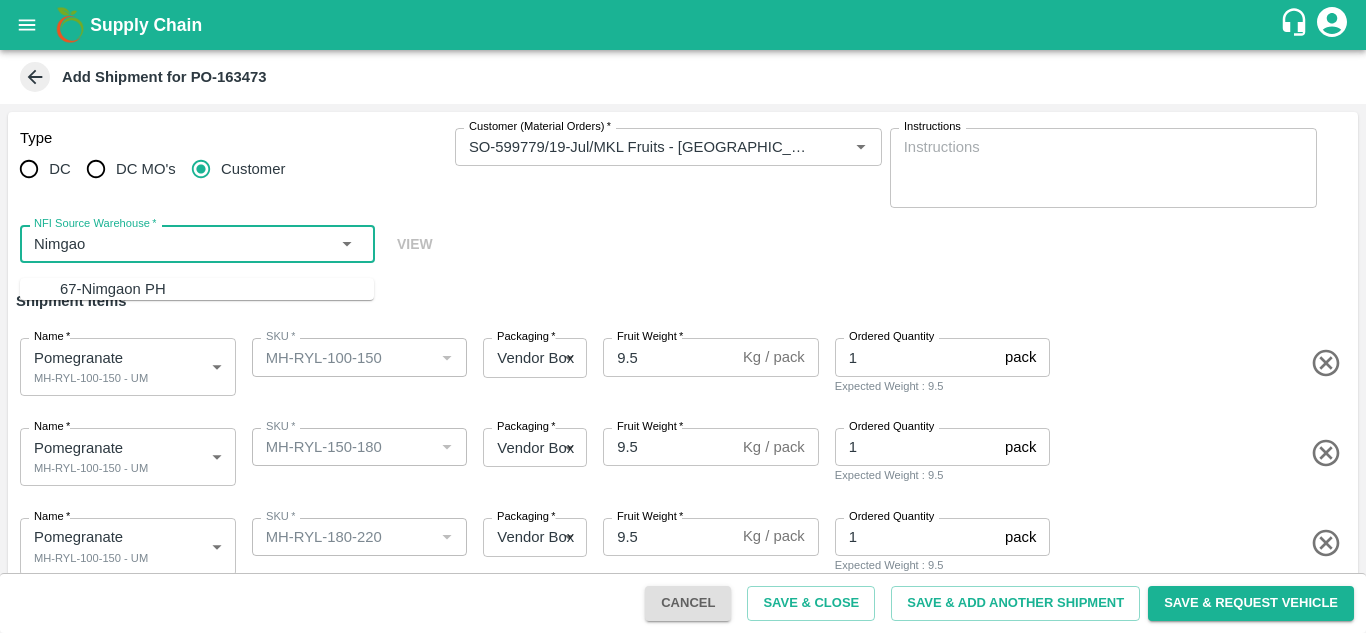 click on "67-Nimgaon PH" at bounding box center [113, 289] 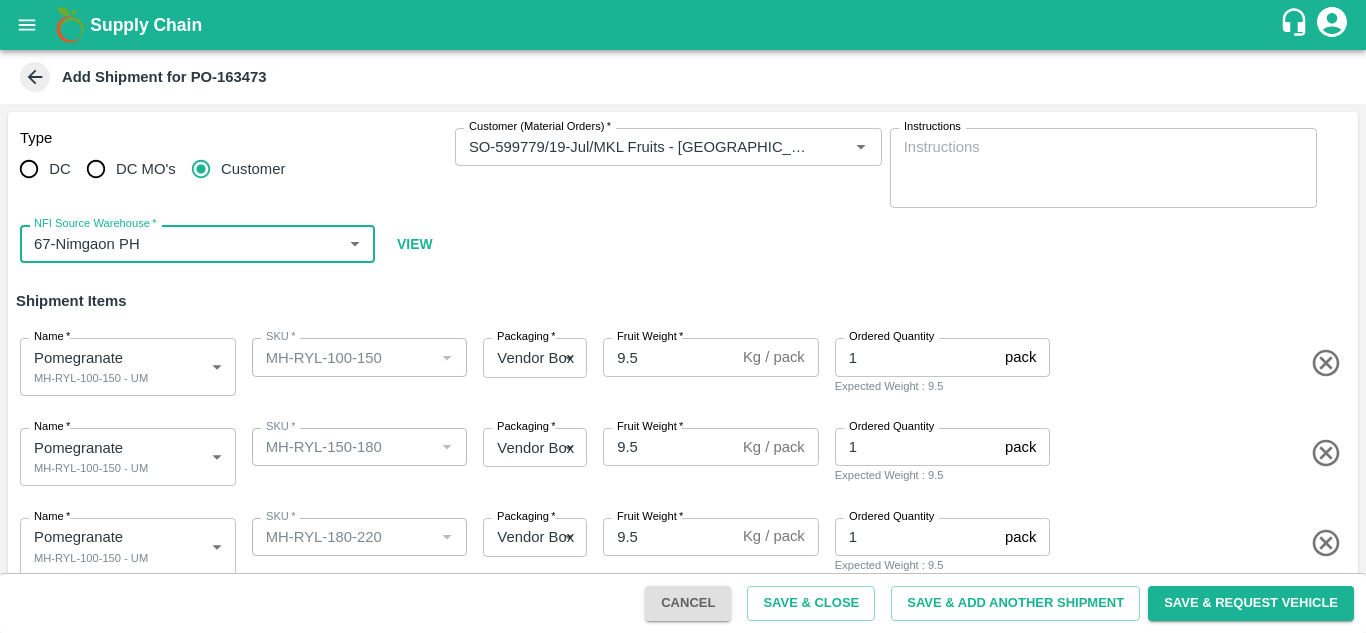 type on "67-Nimgaon PH" 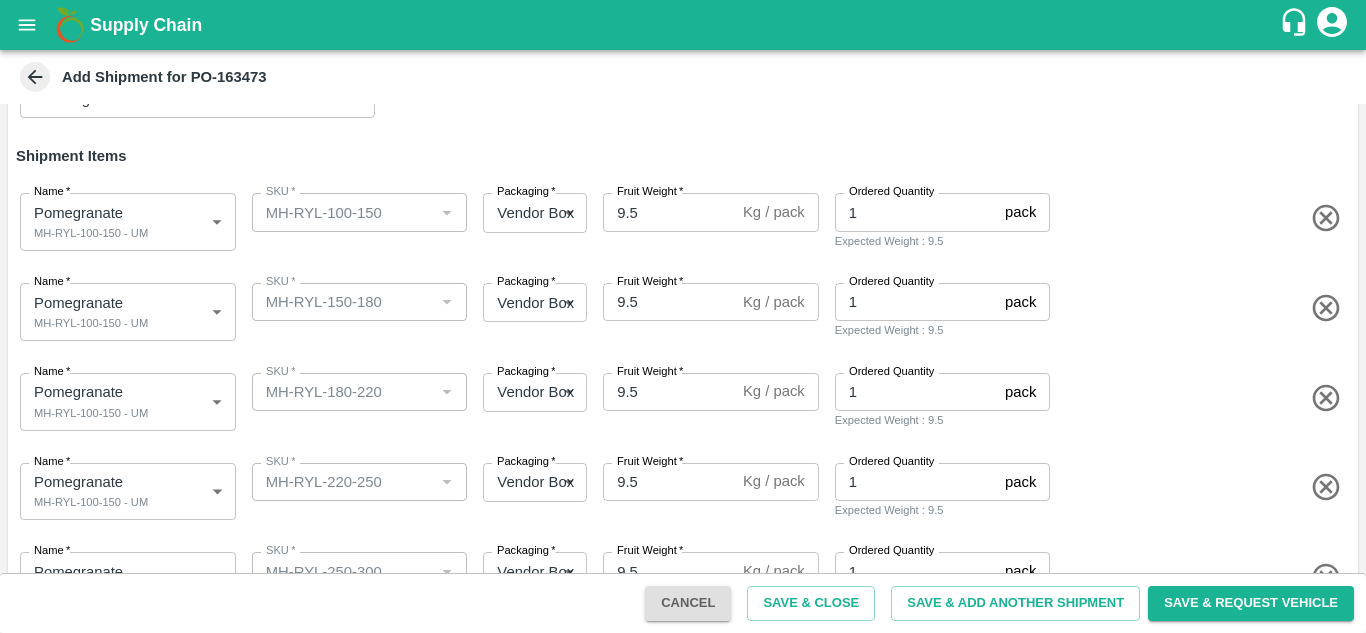 scroll, scrollTop: 149, scrollLeft: 0, axis: vertical 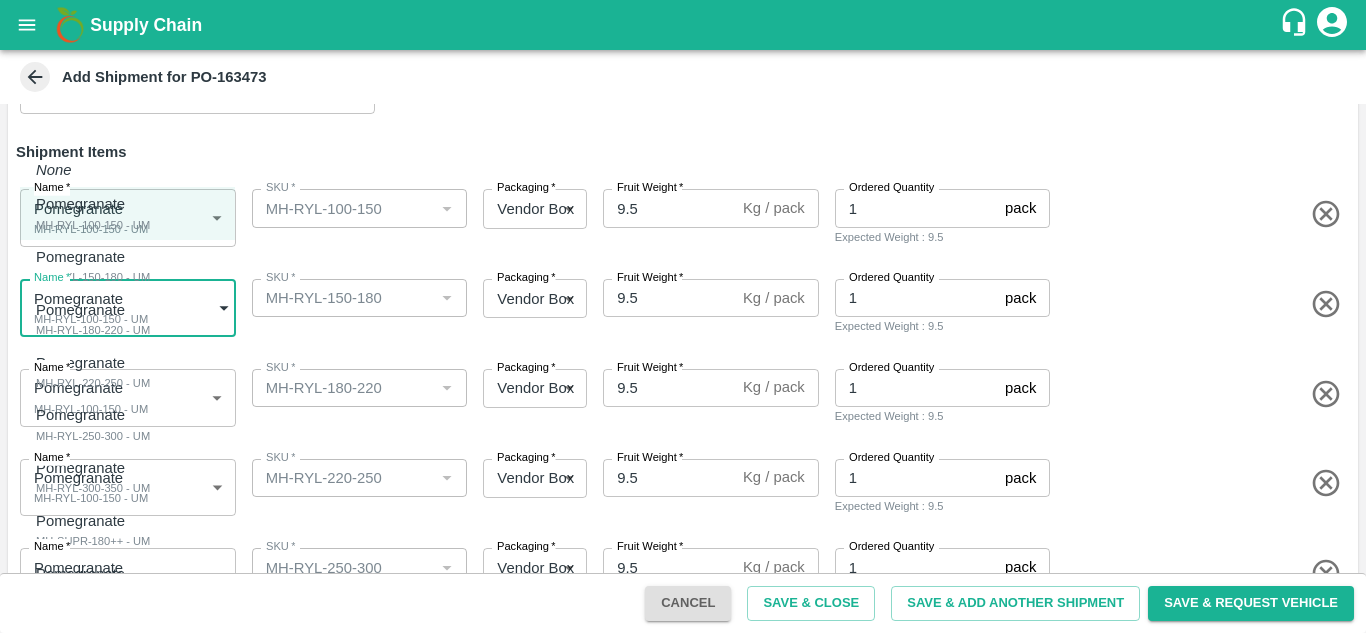 click on "Supply Chain Add Shipment for PO-163473 Type DC DC MO's Customer Customer (Material Orders)   * Customer (Material Orders)   * Instructions x Instructions NFI Source Warehouse   * NFI Source Warehouse   * VIEW Shipment Items Name   * Pomegranate MH-RYL-100-150 - UM  1821577 Name SKU   * SKU   * Packaging   * Vendor Box 276 Packaging Fruit Weight   * 9.5 Kg /   pack Fruit Weight Ordered Quantity 1 pack Ordered Quantity Expected Weight :   9.5 Name   * Pomegranate MH-RYL-100-150 - UM  1821577 Name SKU   * SKU   * Packaging   * Vendor Box 276 Packaging Fruit Weight   * 9.5 Kg /   pack Fruit Weight Ordered Quantity 1 pack Ordered Quantity Expected Weight :   9.5 Name   * Pomegranate MH-RYL-100-150 - UM  1821577 Name SKU   * SKU   * Packaging   * Vendor Box 276 Packaging Fruit Weight   * 9.5 Kg /   pack Fruit Weight Ordered Quantity 1 pack Ordered Quantity Expected Weight :   9.5 Name   * Pomegranate MH-RYL-100-150 - UM  1821577 Name SKU   * SKU   * Packaging   * 276 *" at bounding box center (683, 316) 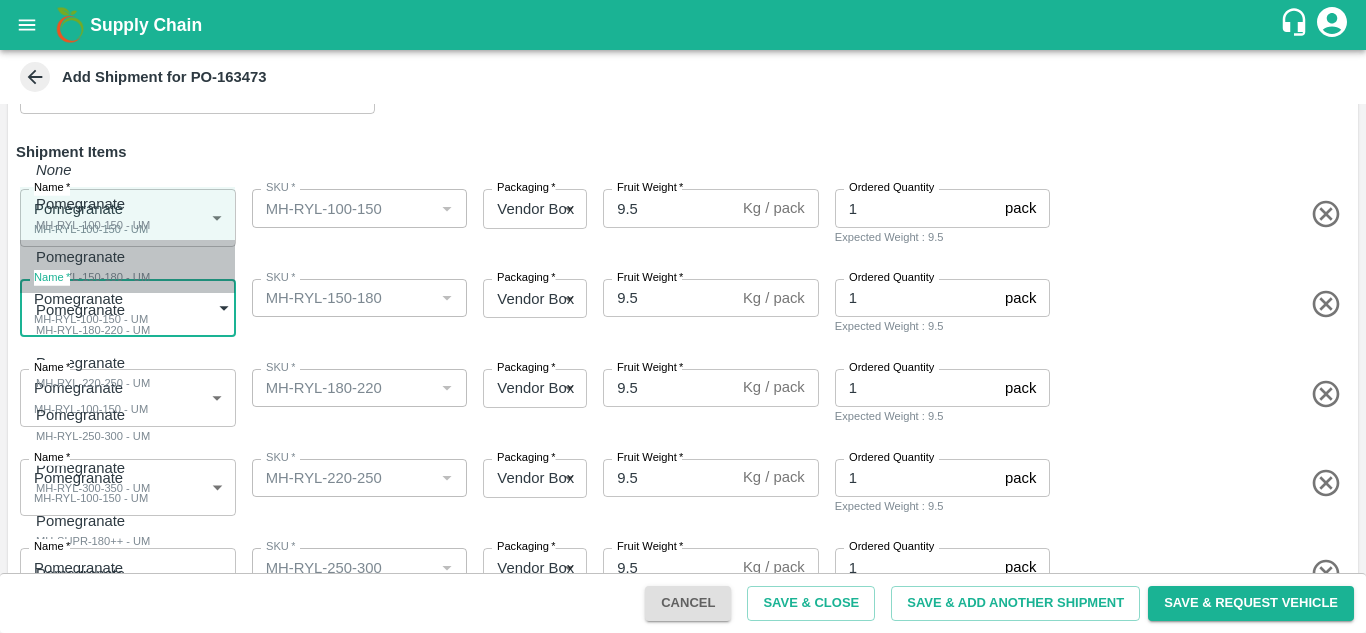 click on "MH-RYL-150-180 - UM" at bounding box center (93, 277) 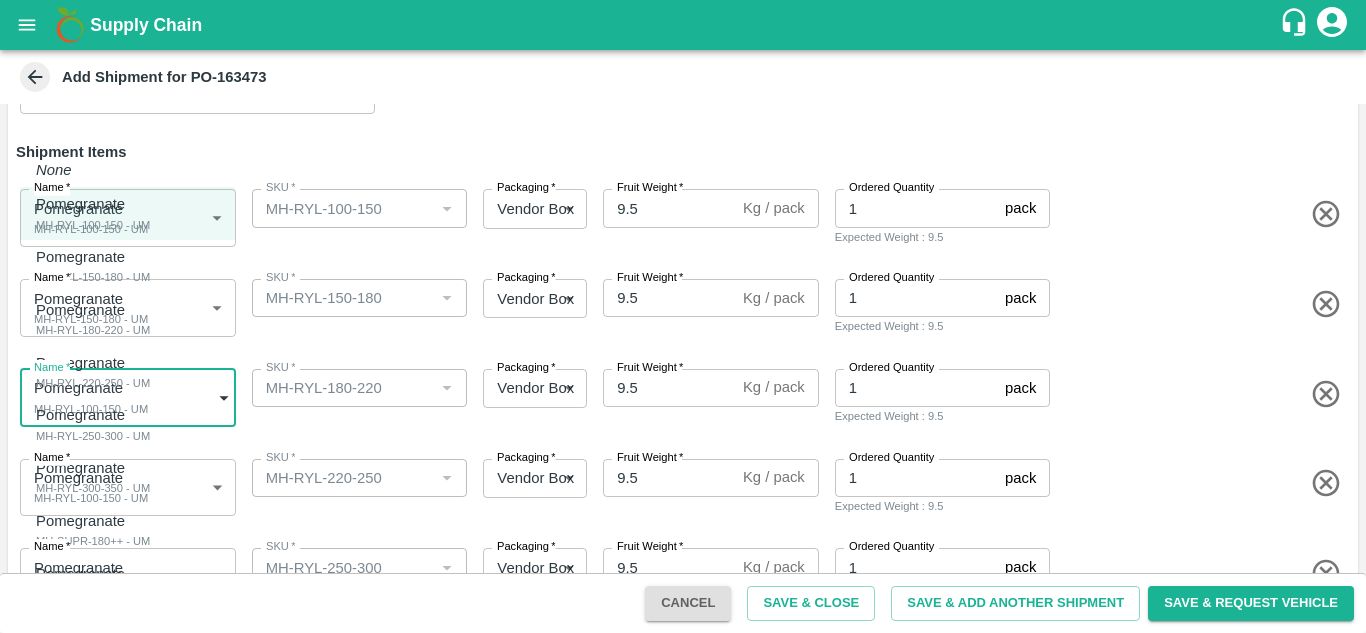 click on "Supply Chain Add Shipment for PO-163473 Type DC DC MO's Customer Customer (Material Orders)   * Customer (Material Orders)   * Instructions x Instructions NFI Source Warehouse   * NFI Source Warehouse   * VIEW Shipment Items Name   * Pomegranate MH-RYL-100-150 - UM  1821577 Name SKU   * SKU   * Packaging   * Vendor Box 276 Packaging Fruit Weight   * 9.5 Kg /   pack Fruit Weight Ordered Quantity 1 pack Ordered Quantity Expected Weight :   9.5 Name   * Pomegranate MH-RYL-150-180 - UM  1821578 Name SKU   * SKU   * Packaging   * Vendor Box 276 Packaging Fruit Weight   * 9.5 Kg /   pack Fruit Weight Ordered Quantity 1 pack Ordered Quantity Expected Weight :   9.5 Name   * Pomegranate MH-RYL-100-150 - UM  1821577 Name SKU   * SKU   * Packaging   * Vendor Box 276 Packaging Fruit Weight   * 9.5 Kg /   pack Fruit Weight Ordered Quantity 1 pack Ordered Quantity Expected Weight :   9.5 Name   * Pomegranate MH-RYL-100-150 - UM  1821577 Name SKU   * SKU   * Packaging   * 276 *" at bounding box center [683, 316] 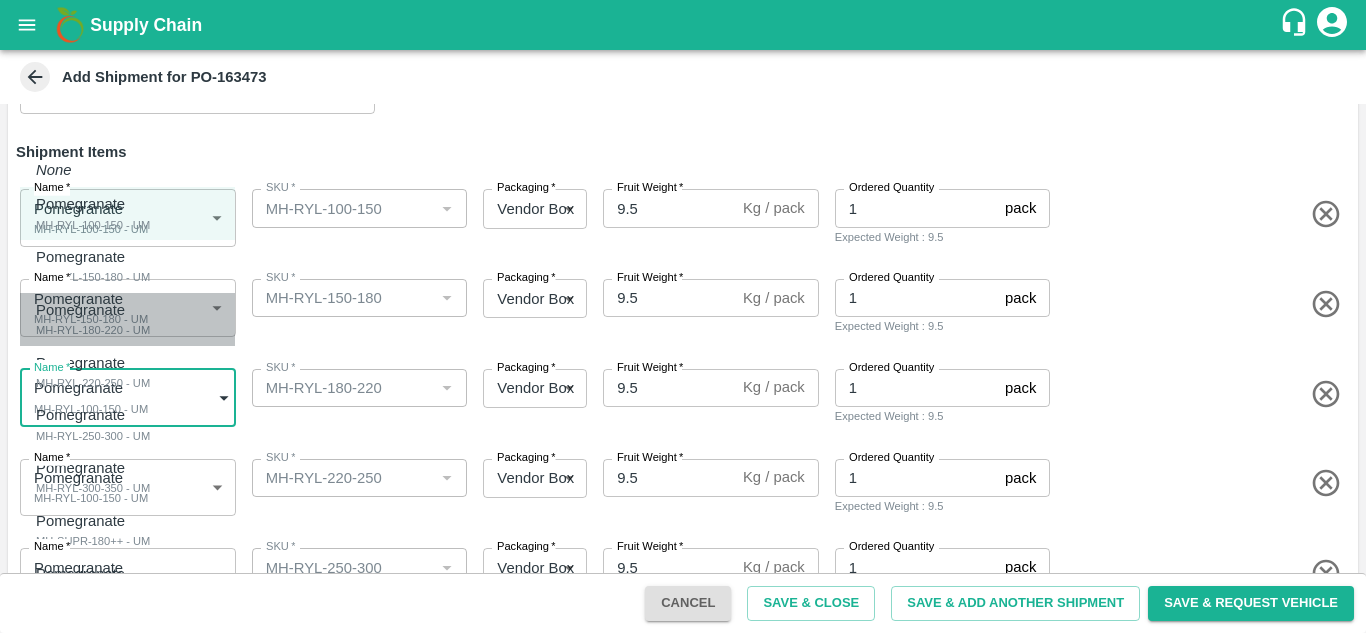 click on "Pomegranate" at bounding box center (88, 310) 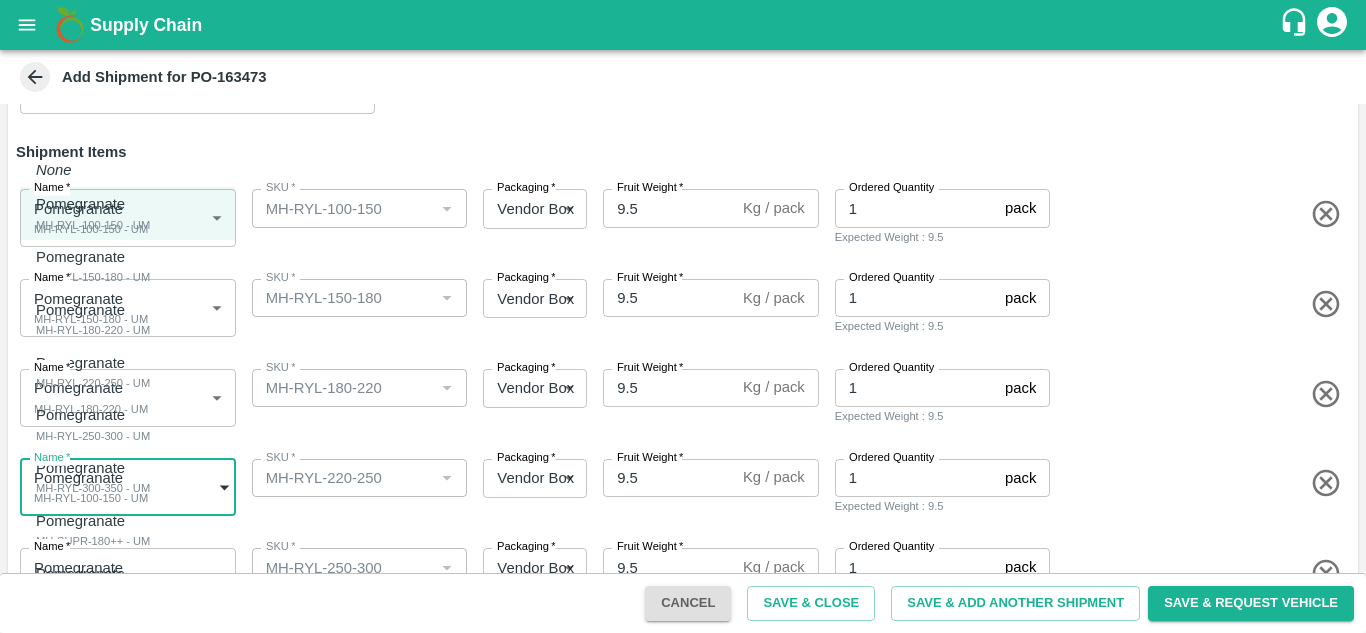 click on "Supply Chain Add Shipment for PO-163473 Type DC DC MO's Customer Customer (Material Orders)   * Customer (Material Orders)   * Instructions x Instructions NFI Source Warehouse   * NFI Source Warehouse   * VIEW Shipment Items Name   * Pomegranate MH-RYL-100-150 - UM  1821577 Name SKU   * SKU   * Packaging   * Vendor Box 276 Packaging Fruit Weight   * 9.5 Kg /   pack Fruit Weight Ordered Quantity 1 pack Ordered Quantity Expected Weight :   9.5 Name   * Pomegranate MH-RYL-150-180 - UM  1821578 Name SKU   * SKU   * Packaging   * Vendor Box 276 Packaging Fruit Weight   * 9.5 Kg /   pack Fruit Weight Ordered Quantity 1 pack Ordered Quantity Expected Weight :   9.5 Name   * Pomegranate MH-RYL-180-220 - UM  1821579 Name SKU   * SKU   * Packaging   * Vendor Box 276 Packaging Fruit Weight   * 9.5 Kg /   pack Fruit Weight Ordered Quantity 1 pack Ordered Quantity Expected Weight :   9.5 Name   * Pomegranate MH-RYL-100-150 - UM  1821577 Name SKU   * SKU   * Packaging   * 276 *" at bounding box center [683, 316] 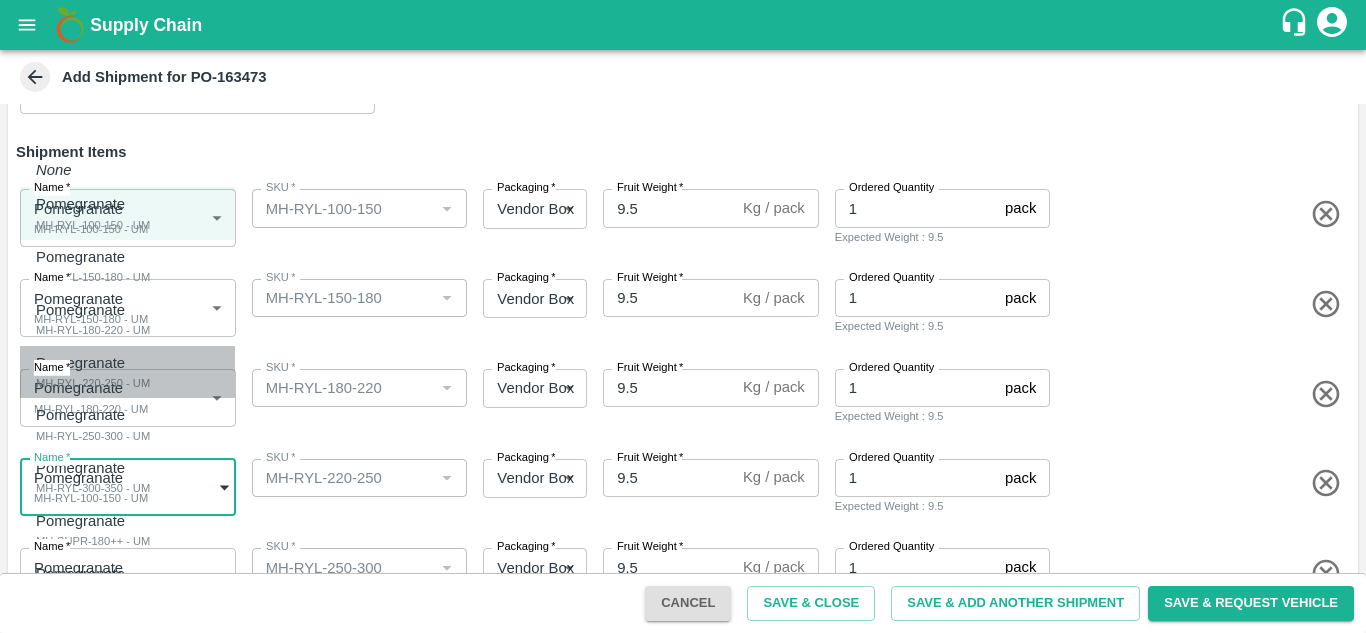 click on "MH-RYL-220-250 - UM" at bounding box center (93, 383) 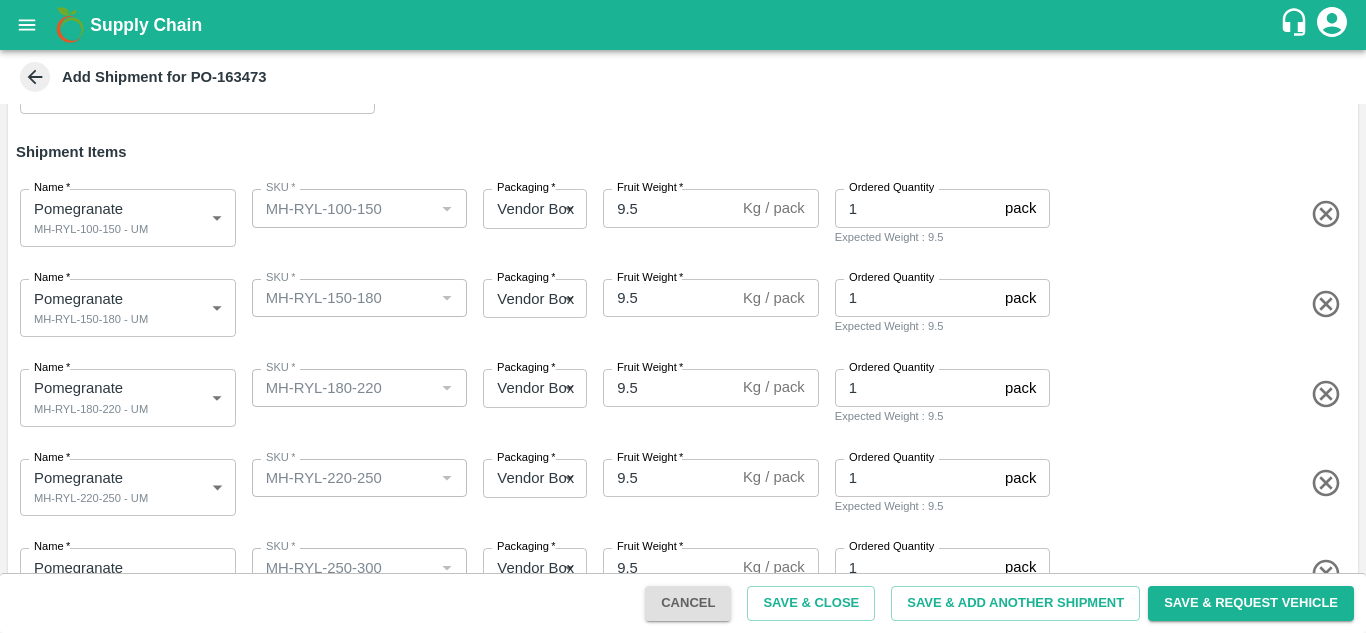 click on "Name   * Pomegranate MH-RYL-220-250 - UM  1821580 Name SKU   * SKU   * Packaging   * Vendor Box 276 Packaging Fruit Weight   * 9.5 Kg /   pack Fruit Weight Ordered Quantity 1 pack Ordered Quantity Expected Weight :   9.5" at bounding box center [679, 484] 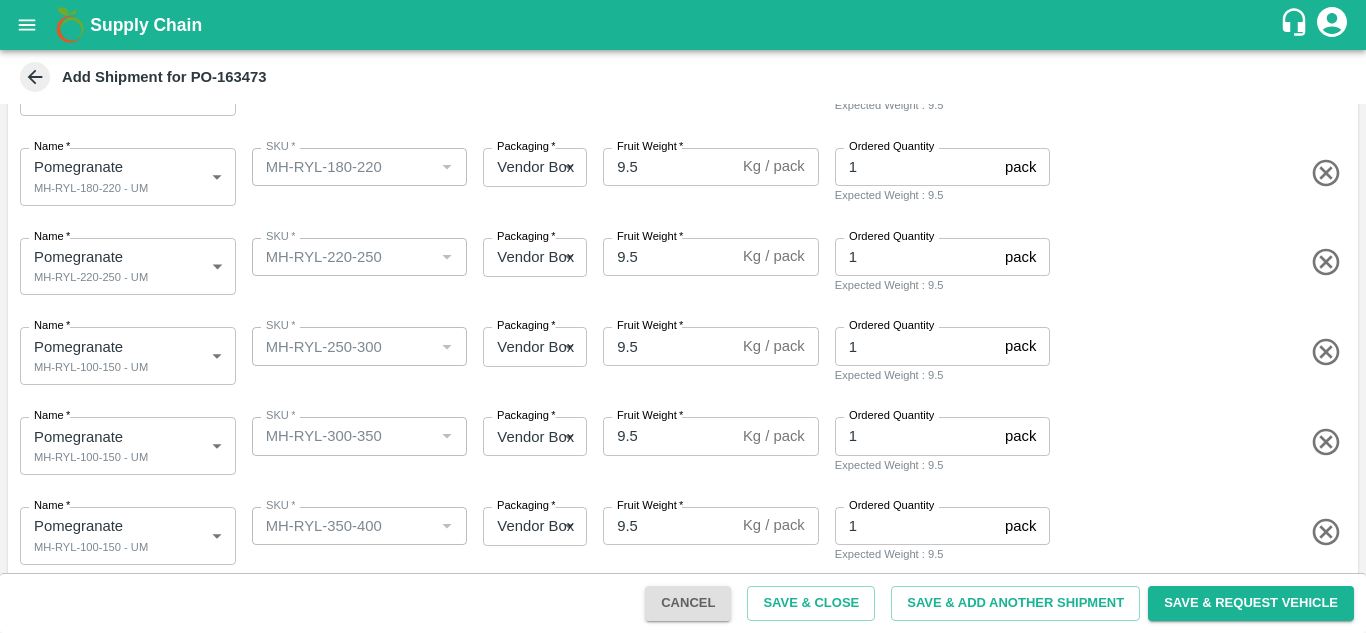 scroll, scrollTop: 373, scrollLeft: 0, axis: vertical 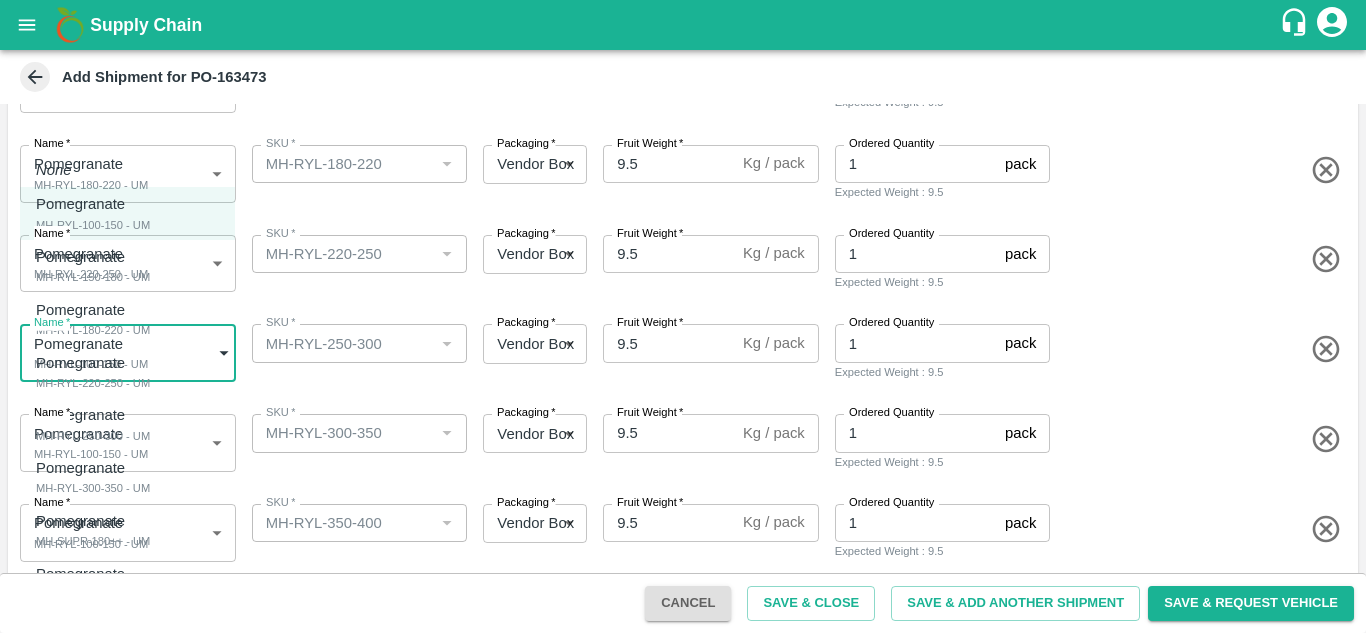 click on "Supply Chain Add Shipment for PO-163473 Type DC DC MO's Customer Customer (Material Orders)   * Customer (Material Orders)   * Instructions x Instructions NFI Source Warehouse   * NFI Source Warehouse   * VIEW Shipment Items Name   * Pomegranate MH-RYL-100-150 - UM  1821577 Name SKU   * SKU   * Packaging   * Vendor Box 276 Packaging Fruit Weight   * 9.5 Kg /   pack Fruit Weight Ordered Quantity 1 pack Ordered Quantity Expected Weight :   9.5 Name   * Pomegranate MH-RYL-150-180 - UM  1821578 Name SKU   * SKU   * Packaging   * Vendor Box 276 Packaging Fruit Weight   * 9.5 Kg /   pack Fruit Weight Ordered Quantity 1 pack Ordered Quantity Expected Weight :   9.5 Name   * Pomegranate MH-RYL-180-220 - UM  1821579 Name SKU   * SKU   * Packaging   * Vendor Box 276 Packaging Fruit Weight   * 9.5 Kg /   pack Fruit Weight Ordered Quantity 1 pack Ordered Quantity Expected Weight :   9.5 Name   * Pomegranate MH-RYL-220-250 - UM  1821580 Name SKU   * SKU   * Packaging   * 276 *" at bounding box center [683, 316] 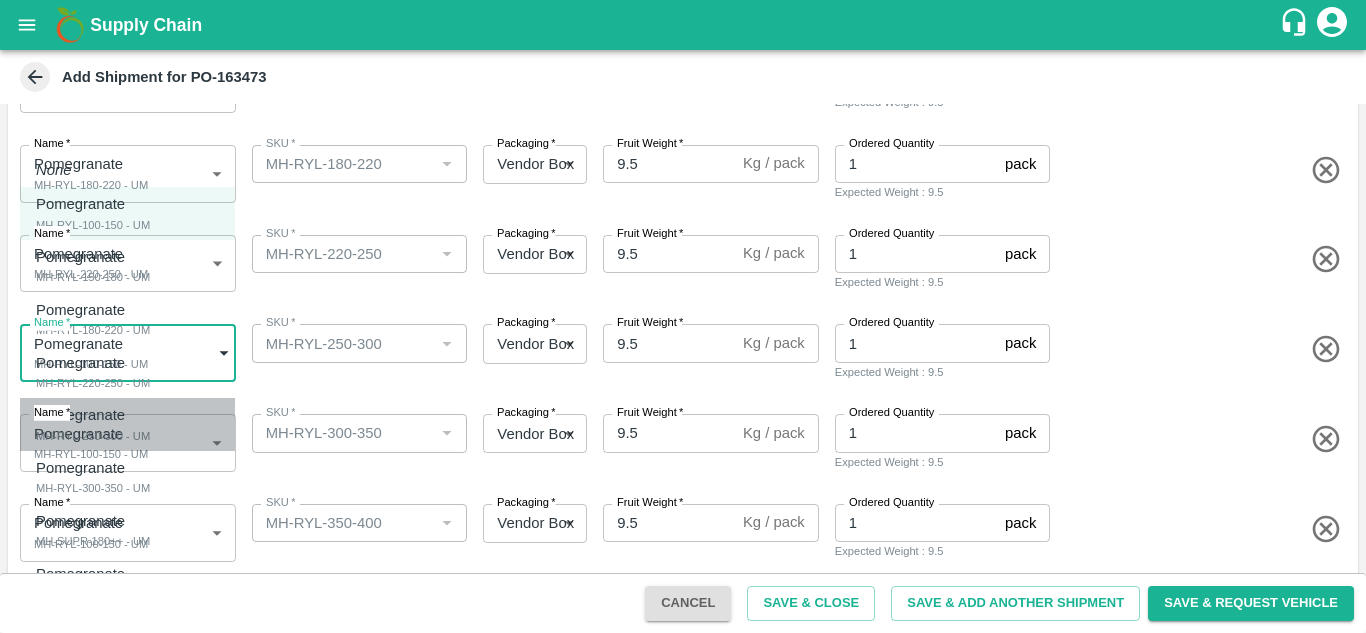click on "Pomegranate" at bounding box center [93, 415] 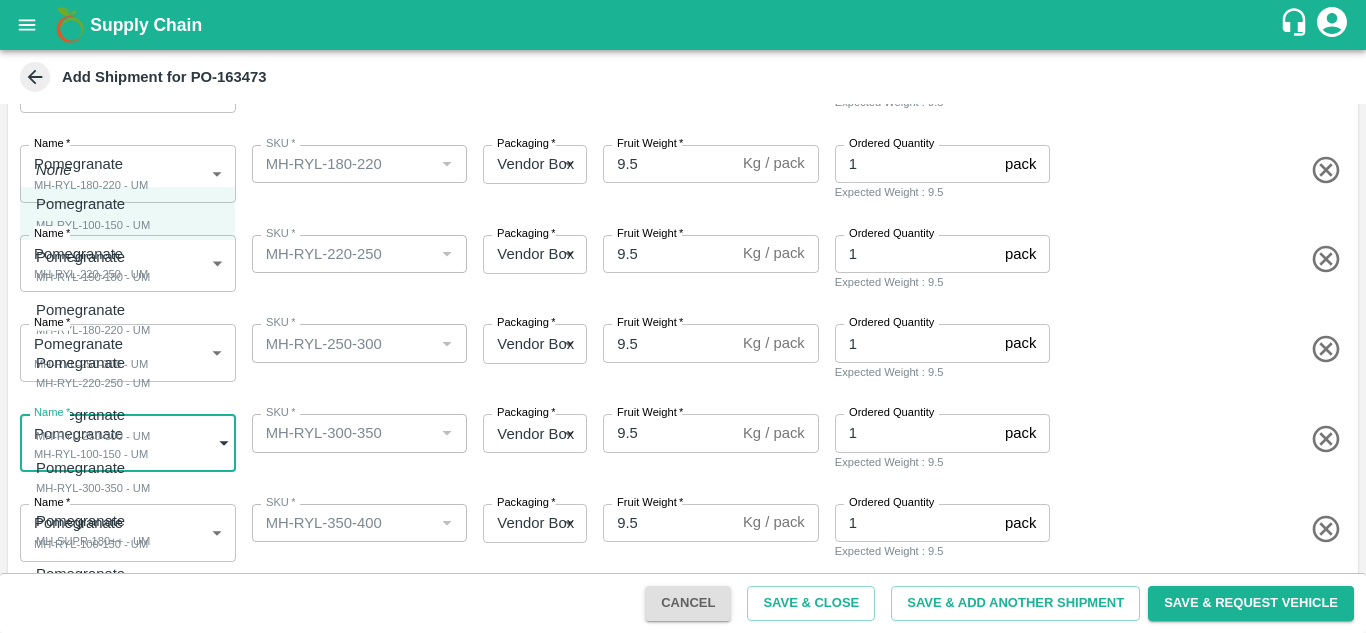 click on "Supply Chain Add Shipment for PO-163473 Type DC DC MO's Customer Customer (Material Orders)   * Customer (Material Orders)   * Instructions x Instructions NFI Source Warehouse   * NFI Source Warehouse   * VIEW Shipment Items Name   * Pomegranate MH-RYL-100-150 - UM  1821577 Name SKU   * SKU   * Packaging   * Vendor Box 276 Packaging Fruit Weight   * 9.5 Kg /   pack Fruit Weight Ordered Quantity 1 pack Ordered Quantity Expected Weight :   9.5 Name   * Pomegranate MH-RYL-150-180 - UM  1821578 Name SKU   * SKU   * Packaging   * Vendor Box 276 Packaging Fruit Weight   * 9.5 Kg /   pack Fruit Weight Ordered Quantity 1 pack Ordered Quantity Expected Weight :   9.5 Name   * Pomegranate MH-RYL-180-220 - UM  1821579 Name SKU   * SKU   * Packaging   * Vendor Box 276 Packaging Fruit Weight   * 9.5 Kg /   pack Fruit Weight Ordered Quantity 1 pack Ordered Quantity Expected Weight :   9.5 Name   * Pomegranate MH-RYL-220-250 - UM  1821580 Name SKU   * SKU   * Packaging   * 276 *" at bounding box center (683, 316) 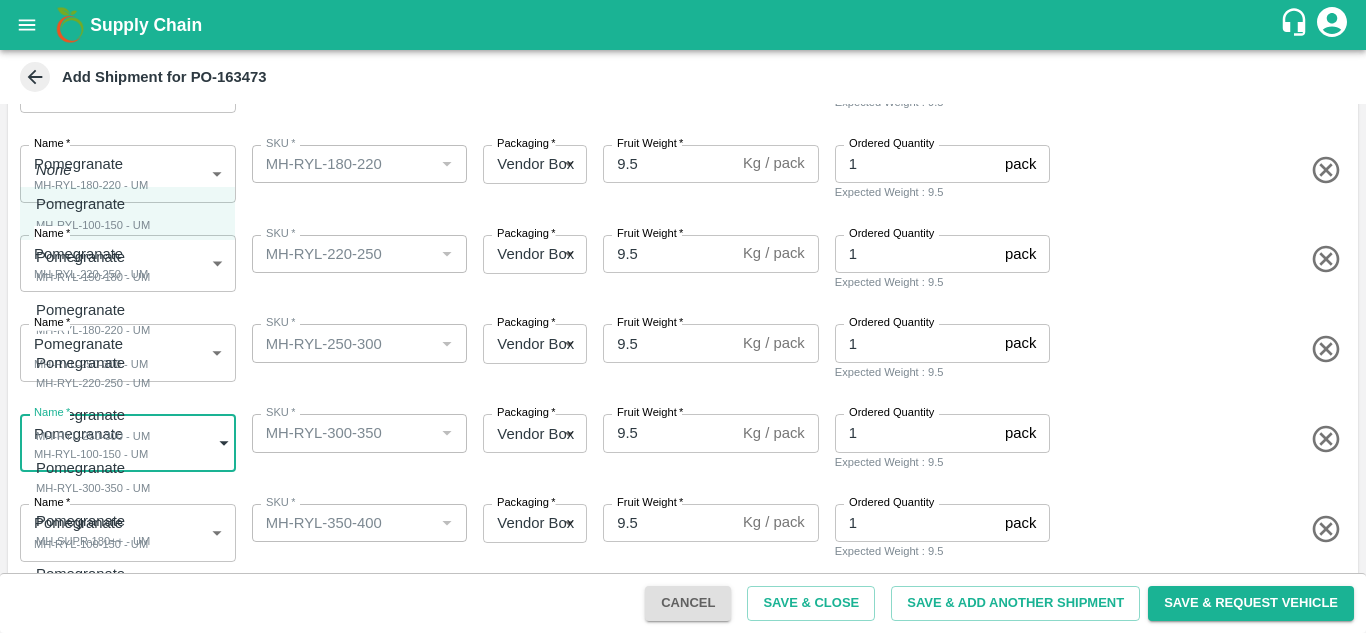 click on "Pomegranate" at bounding box center [88, 468] 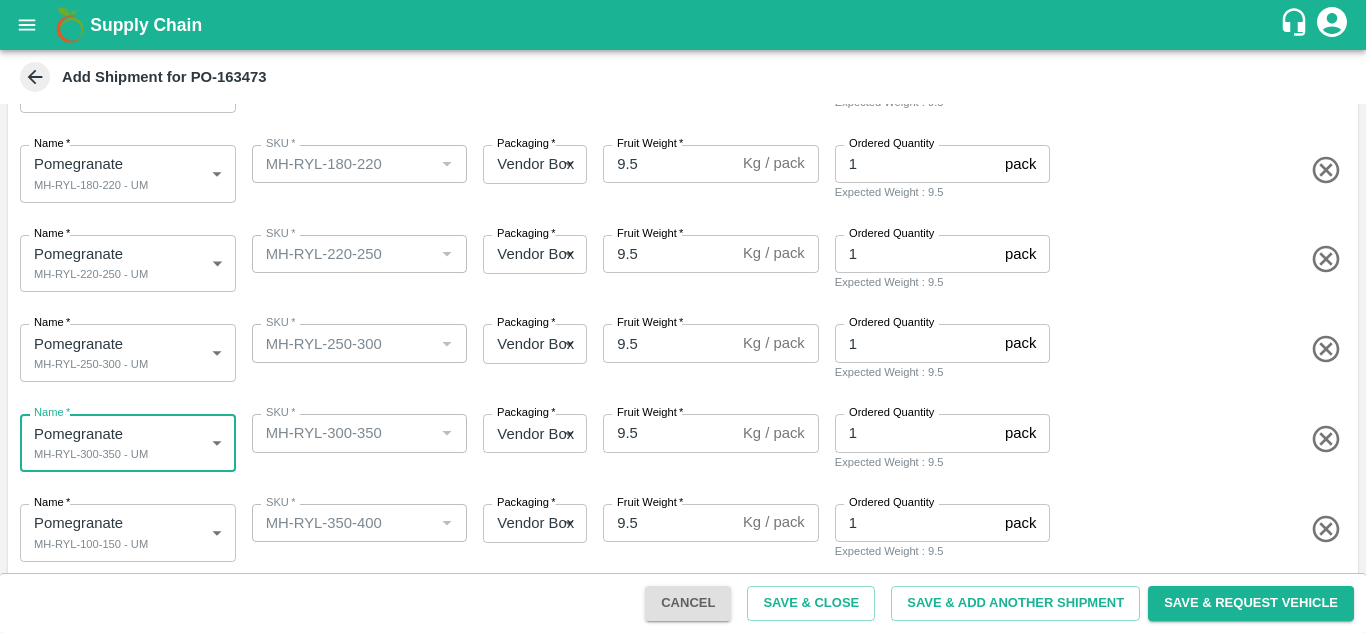 scroll, scrollTop: 565, scrollLeft: 0, axis: vertical 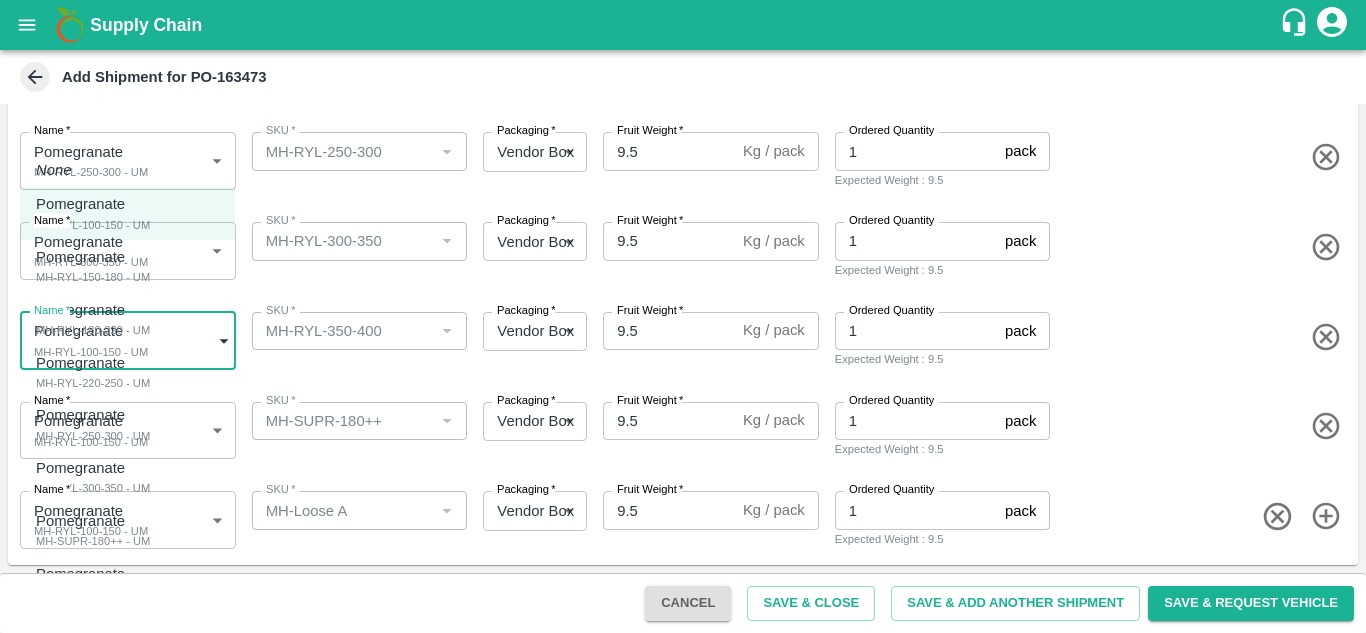click on "Supply Chain Add Shipment for PO-163473 Type DC DC MO's Customer Customer (Material Orders)   * Customer (Material Orders)   * Instructions x Instructions NFI Source Warehouse   * NFI Source Warehouse   * VIEW Shipment Items Name   * Pomegranate MH-RYL-100-150 - UM  1821577 Name SKU   * SKU   * Packaging   * Vendor Box 276 Packaging Fruit Weight   * 9.5 Kg /   pack Fruit Weight Ordered Quantity 1 pack Ordered Quantity Expected Weight :   9.5 Name   * Pomegranate MH-RYL-150-180 - UM  1821578 Name SKU   * SKU   * Packaging   * Vendor Box 276 Packaging Fruit Weight   * 9.5 Kg /   pack Fruit Weight Ordered Quantity 1 pack Ordered Quantity Expected Weight :   9.5 Name   * Pomegranate MH-RYL-180-220 - UM  1821579 Name SKU   * SKU   * Packaging   * Vendor Box 276 Packaging Fruit Weight   * 9.5 Kg /   pack Fruit Weight Ordered Quantity 1 pack Ordered Quantity Expected Weight :   9.5 Name   * Pomegranate MH-RYL-220-250 - UM  1821580 Name SKU   * SKU   * Packaging   * 276 *" at bounding box center [683, 316] 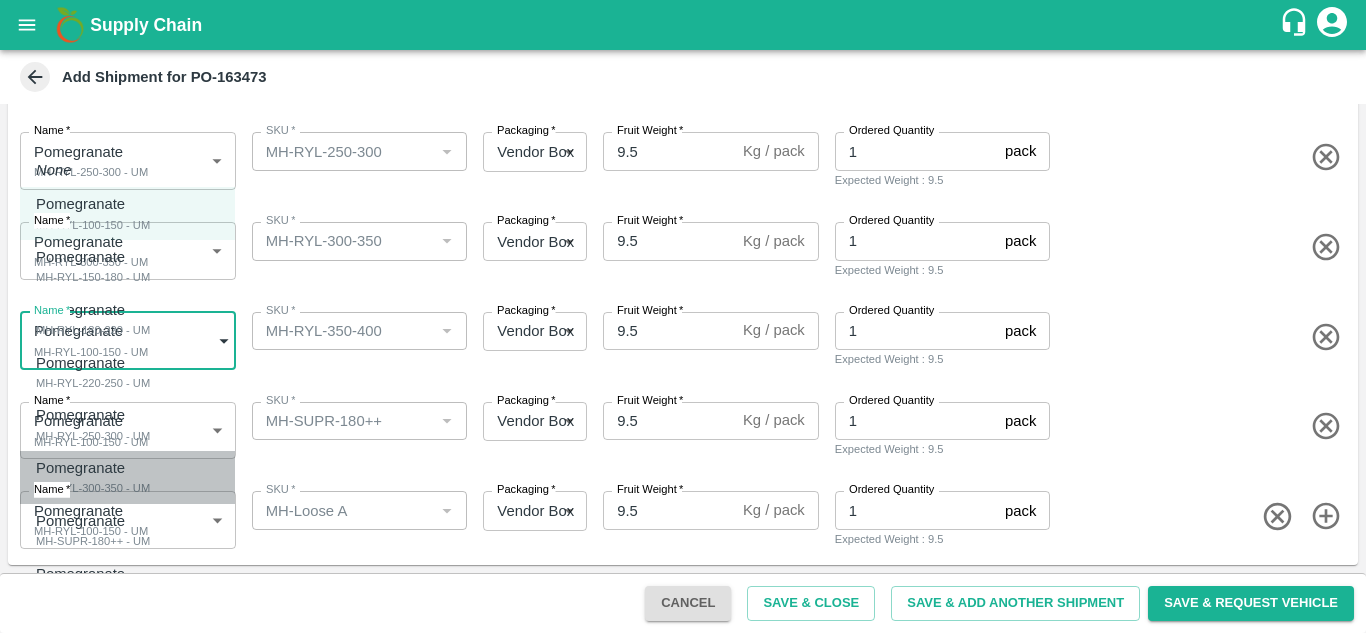 click on "MH-RYL-300-350 - UM" at bounding box center (93, 488) 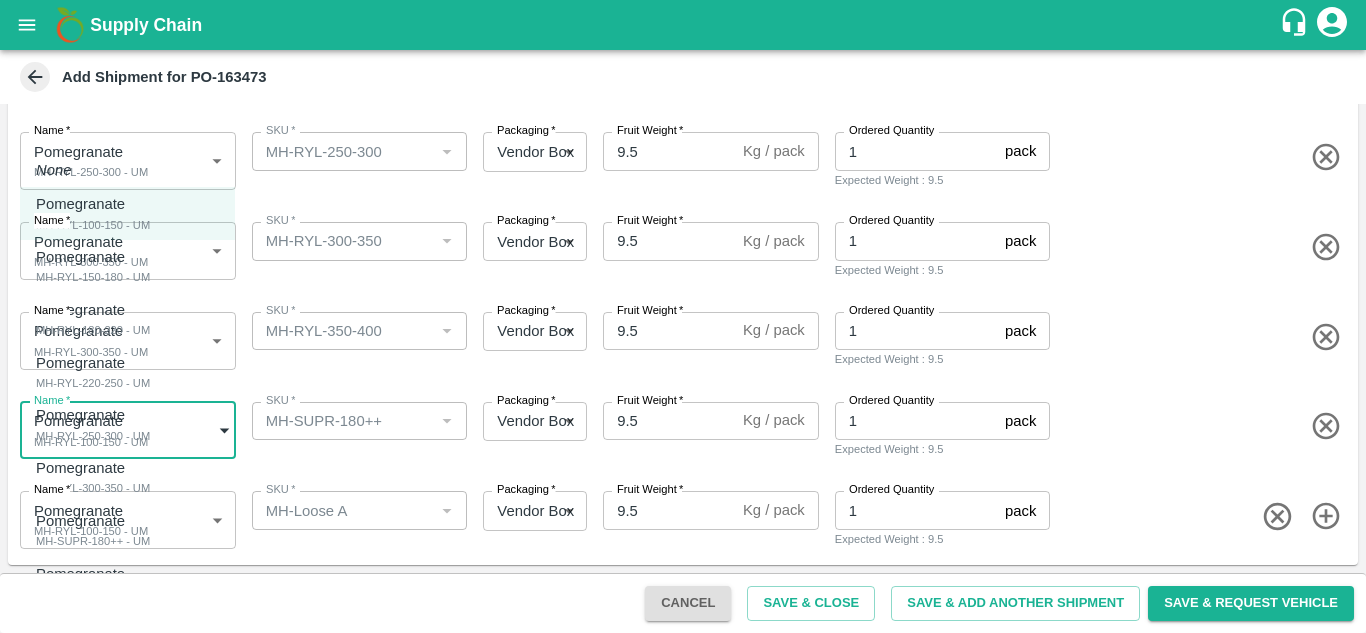 click on "Supply Chain Add Shipment for PO-163473 Type DC DC MO's Customer Customer (Material Orders)   * Customer (Material Orders)   * Instructions x Instructions NFI Source Warehouse   * NFI Source Warehouse   * VIEW Shipment Items Name   * Pomegranate MH-RYL-100-150 - UM  1821577 Name SKU   * SKU   * Packaging   * Vendor Box 276 Packaging Fruit Weight   * 9.5 Kg /   pack Fruit Weight Ordered Quantity 1 pack Ordered Quantity Expected Weight :   9.5 Name   * Pomegranate MH-RYL-150-180 - UM  1821578 Name SKU   * SKU   * Packaging   * Vendor Box 276 Packaging Fruit Weight   * 9.5 Kg /   pack Fruit Weight Ordered Quantity 1 pack Ordered Quantity Expected Weight :   9.5 Name   * Pomegranate MH-RYL-180-220 - UM  1821579 Name SKU   * SKU   * Packaging   * Vendor Box 276 Packaging Fruit Weight   * 9.5 Kg /   pack Fruit Weight Ordered Quantity 1 pack Ordered Quantity Expected Weight :   9.5 Name   * Pomegranate MH-RYL-220-250 - UM  1821580 Name SKU   * SKU   * Packaging   * 276 *" at bounding box center [683, 316] 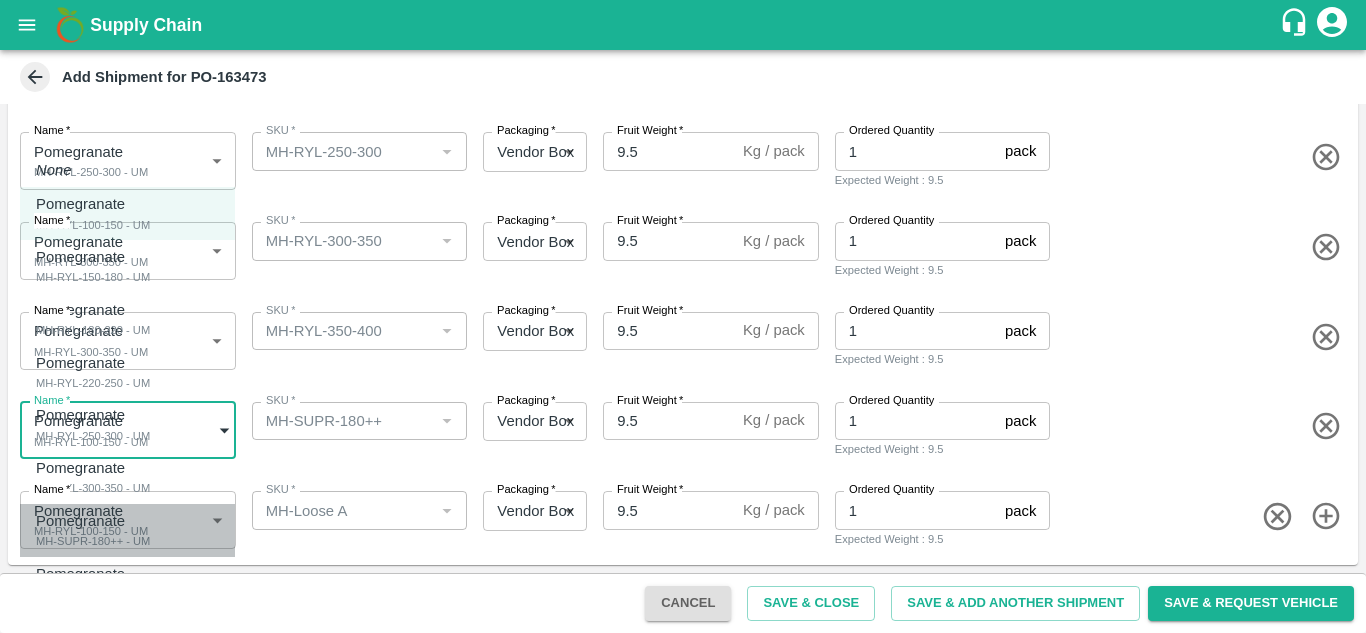 click on "Pomegranate" at bounding box center (88, 521) 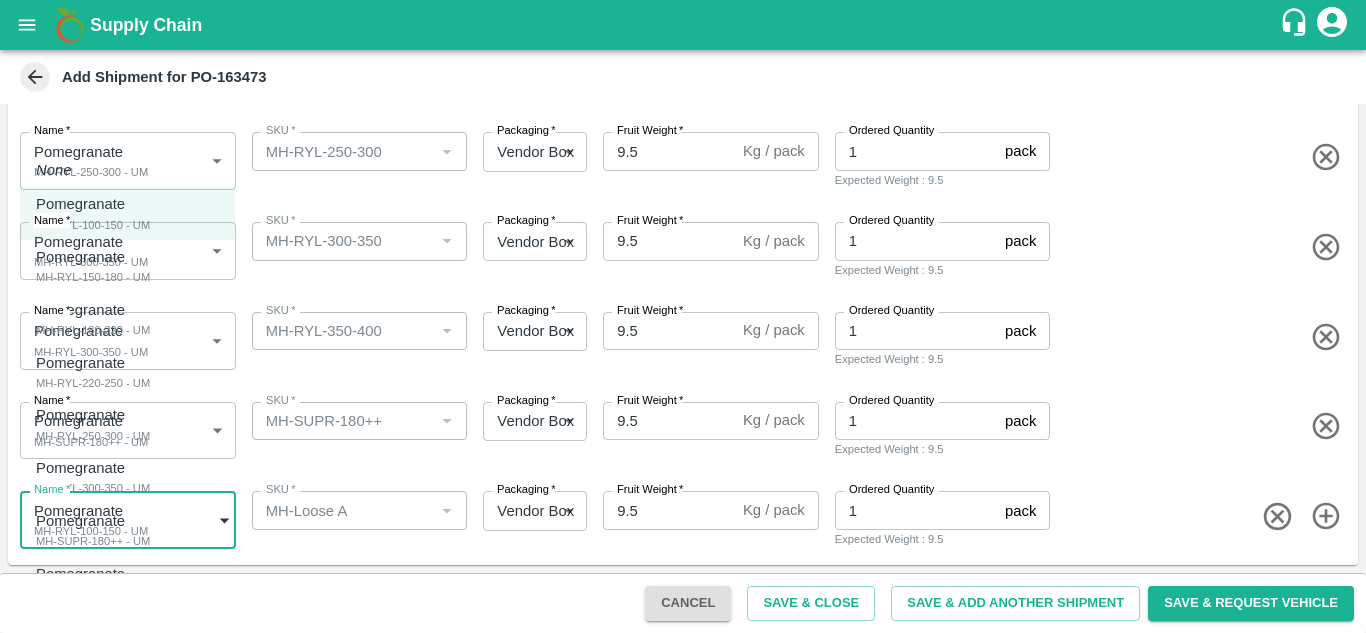 click on "Supply Chain Add Shipment for PO-163473 Type DC DC MO's Customer Customer (Material Orders)   * Customer (Material Orders)   * Instructions x Instructions NFI Source Warehouse   * NFI Source Warehouse   * VIEW Shipment Items Name   * Pomegranate MH-RYL-100-150 - UM  1821577 Name SKU   * SKU   * Packaging   * Vendor Box 276 Packaging Fruit Weight   * 9.5 Kg /   pack Fruit Weight Ordered Quantity 1 pack Ordered Quantity Expected Weight :   9.5 Name   * Pomegranate MH-RYL-150-180 - UM  1821578 Name SKU   * SKU   * Packaging   * Vendor Box 276 Packaging Fruit Weight   * 9.5 Kg /   pack Fruit Weight Ordered Quantity 1 pack Ordered Quantity Expected Weight :   9.5 Name   * Pomegranate MH-RYL-180-220 - UM  1821579 Name SKU   * SKU   * Packaging   * Vendor Box 276 Packaging Fruit Weight   * 9.5 Kg /   pack Fruit Weight Ordered Quantity 1 pack Ordered Quantity Expected Weight :   9.5 Name   * Pomegranate MH-RYL-220-250 - UM  1821580 Name SKU   * SKU   * Packaging   * 276 *" at bounding box center [683, 316] 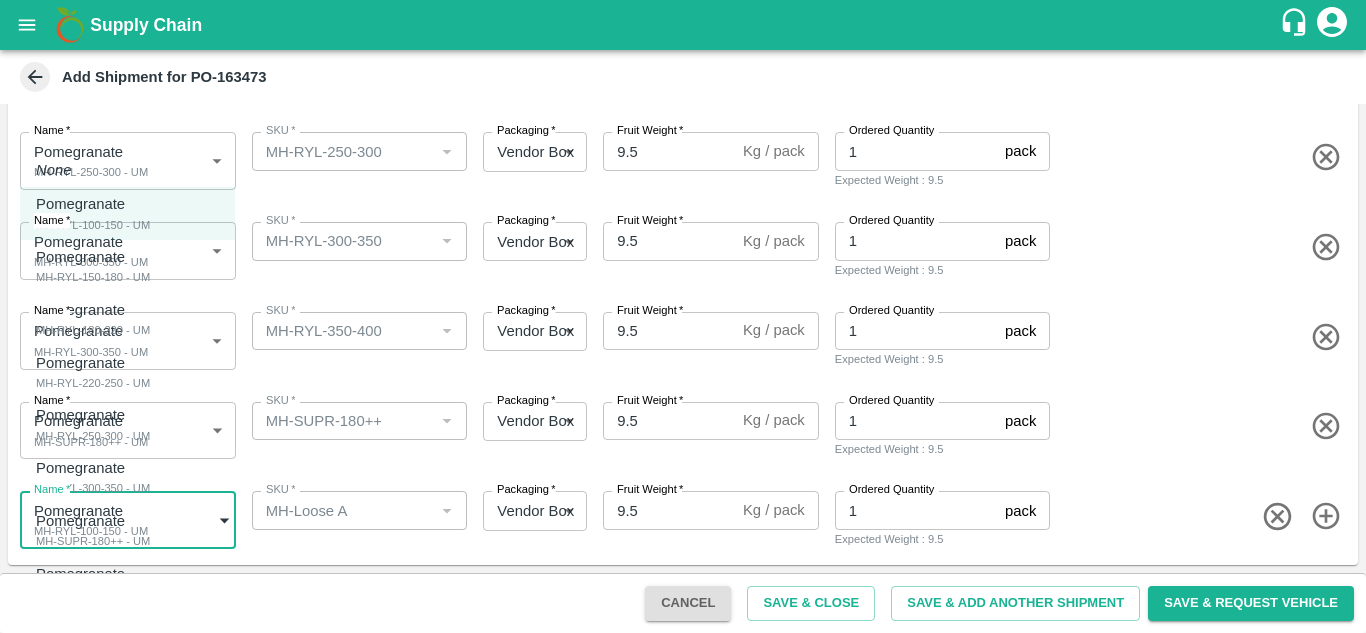 click on "Pomegranate" at bounding box center [80, 574] 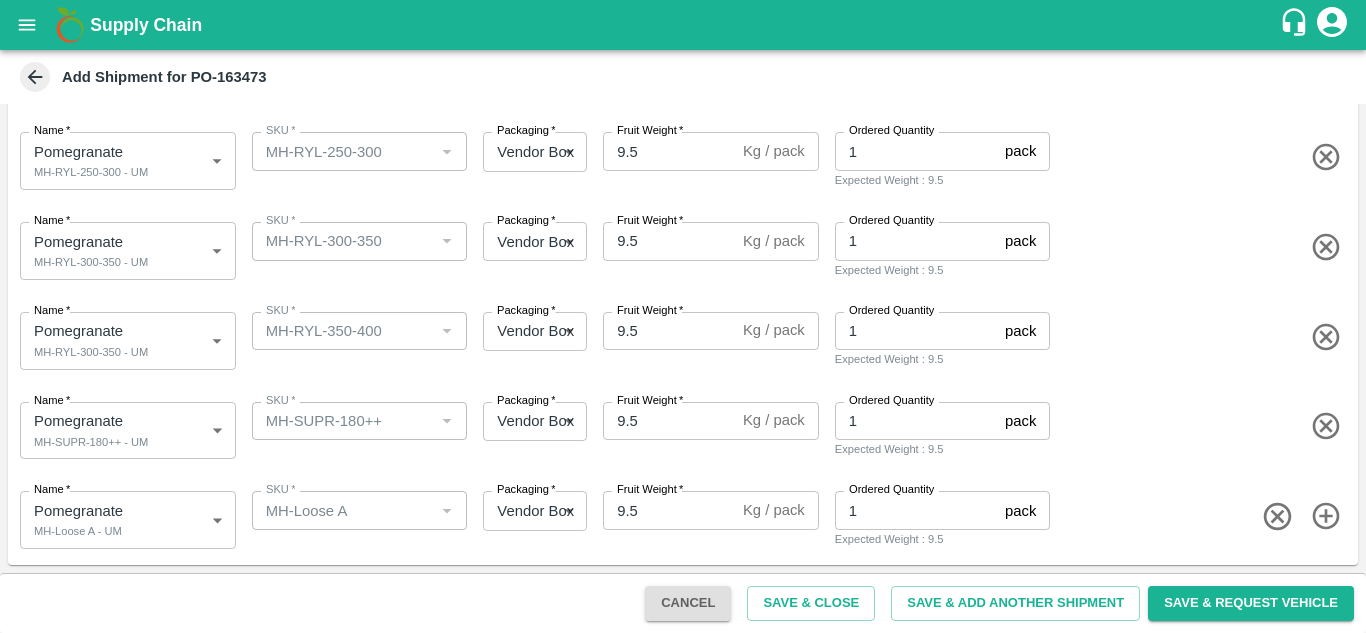 click on "Name   * Pomegranate MH-SUPR-180++ - UM  1821583 Name SKU   * SKU   * Packaging   * Vendor Box 276 Packaging Fruit Weight   * 9.5 Kg /   pack Fruit Weight Ordered Quantity 1 pack Ordered Quantity Expected Weight :   9.5" at bounding box center [679, 427] 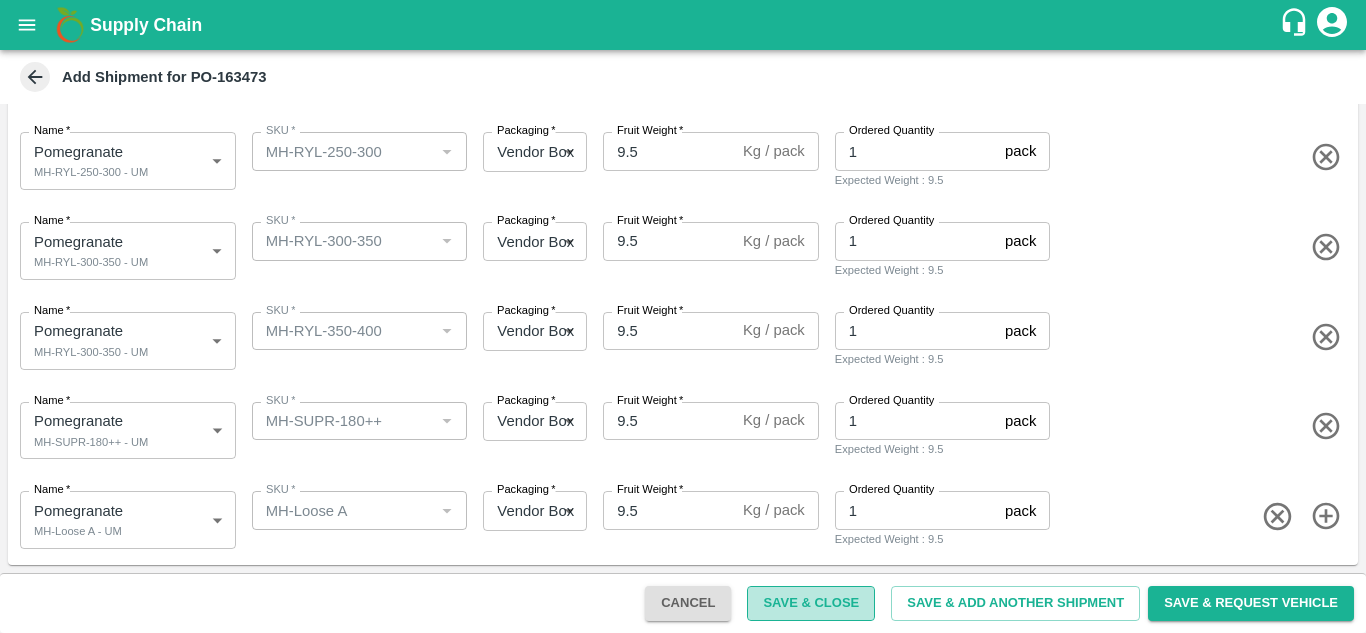 click on "Save & Close" at bounding box center (811, 603) 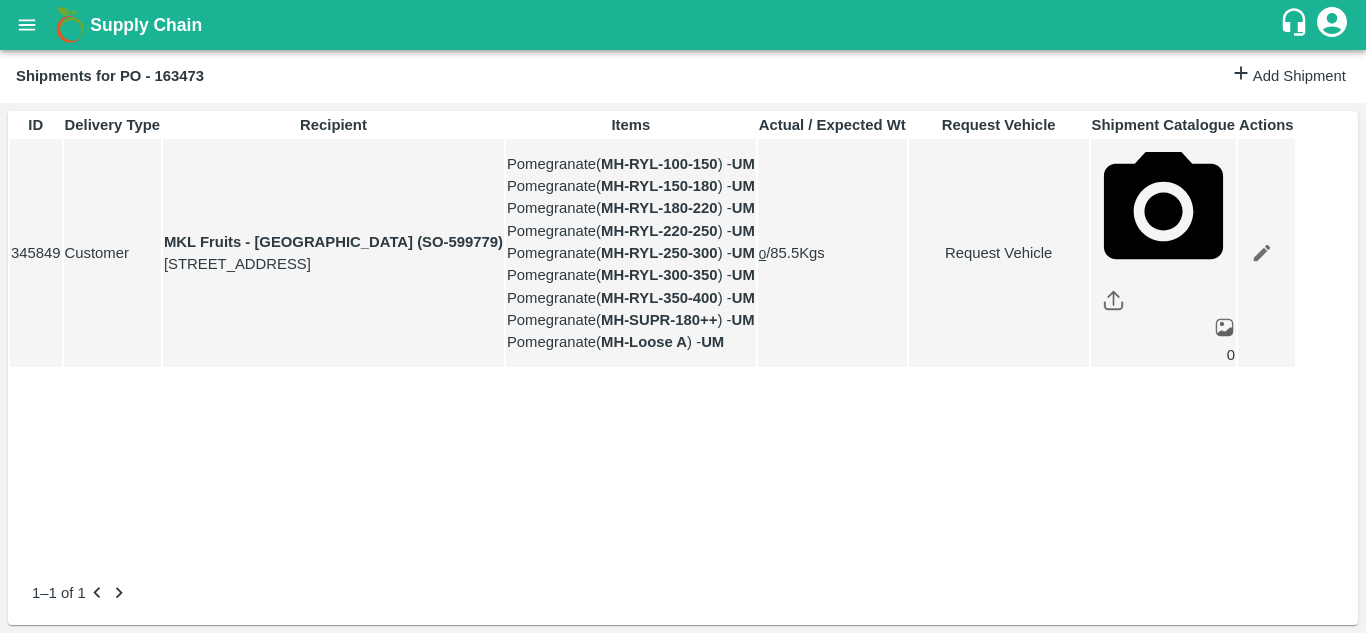 click on "Request Vehicle" at bounding box center (999, 253) 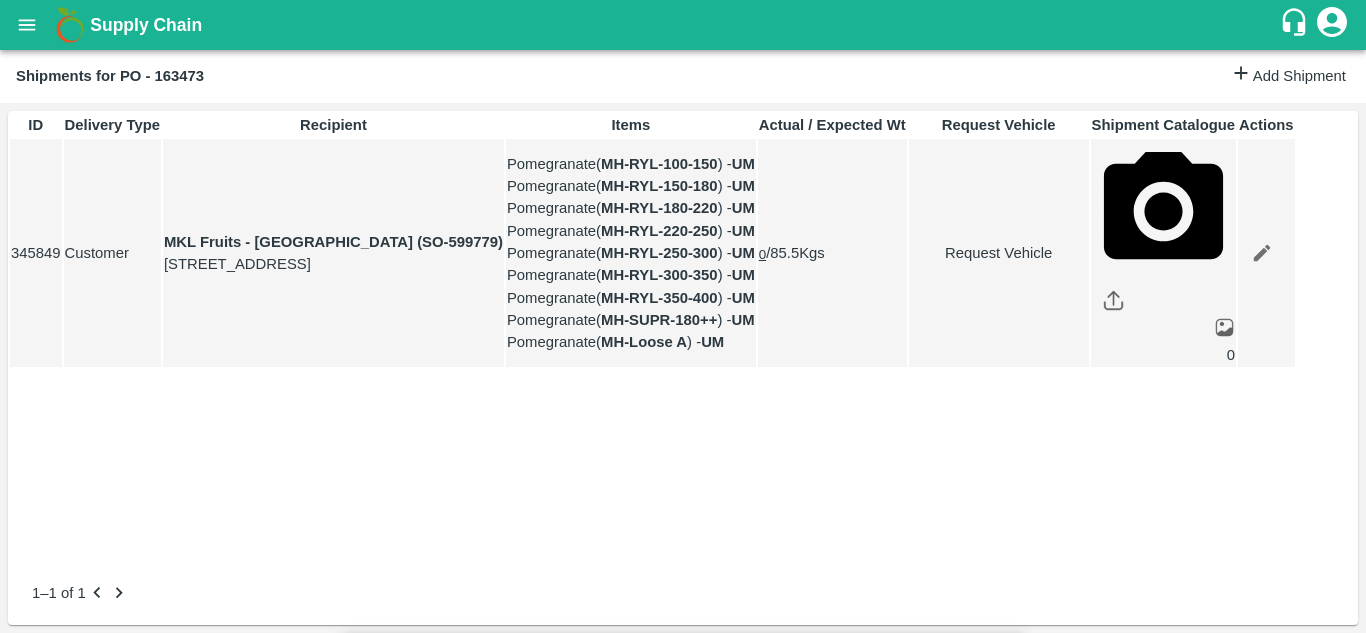type on "18/07/2025 08:48 PM" 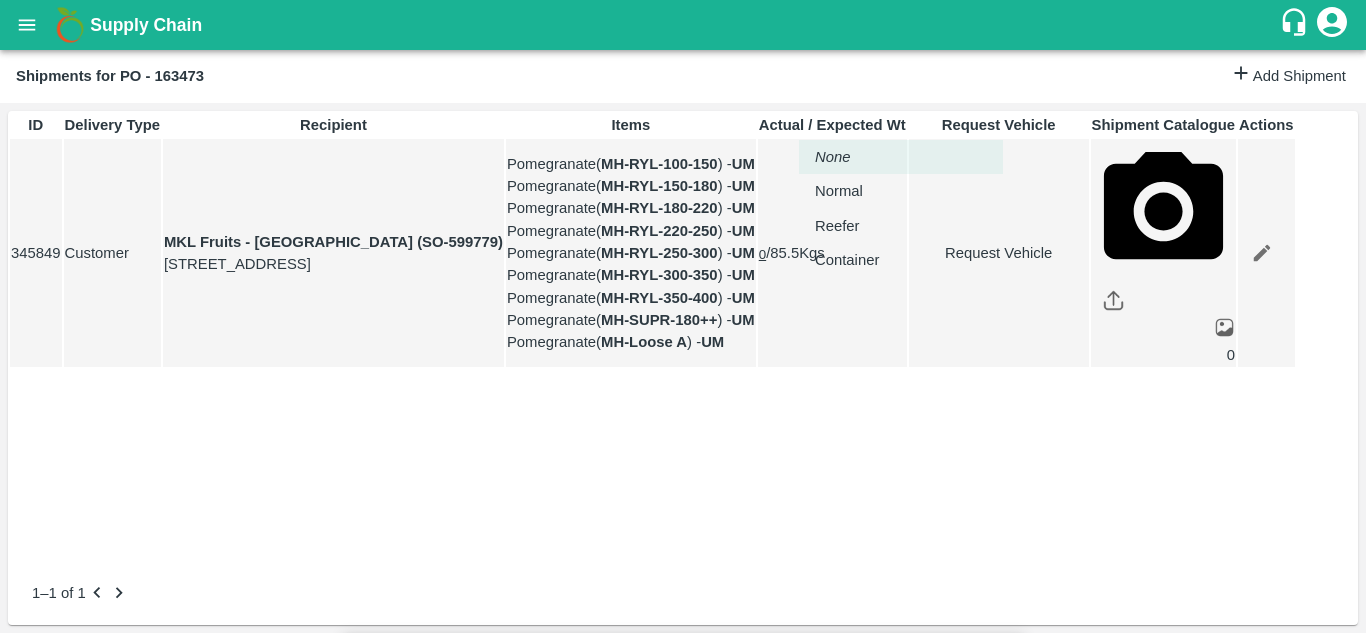 click on "Supply Chain Shipments for PO - 163473 Add Shipment ID Delivery Type Recipient Items Actual / Expected Wt Request Vehicle Shipment Catalogue Actions 345849 Customer MKL Fruits - Bangalore (SO-599779) F -46, Singena agrahara road, Huskur , Bangalore, Bangalore Urban, KARNATAKA, 560099 Pomegranate  ( MH-RYL-100-150 )   -  UM Pomegranate  ( MH-RYL-150-180 )   -  UM Pomegranate  ( MH-RYL-180-220 )   -  UM Pomegranate  ( MH-RYL-220-250 )   -  UM Pomegranate  ( MH-RYL-250-300 )   -  UM Pomegranate  ( MH-RYL-300-350 )   -  UM Pomegranate  ( MH-RYL-350-400 )   -  UM Pomegranate  ( MH-SUPR-180++ )   -  UM Pomegranate  ( MH-Loose A )   -  UM 0 / 85.5  Kgs Request Vehicle   0 1–1 of 1 Jeewana CC Avinash kumar Logout Request Vehicle Expected Loading Time   * 14/07/2025 12:00 AM Expected Loading Time Expected Delivery Time   * 18/07/2025 08:48 PM Expected Delivery Time Vehicle type   * ​ Vehicle type Pick Up: PO/V/UMBARE/163473 Bedshinge, Pune, Pune, Maharashtra Delivery: MKL Fruits - Bangalore (SO-599779) Kgs" at bounding box center (683, 316) 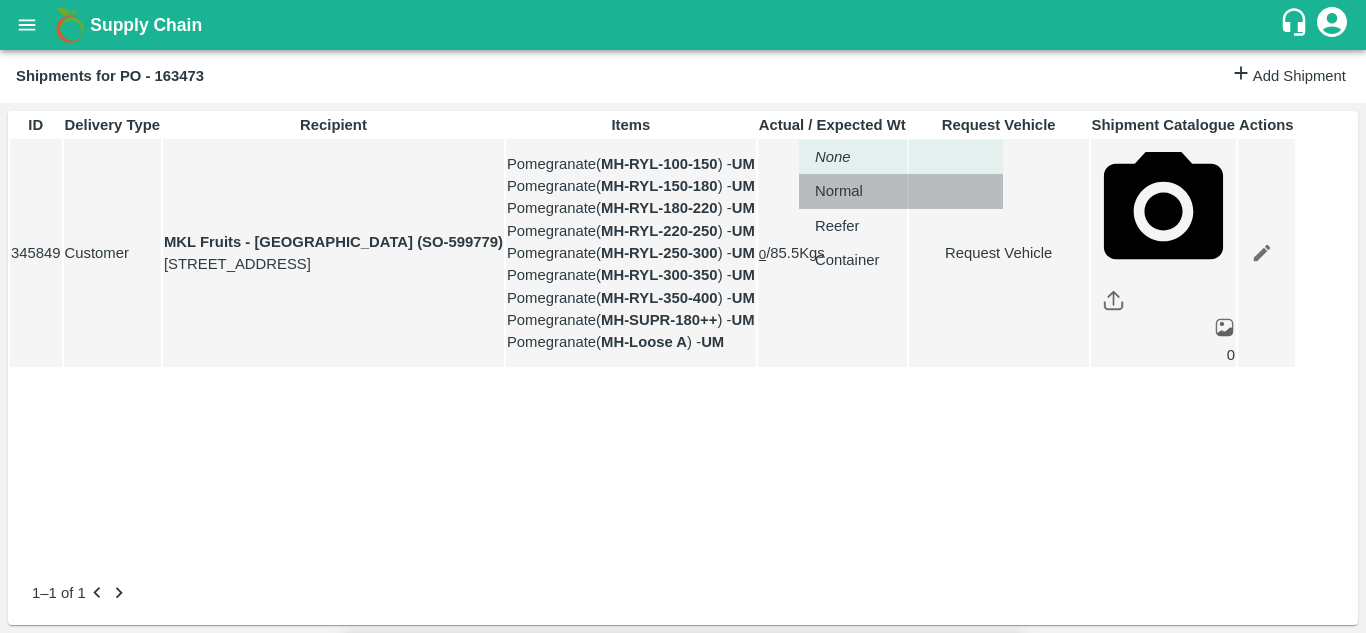 click on "Normal" at bounding box center (901, 191) 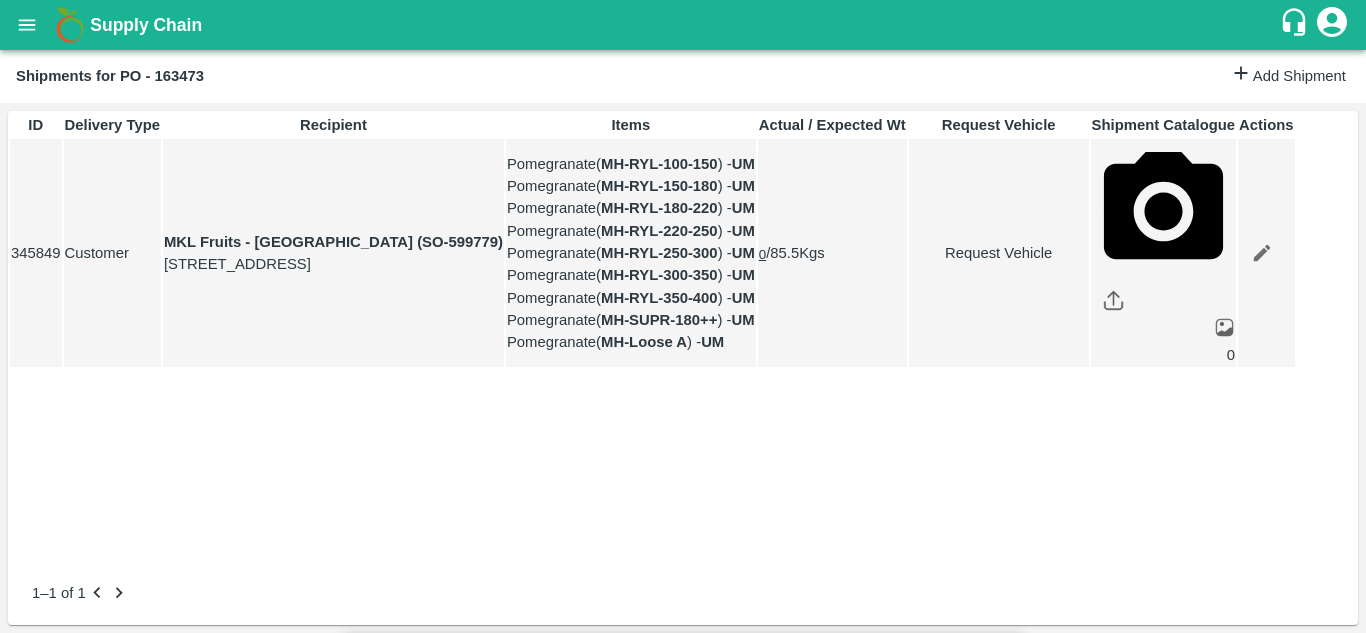 click on "Submit" at bounding box center [985, 1811] 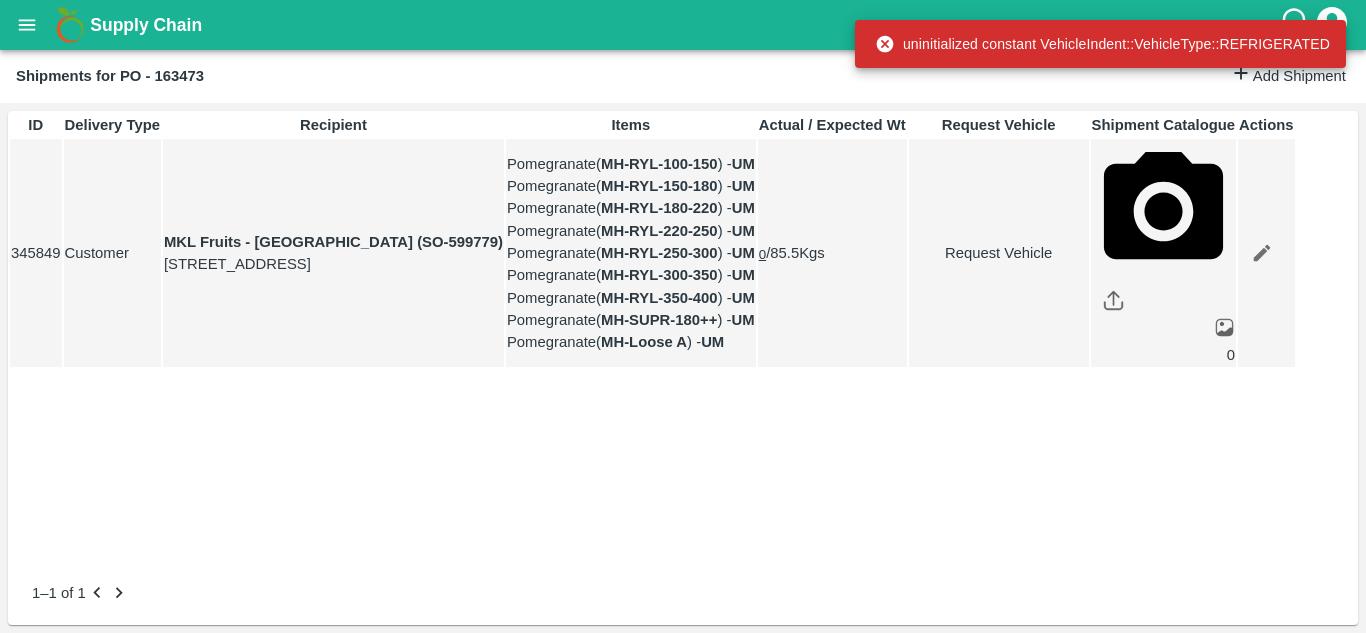 click on "Request Vehicle" at bounding box center [999, 253] 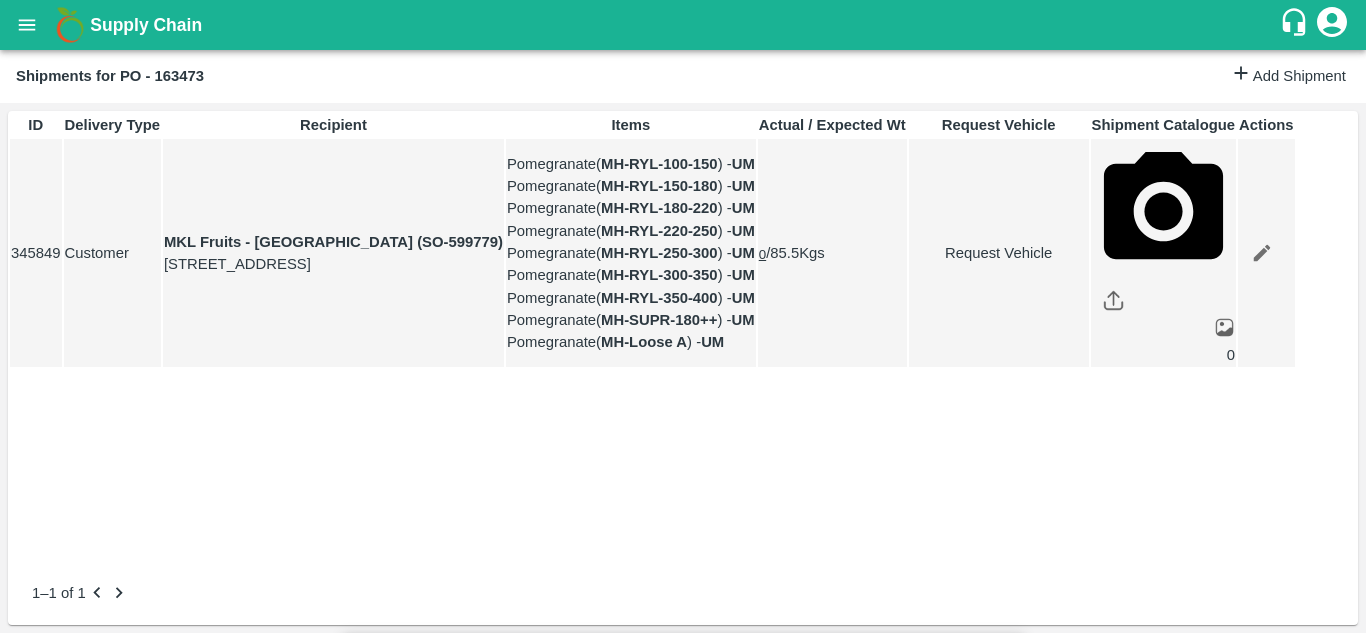type on "1" 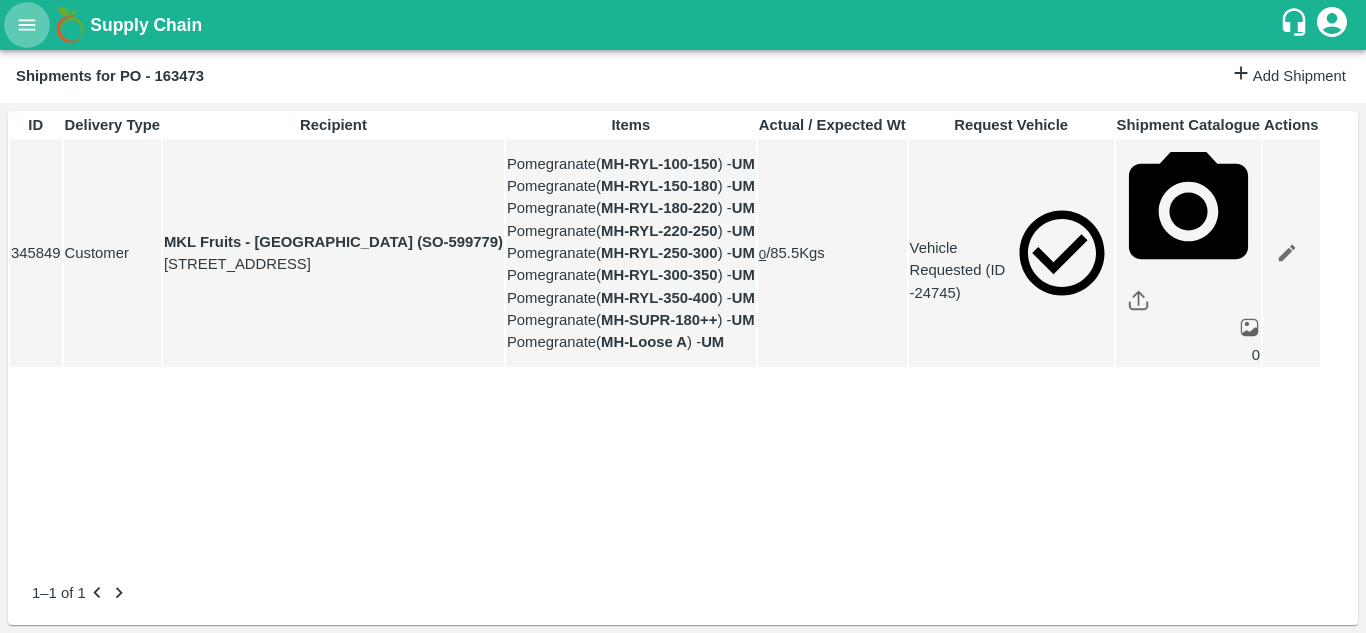 click 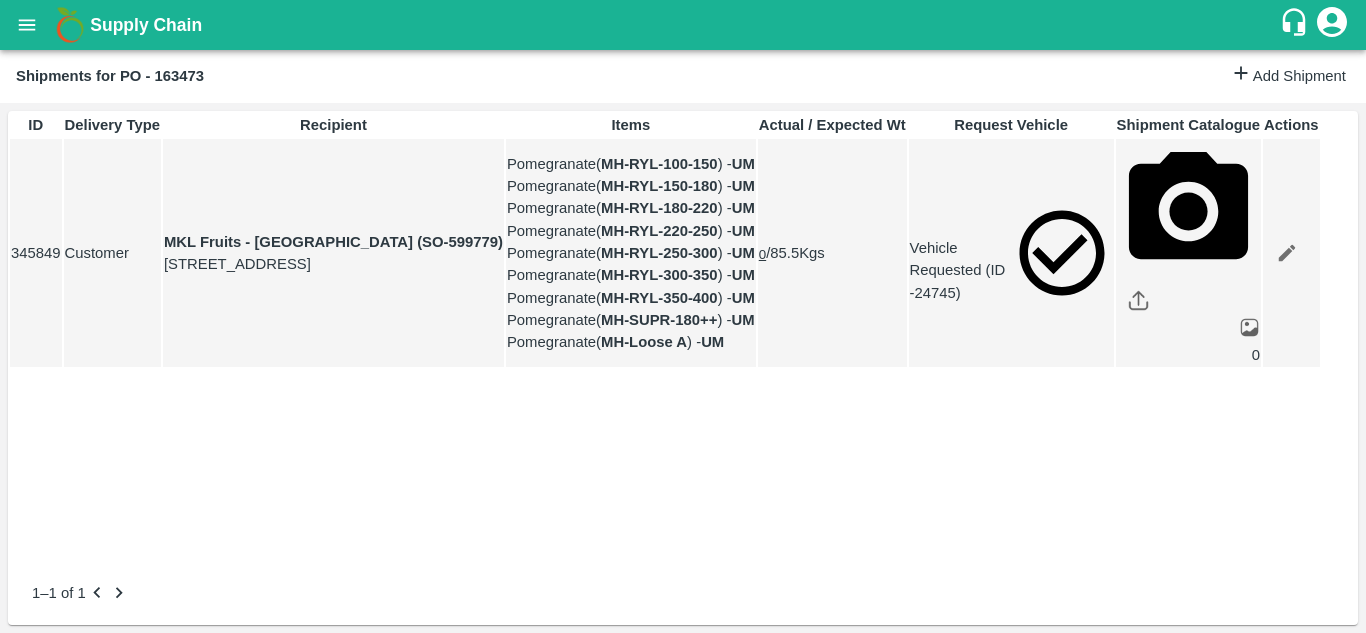 click on "Purchase Orders" at bounding box center [148, 738] 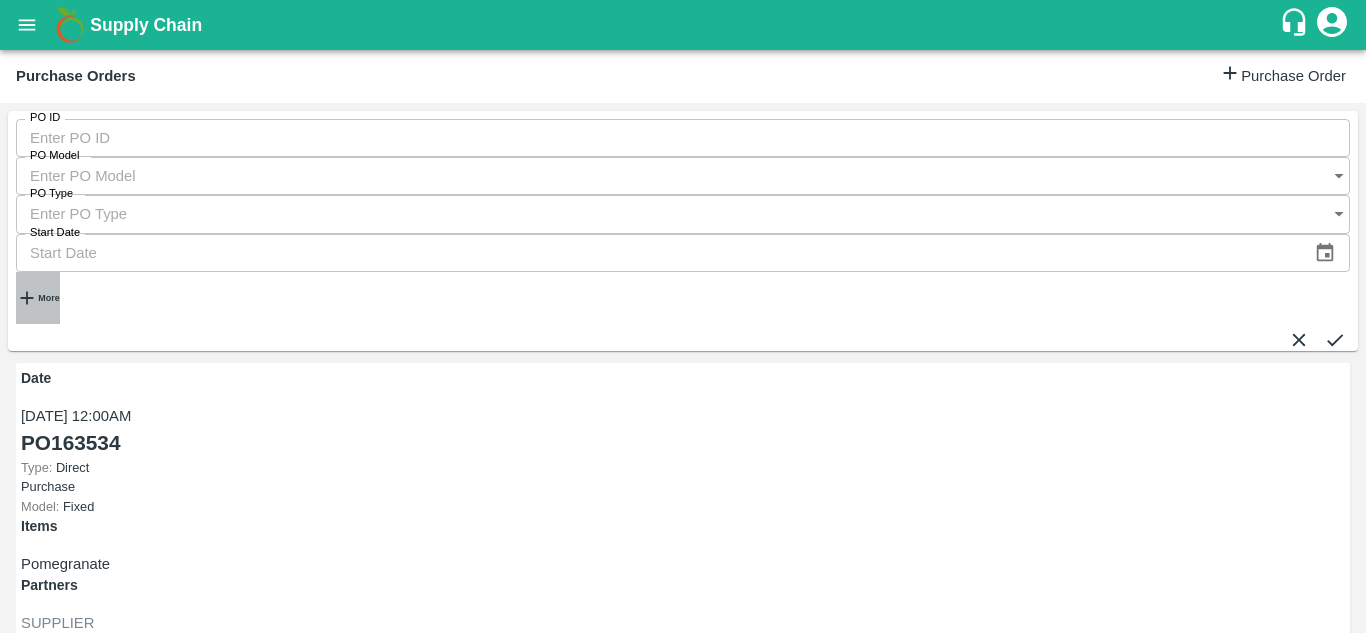 click 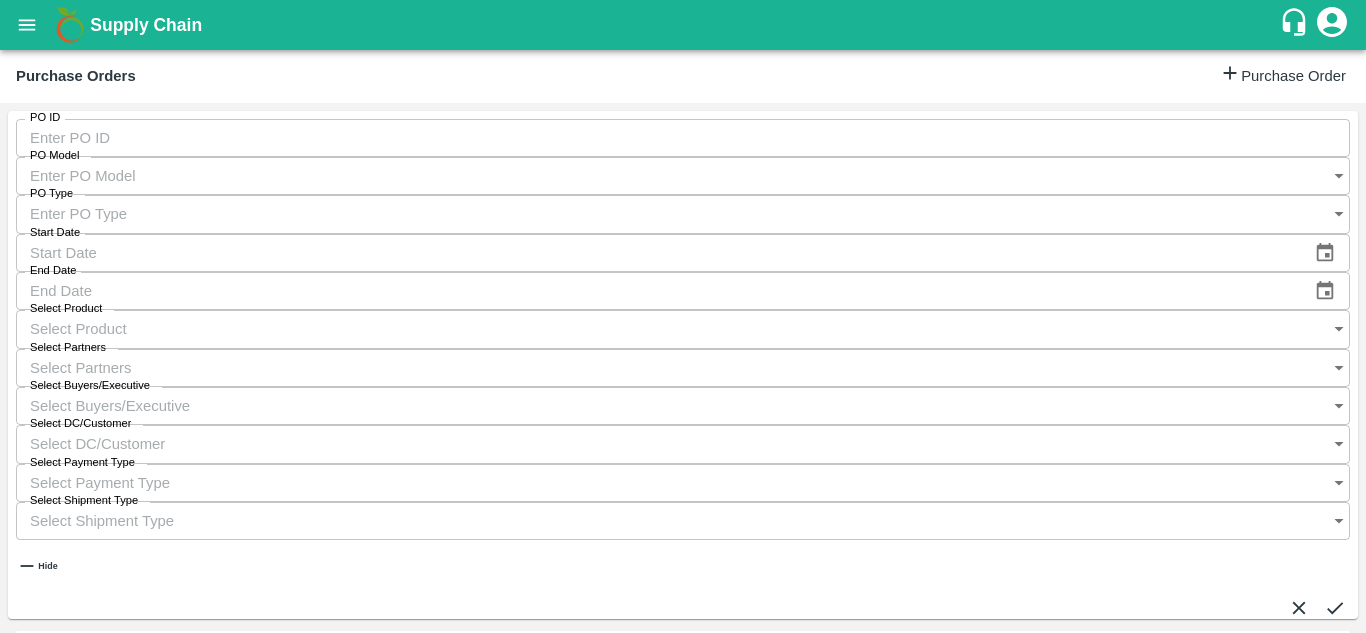 click on "Select Buyers/Executive" at bounding box center (663, 406) 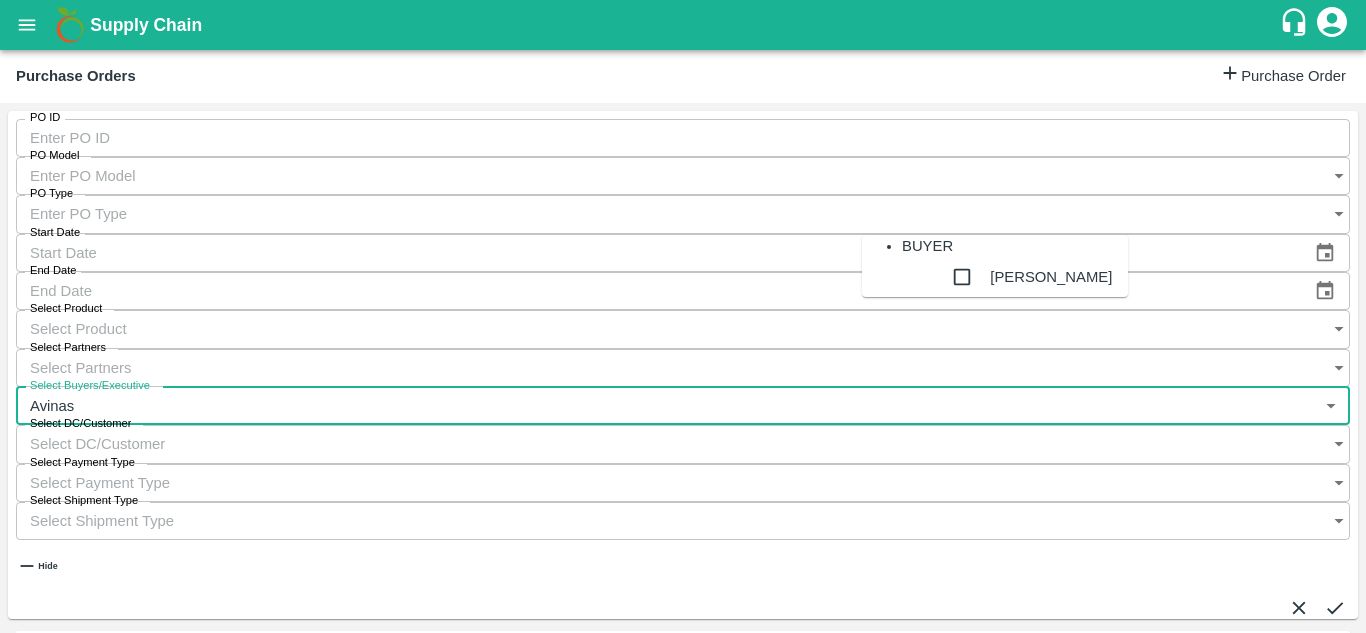 type on "Avinash" 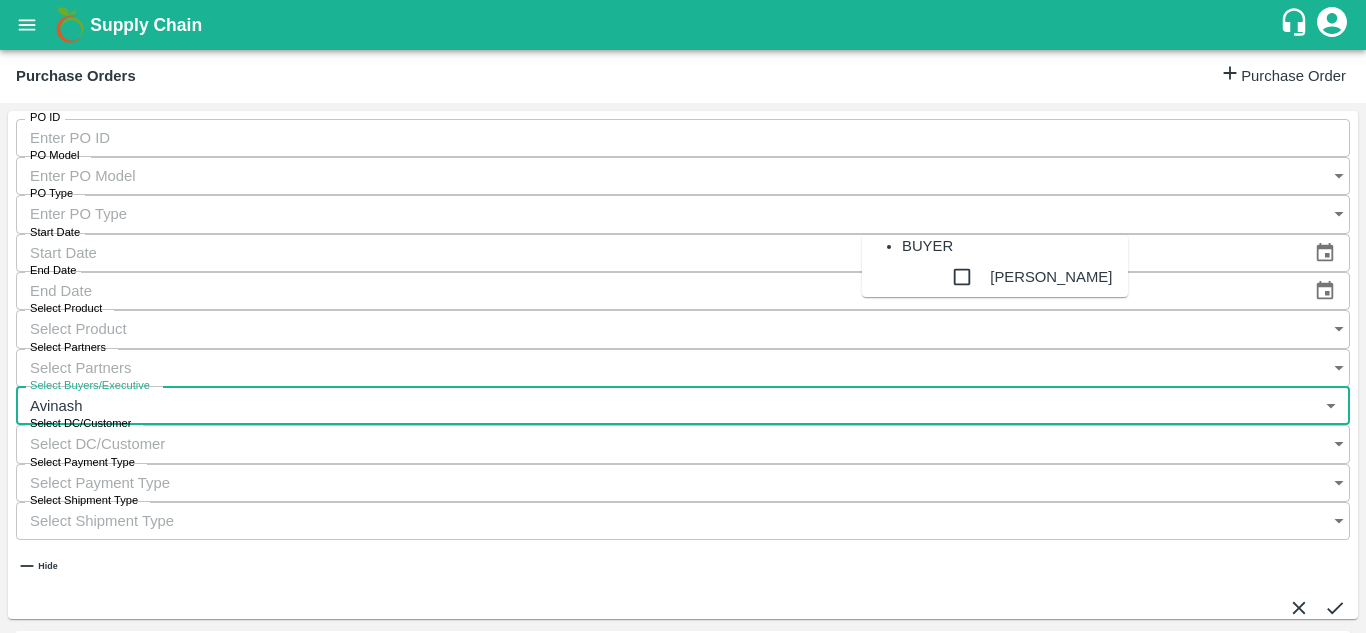click at bounding box center (962, 277) 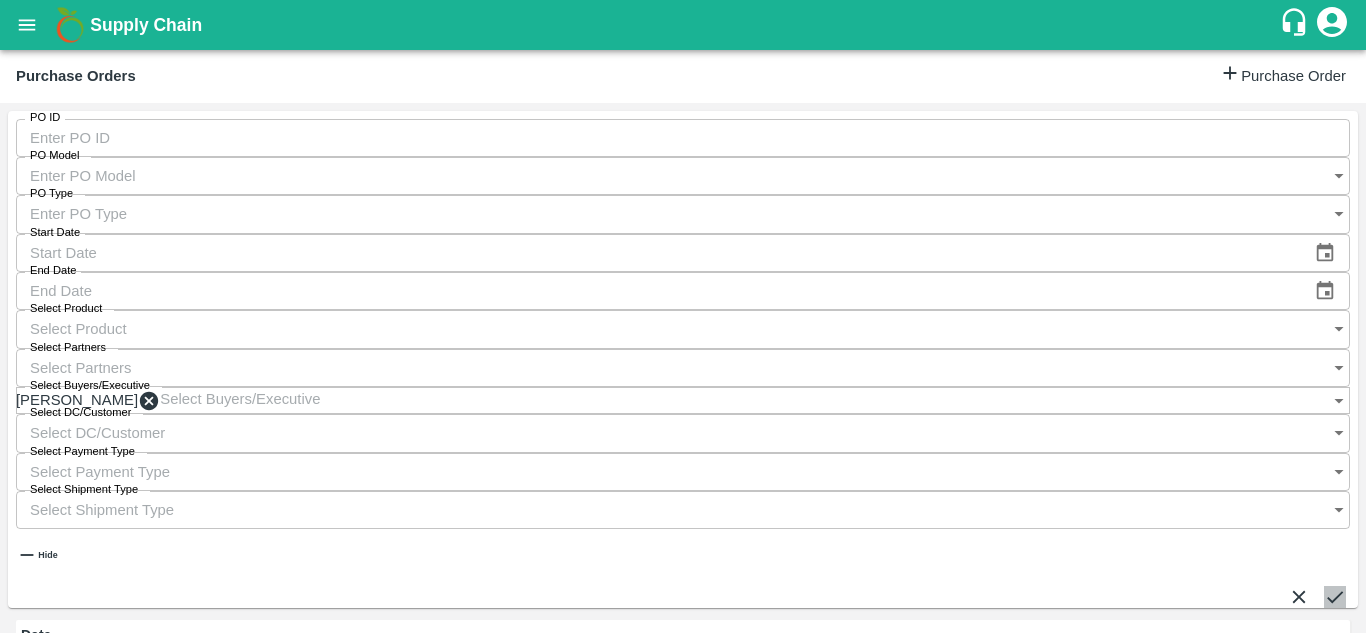 click at bounding box center (1335, 597) 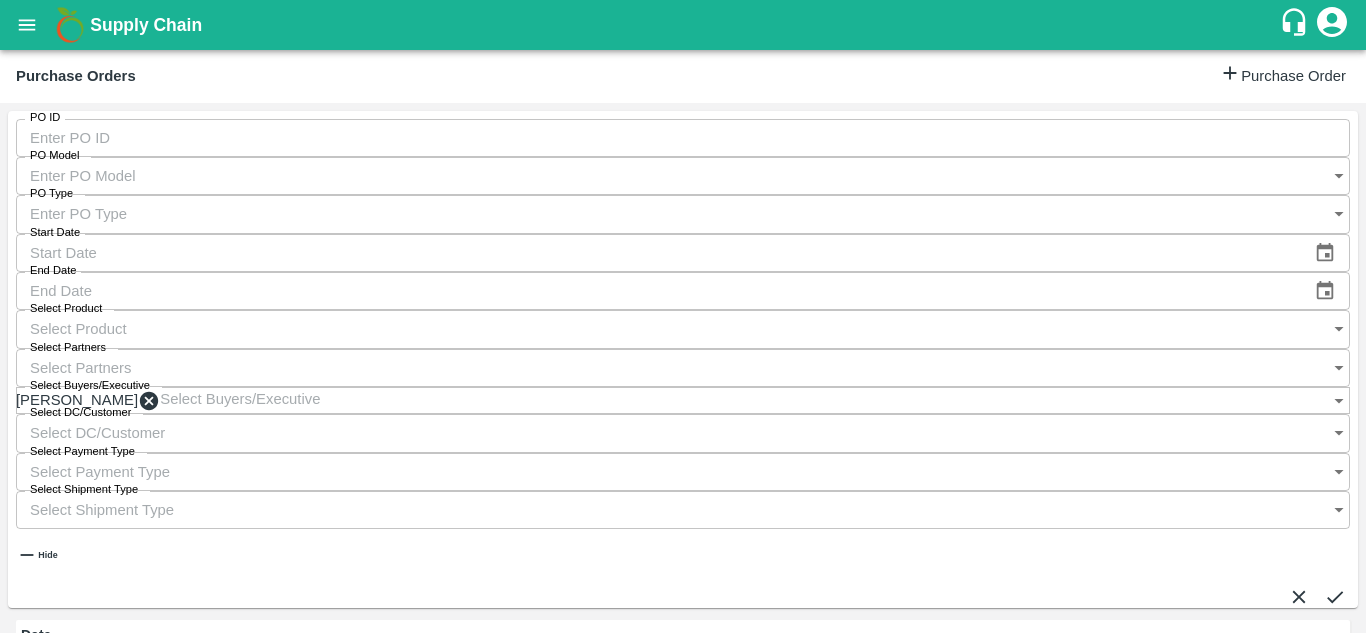 scroll, scrollTop: 1359, scrollLeft: 0, axis: vertical 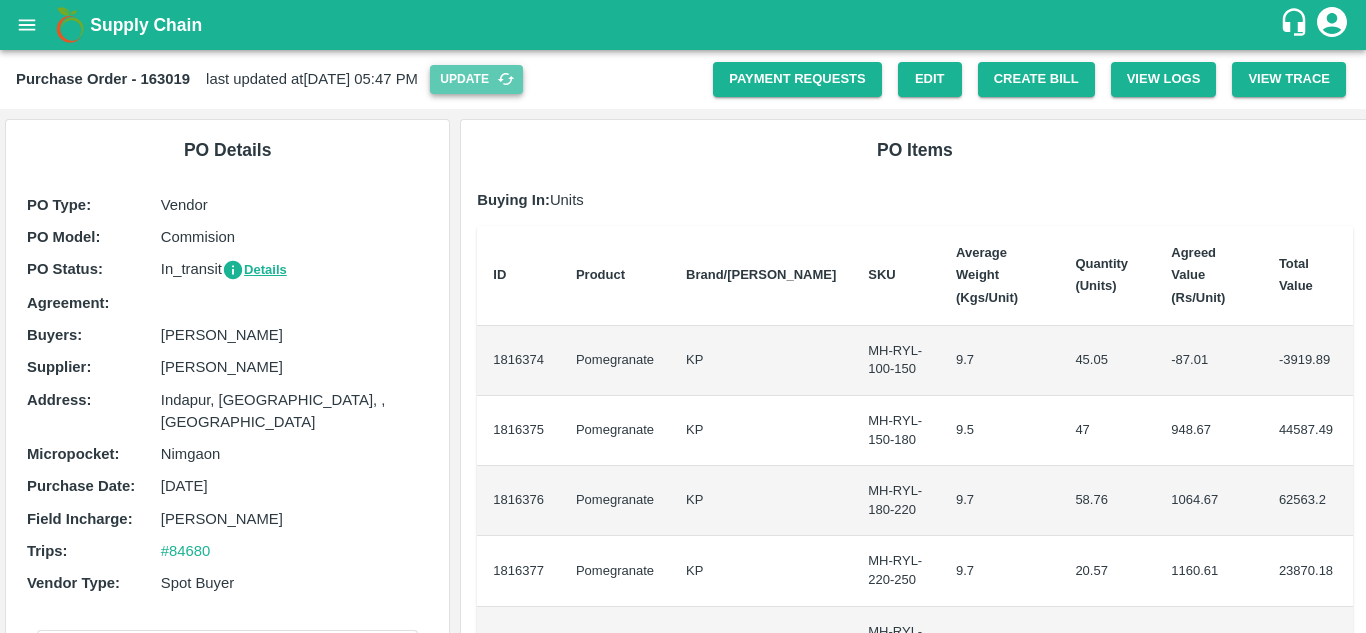 click on "Update" at bounding box center [476, 79] 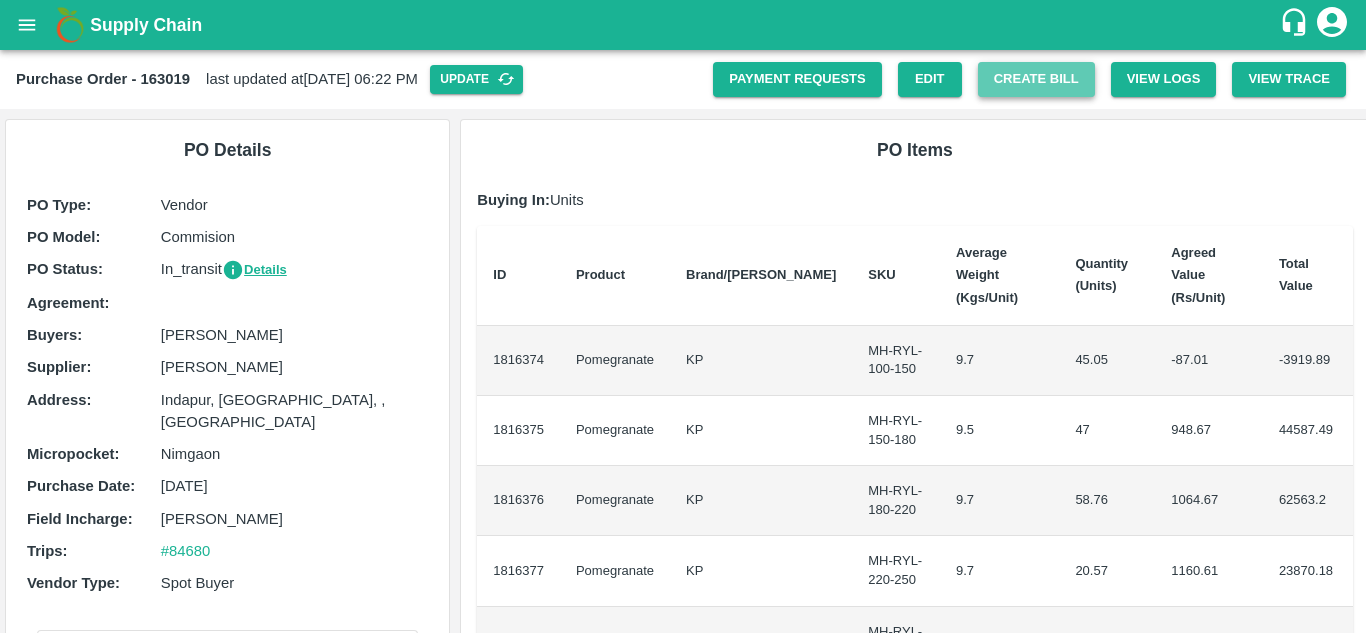 click on "Create Bill" at bounding box center (1036, 79) 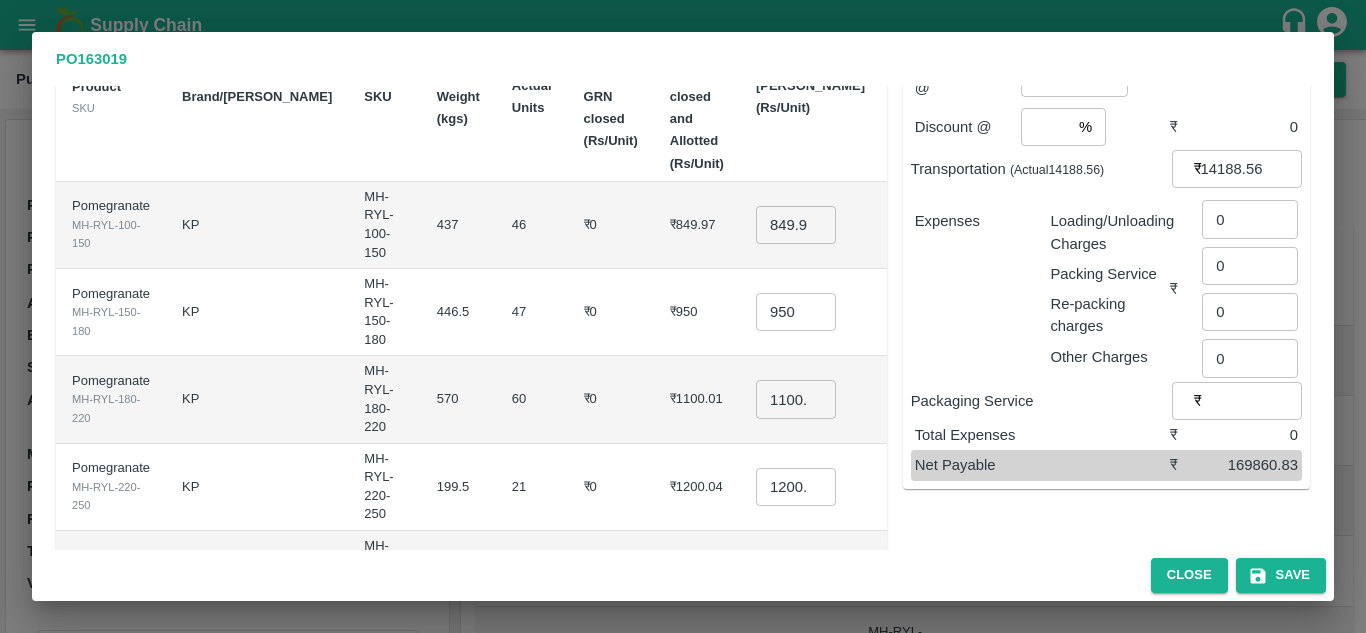 scroll, scrollTop: 128, scrollLeft: 0, axis: vertical 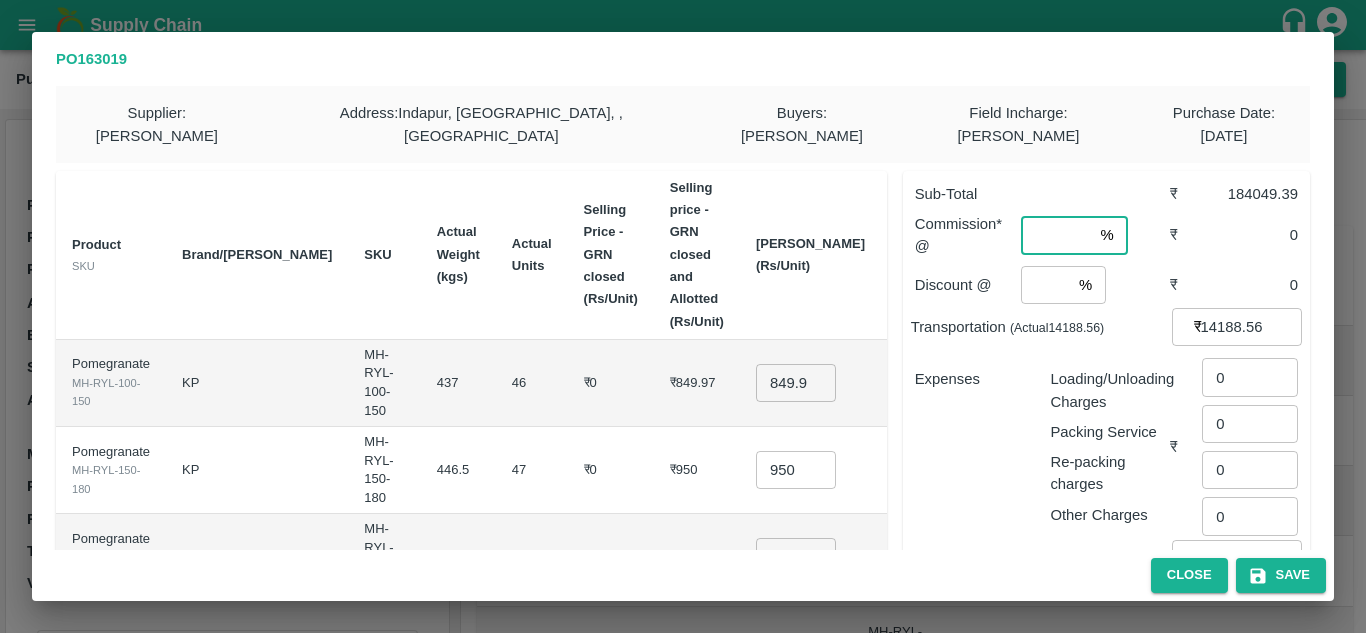 click at bounding box center [1056, 235] 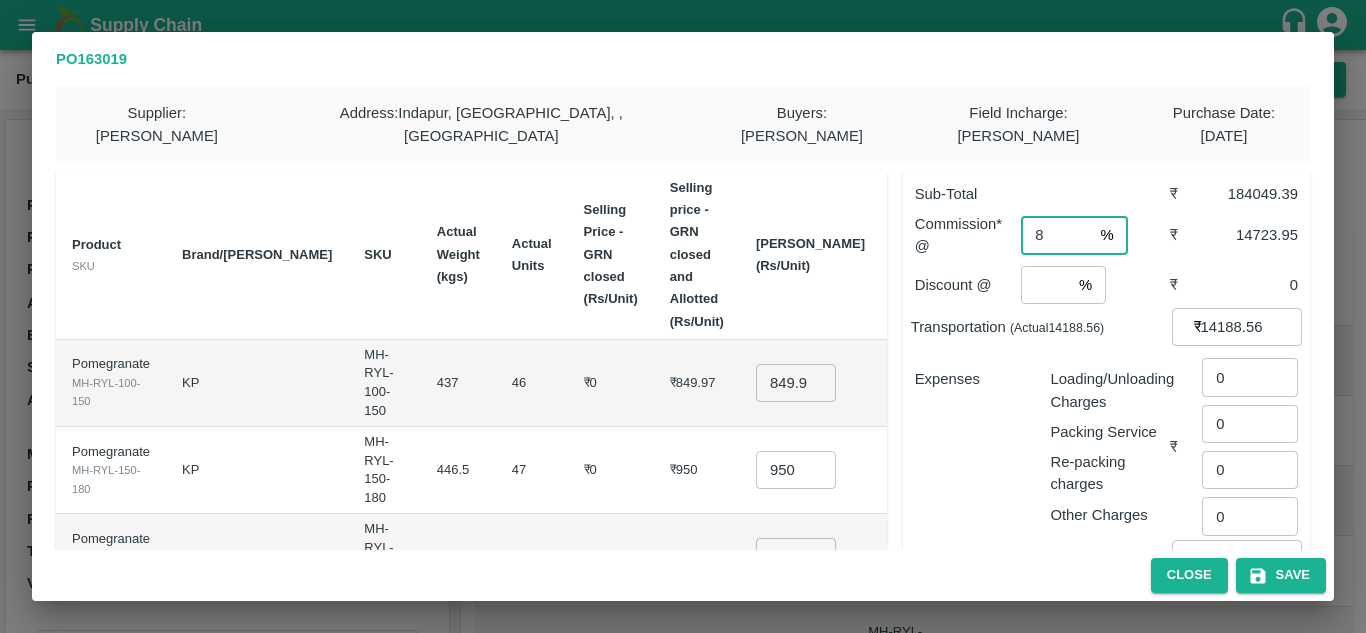 type on "8" 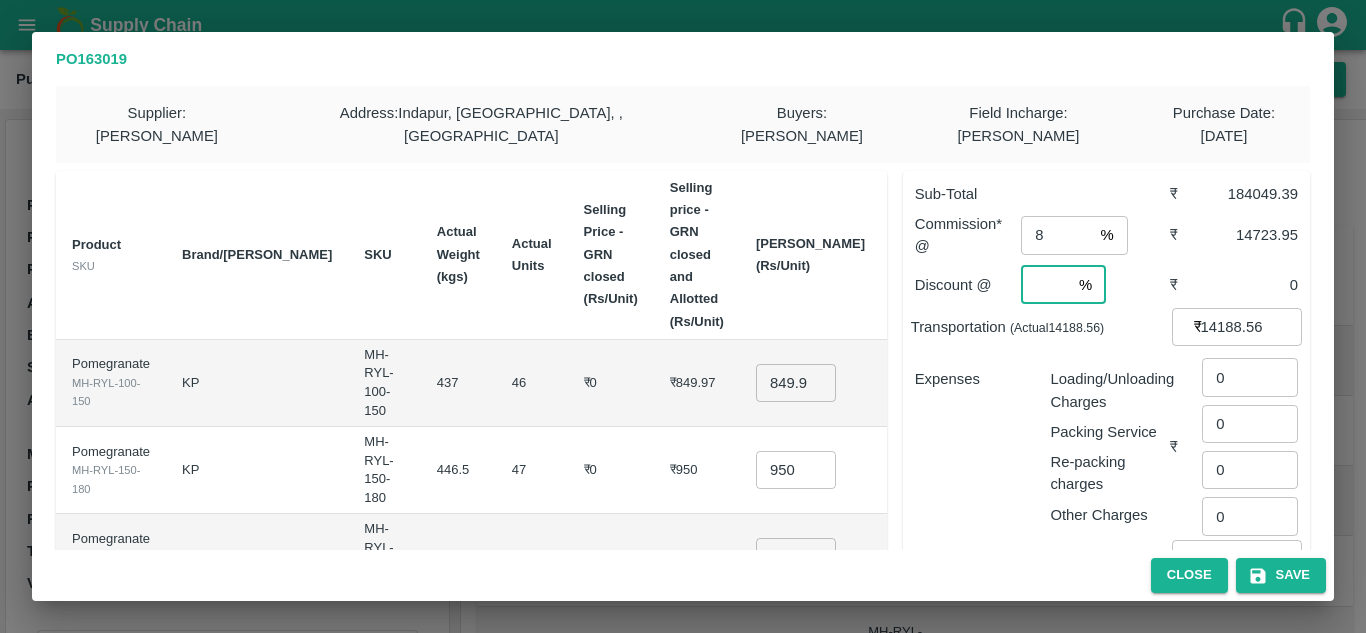 click at bounding box center (1046, 285) 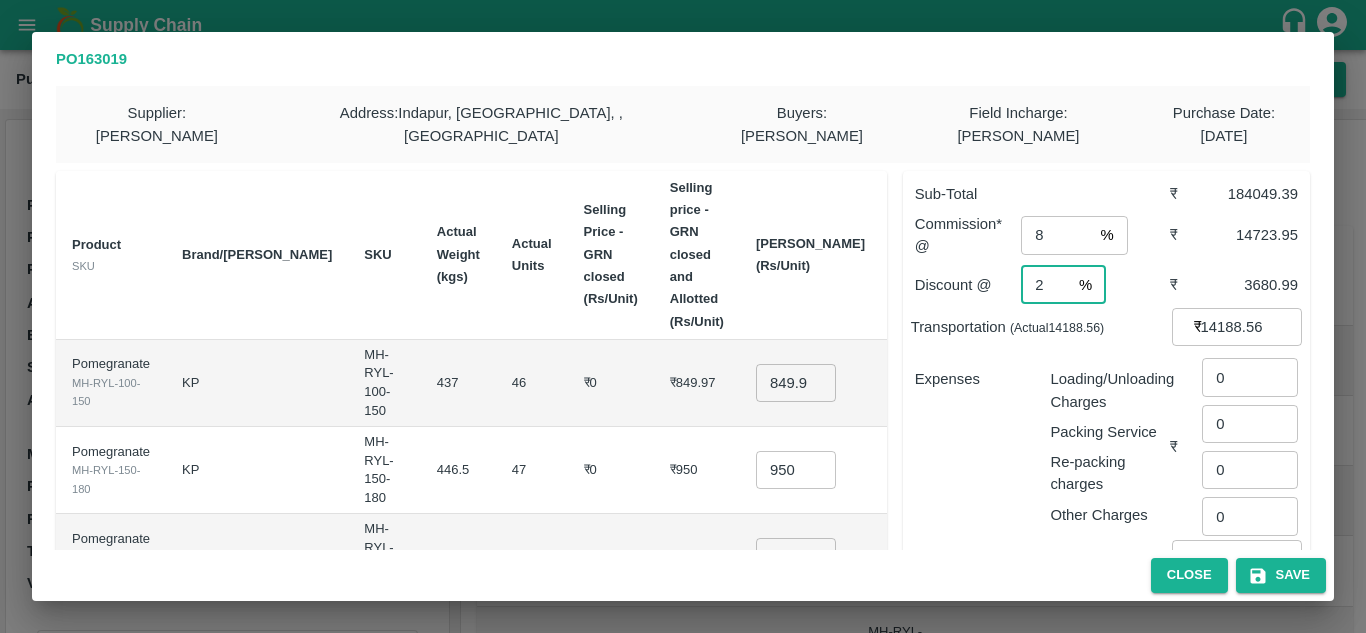 type on "1" 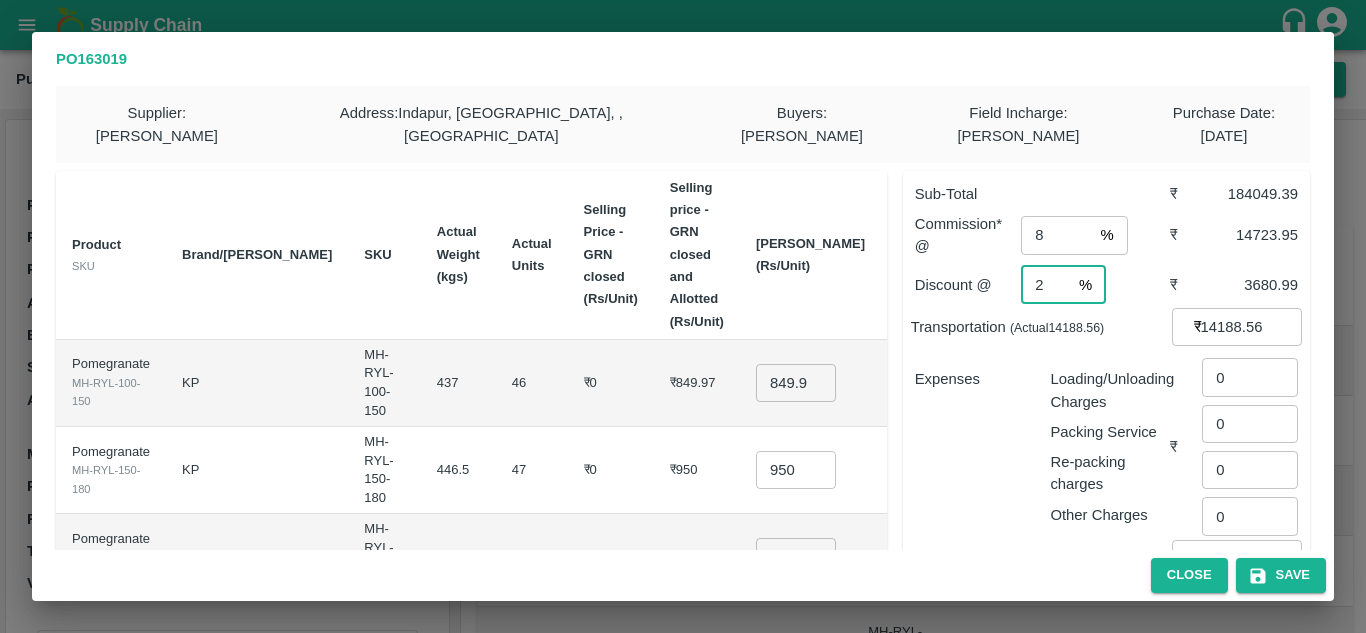 type on "2" 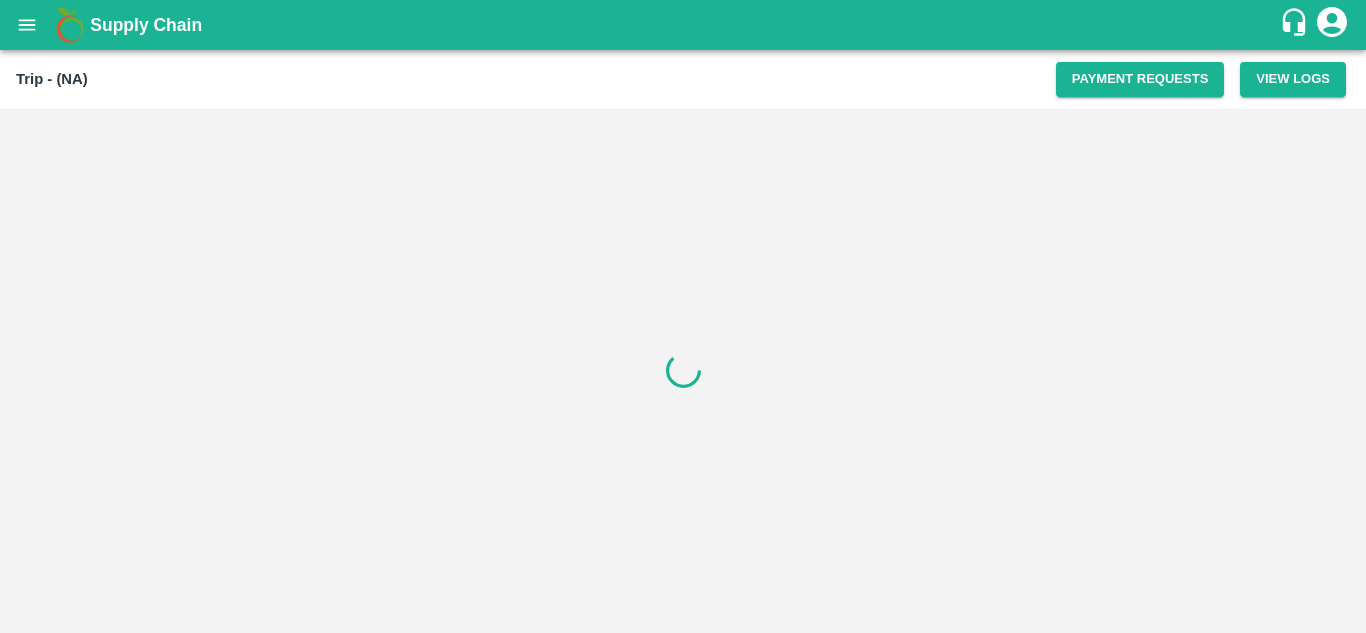 scroll, scrollTop: 0, scrollLeft: 0, axis: both 